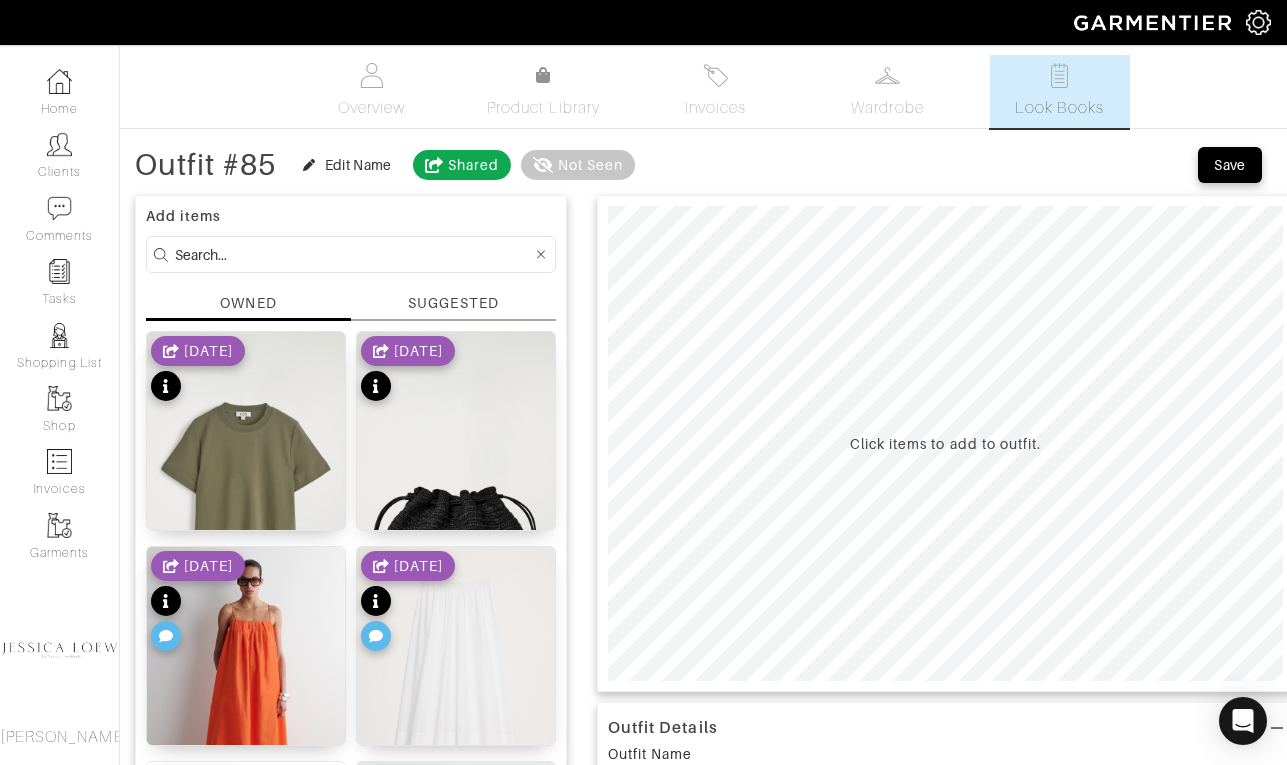 scroll, scrollTop: 0, scrollLeft: 0, axis: both 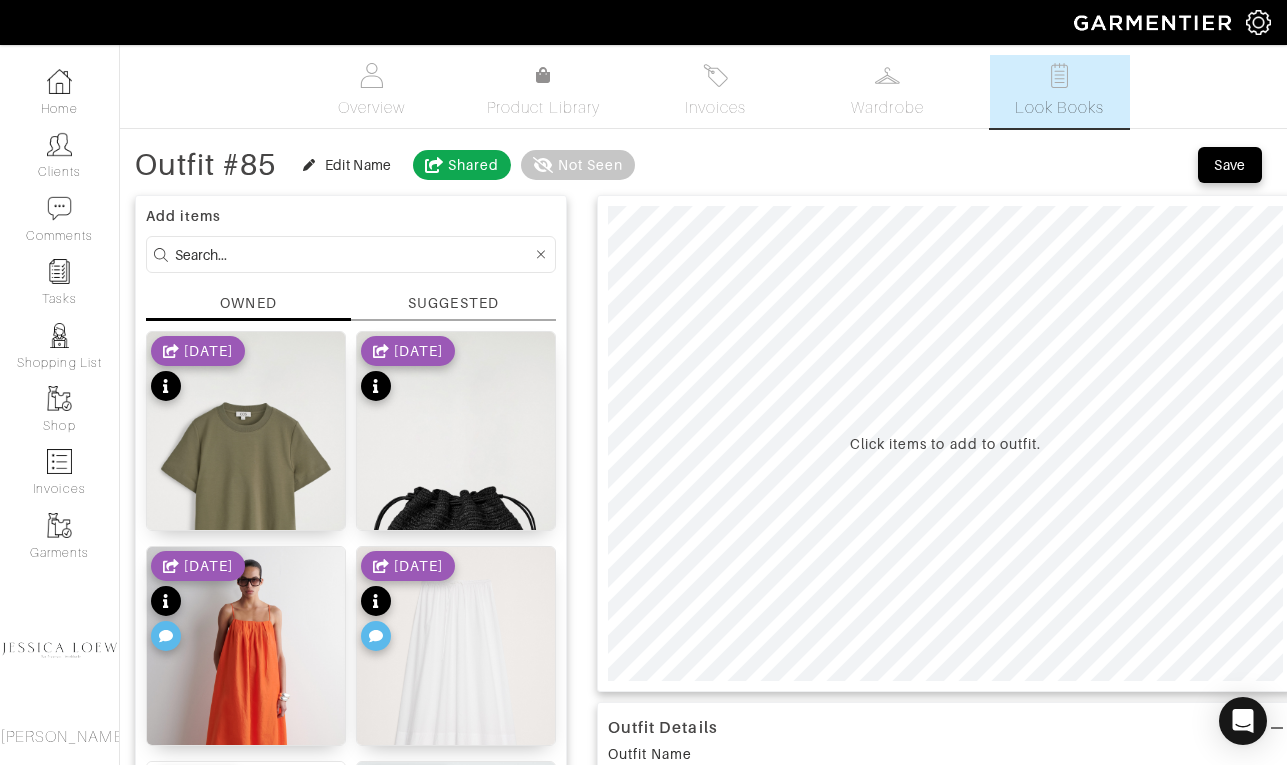 click at bounding box center [353, 254] 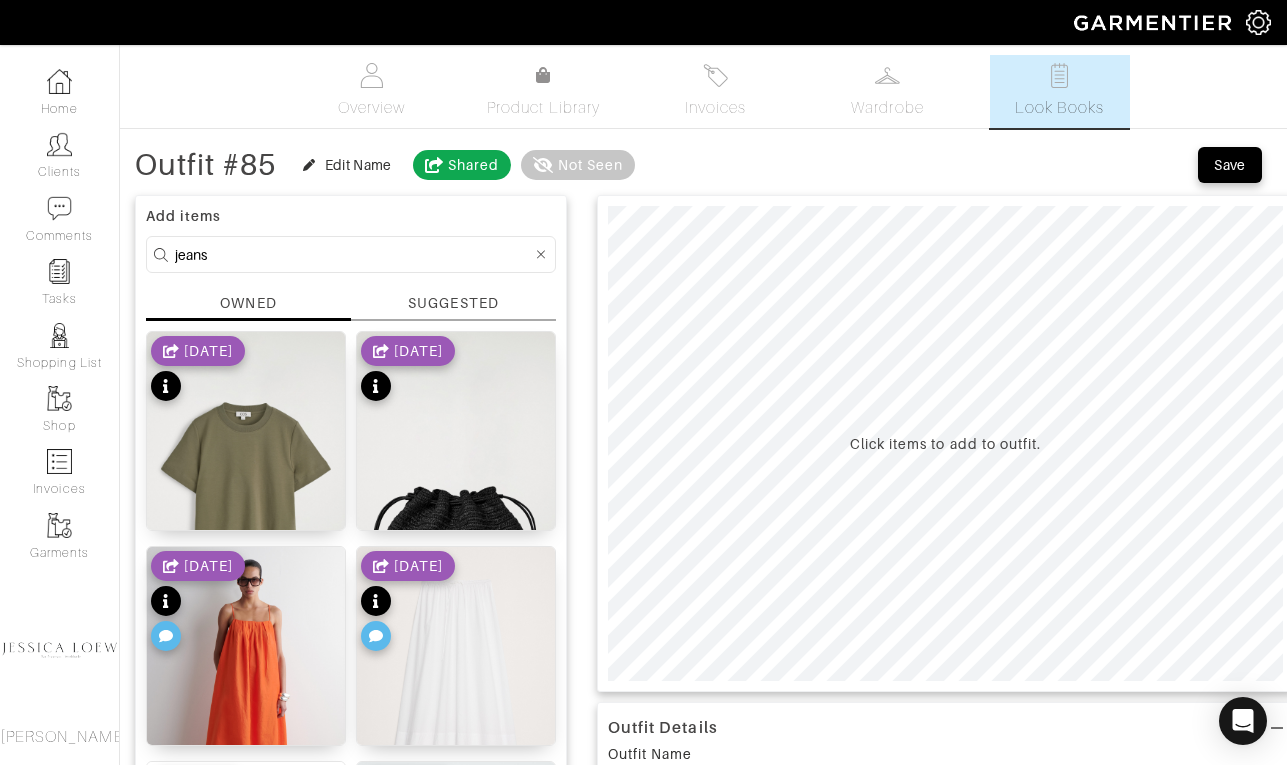 type on "jeans" 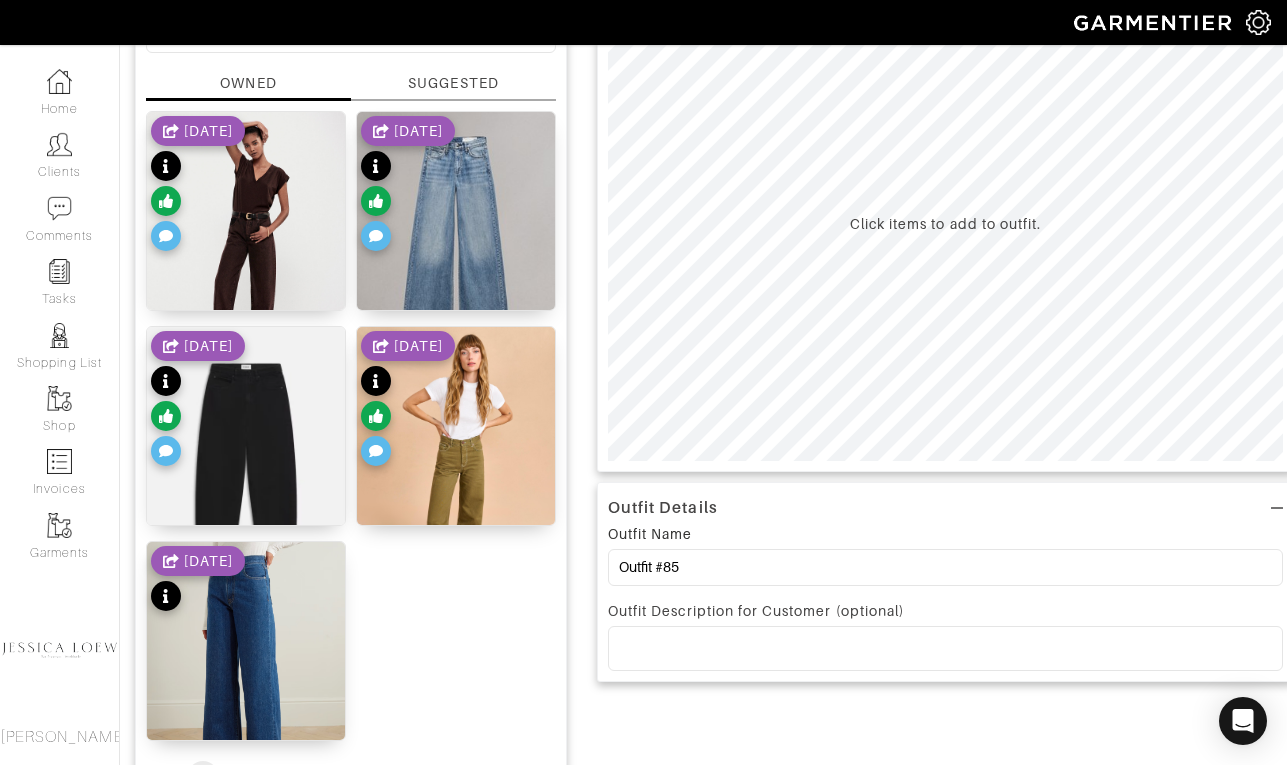 scroll, scrollTop: 219, scrollLeft: 0, axis: vertical 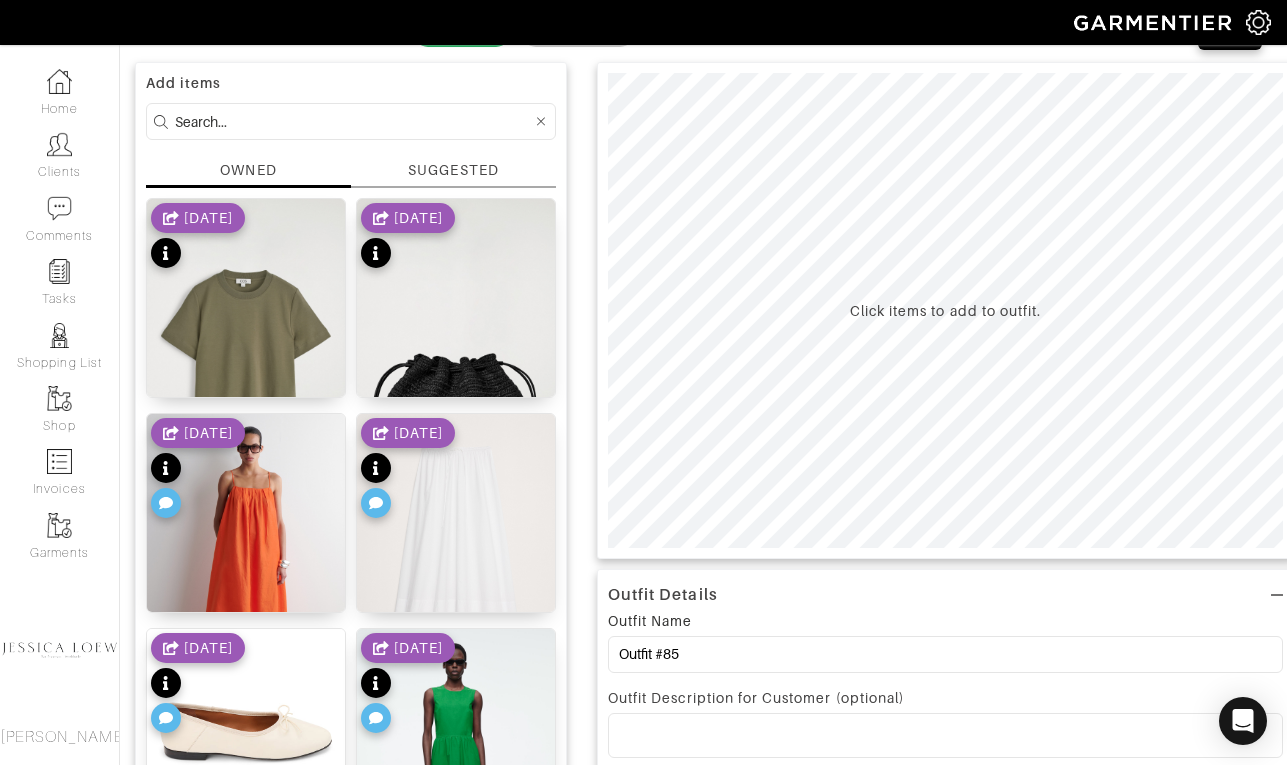 click at bounding box center [353, 121] 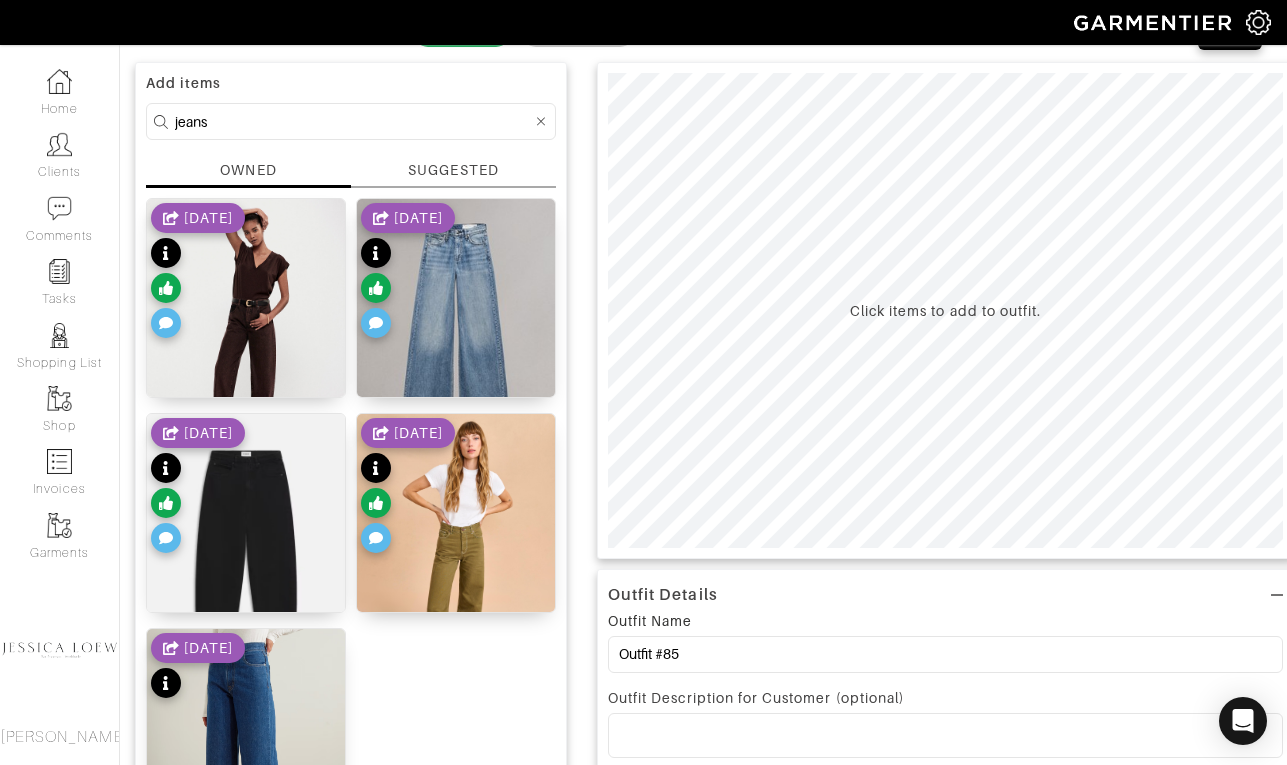 click at bounding box center [246, 761] 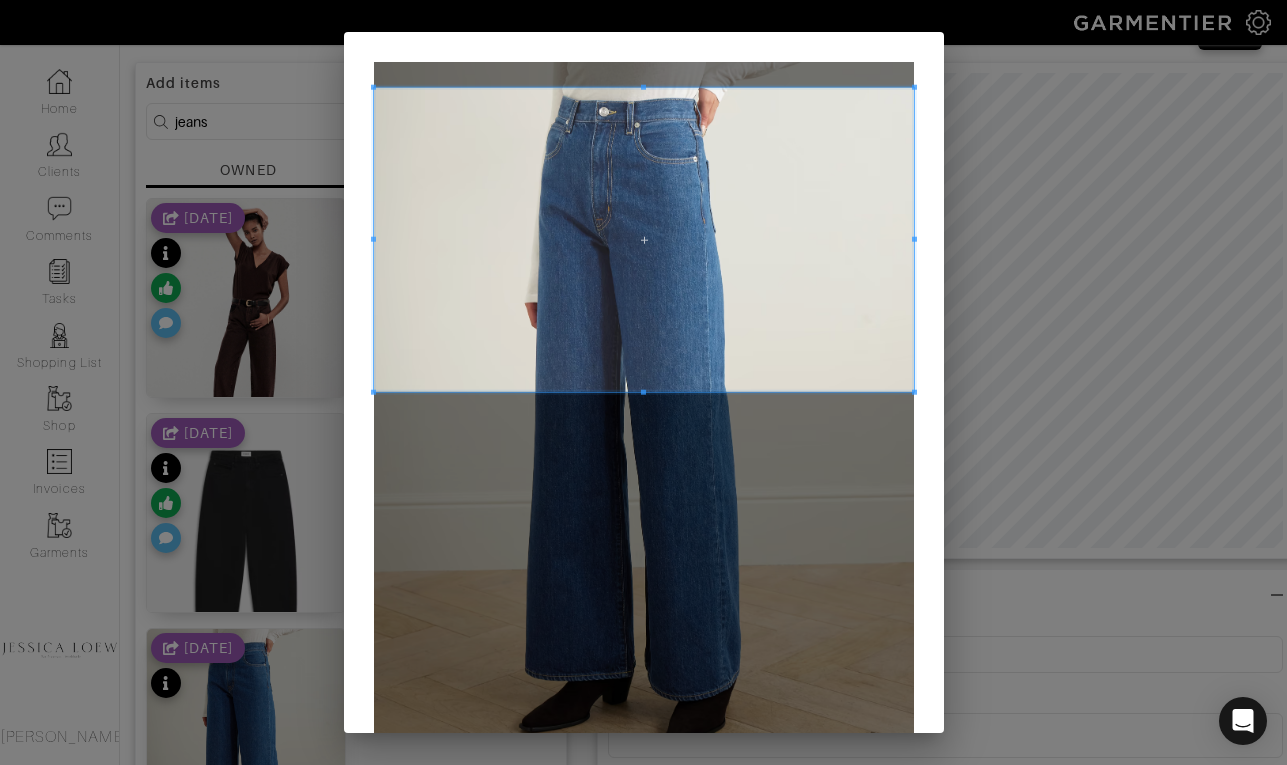 click at bounding box center [644, 240] 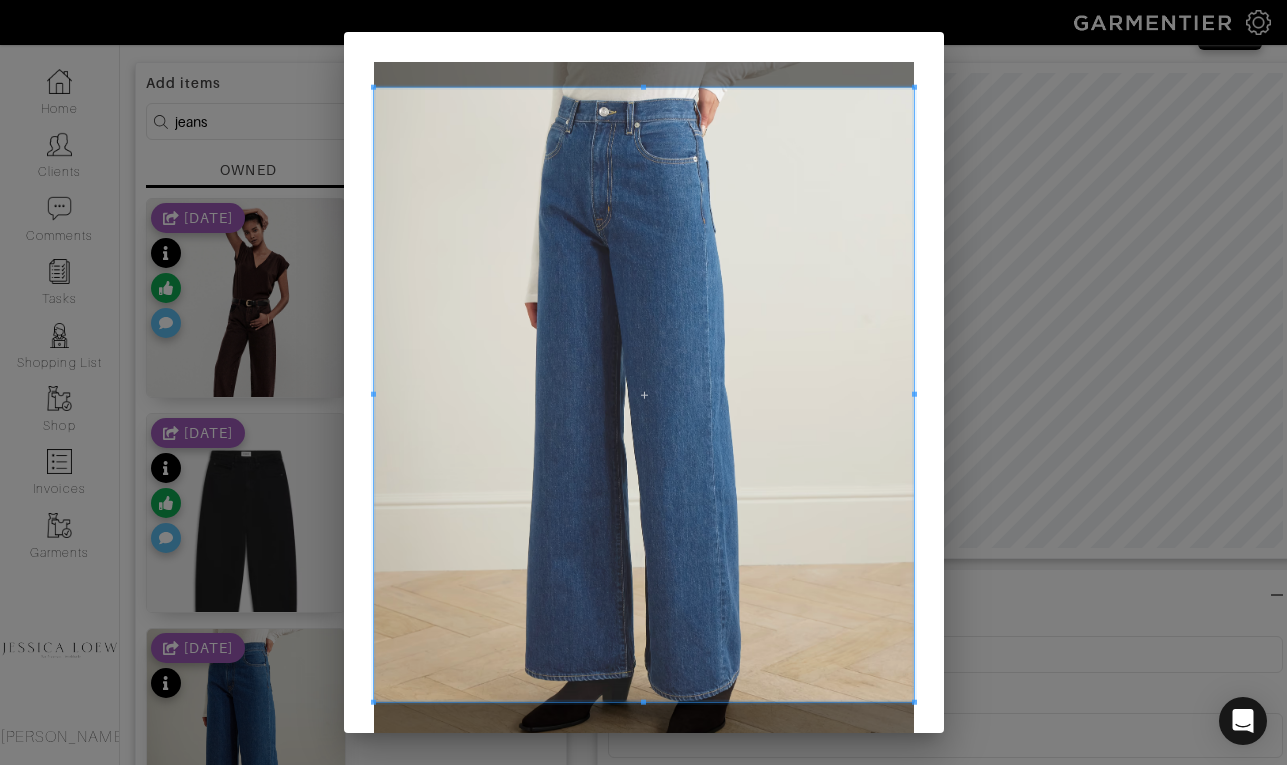 click at bounding box center (644, 395) 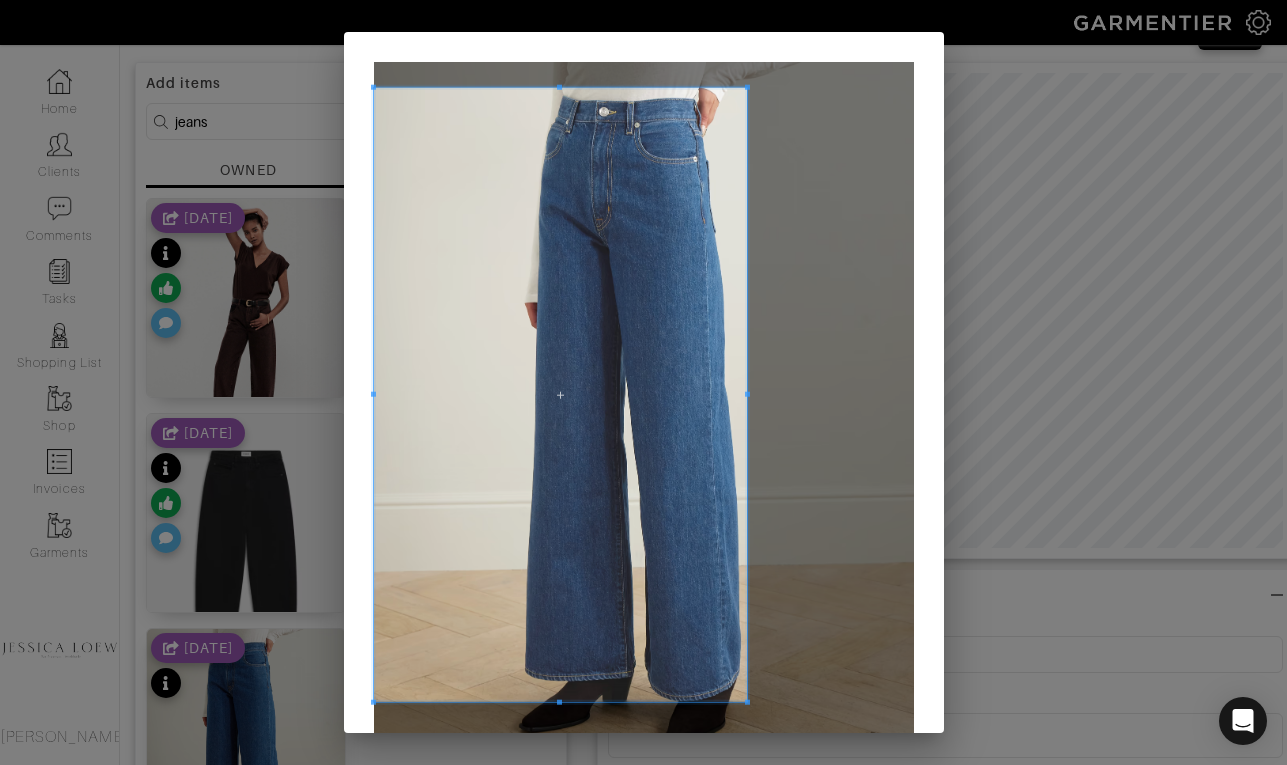 click at bounding box center [560, 395] 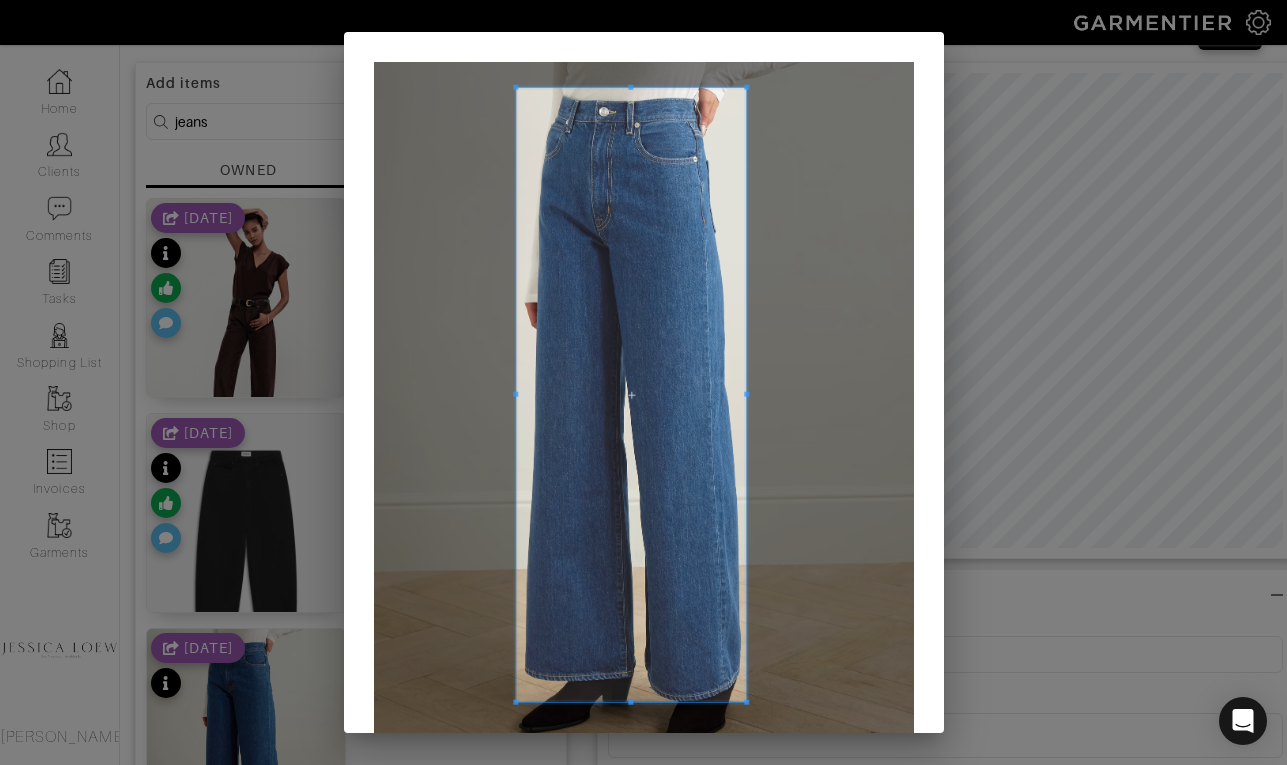 click at bounding box center [515, 395] 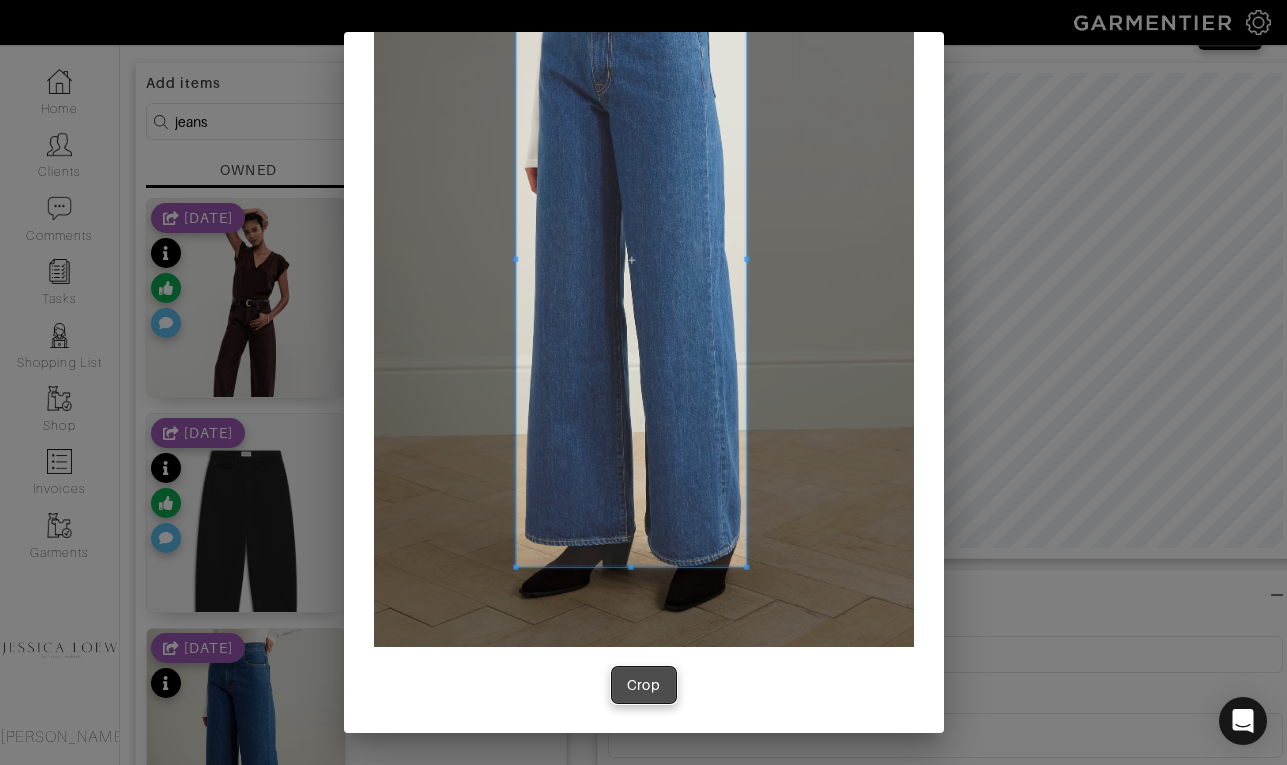 click on "Crop" at bounding box center [644, 685] 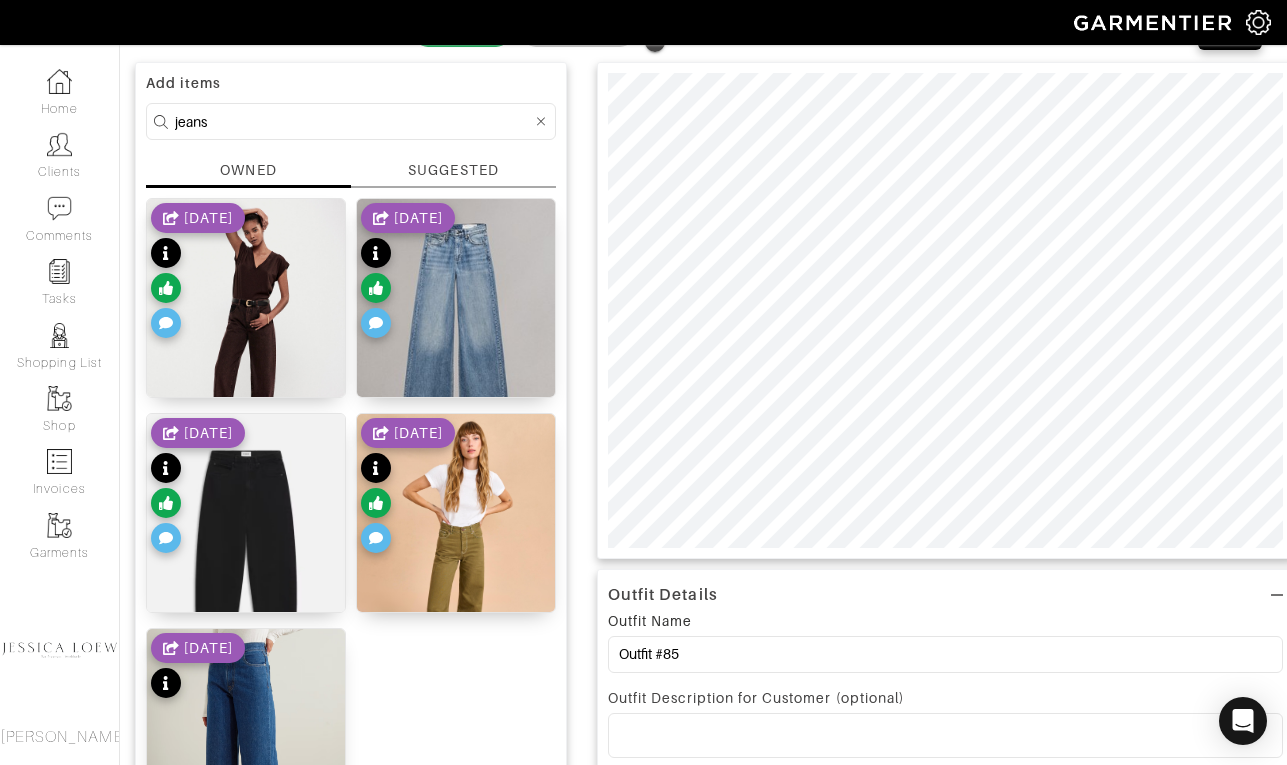 click on "jeans" at bounding box center (353, 121) 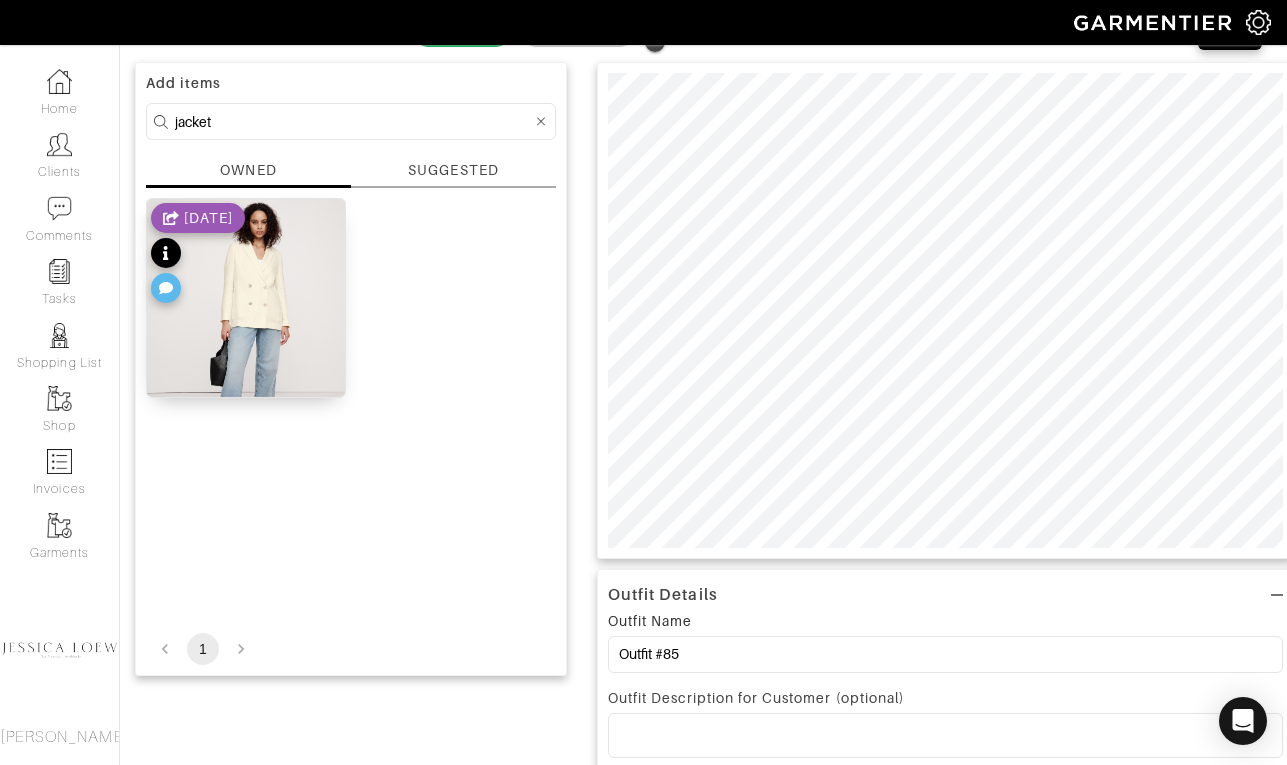 type on "jacket" 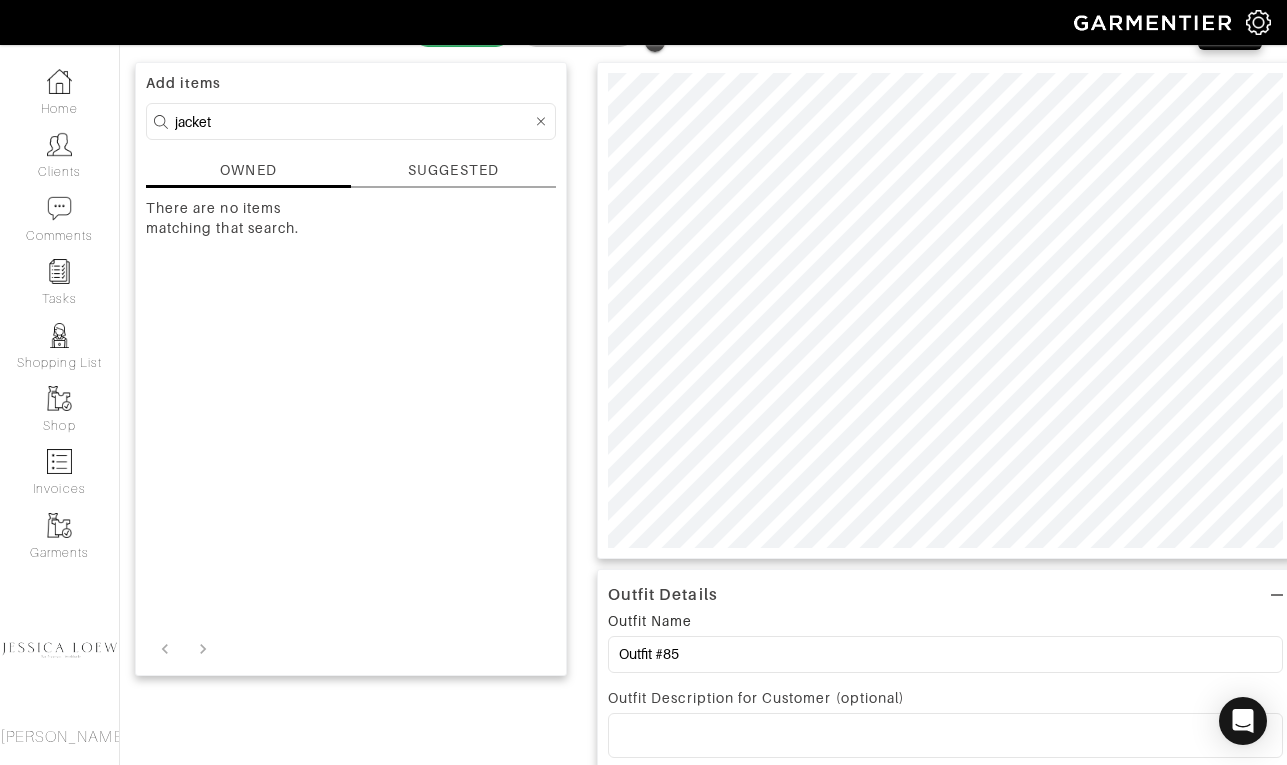 click 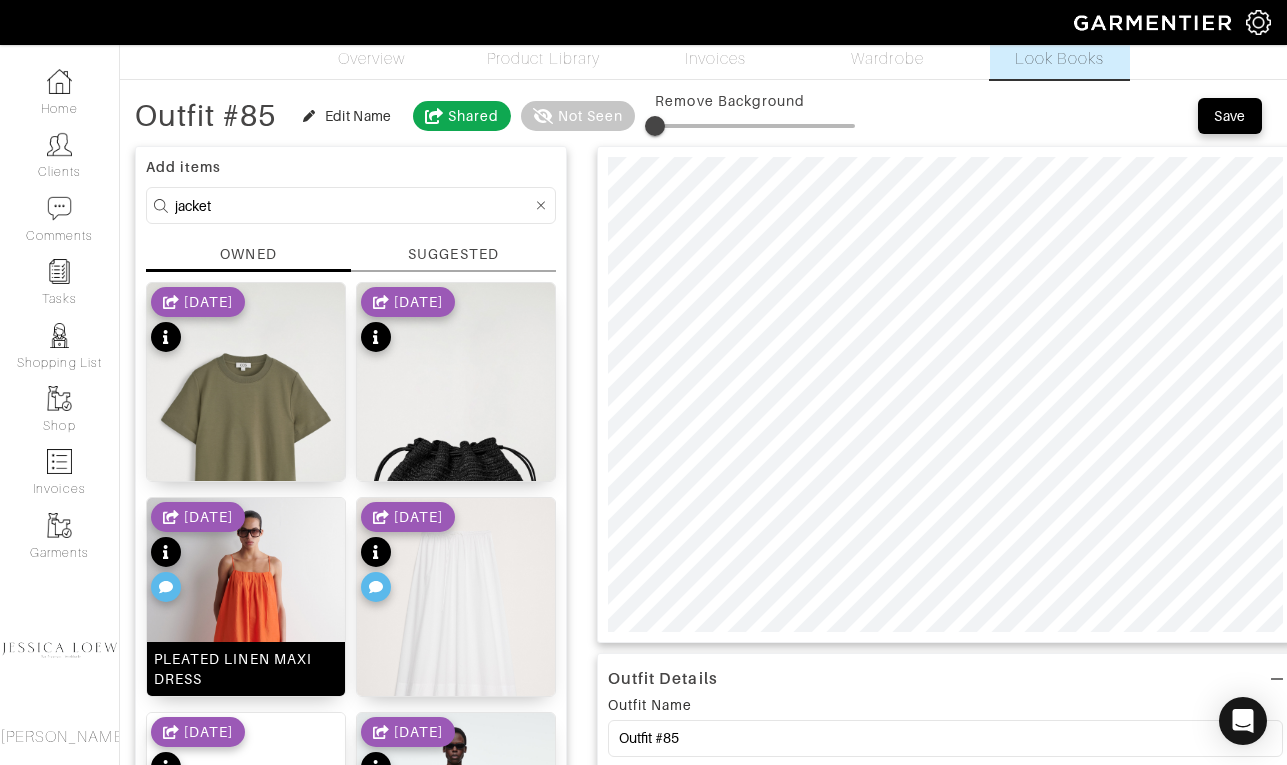 scroll, scrollTop: 0, scrollLeft: 0, axis: both 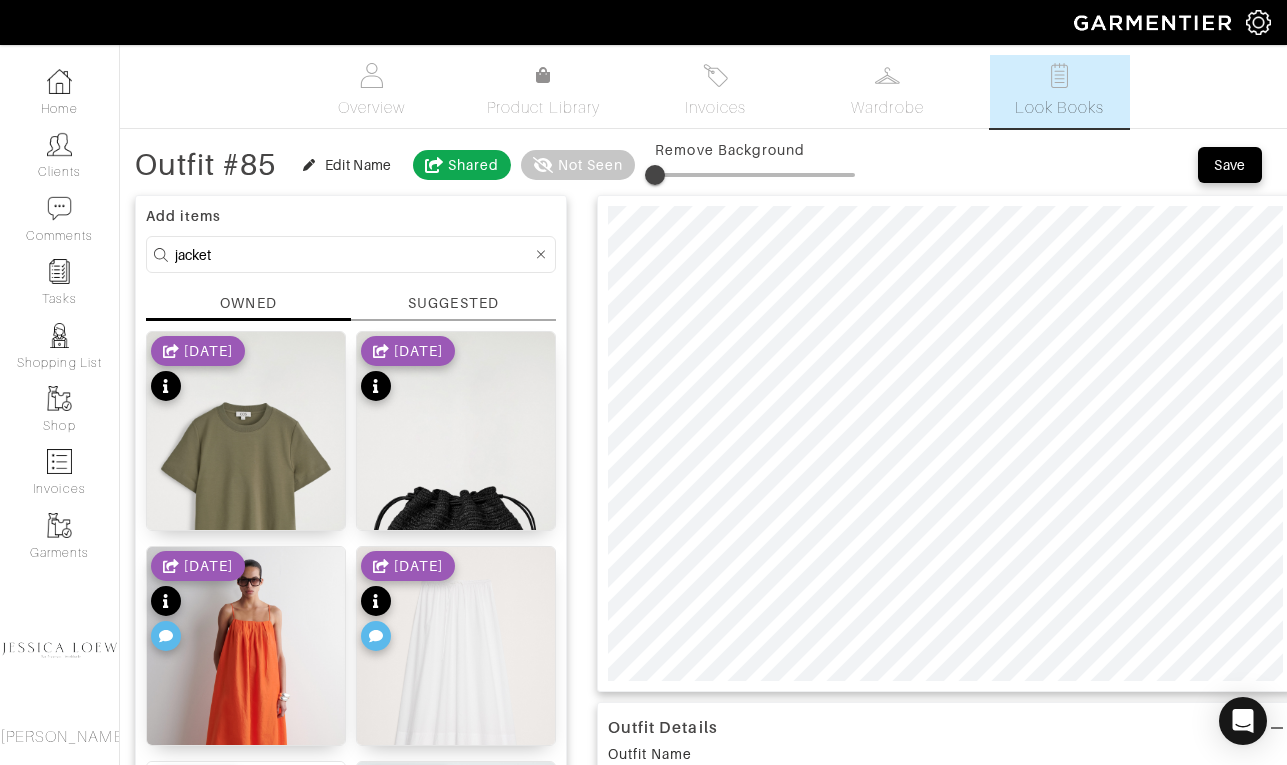 click on "jacket" at bounding box center (353, 254) 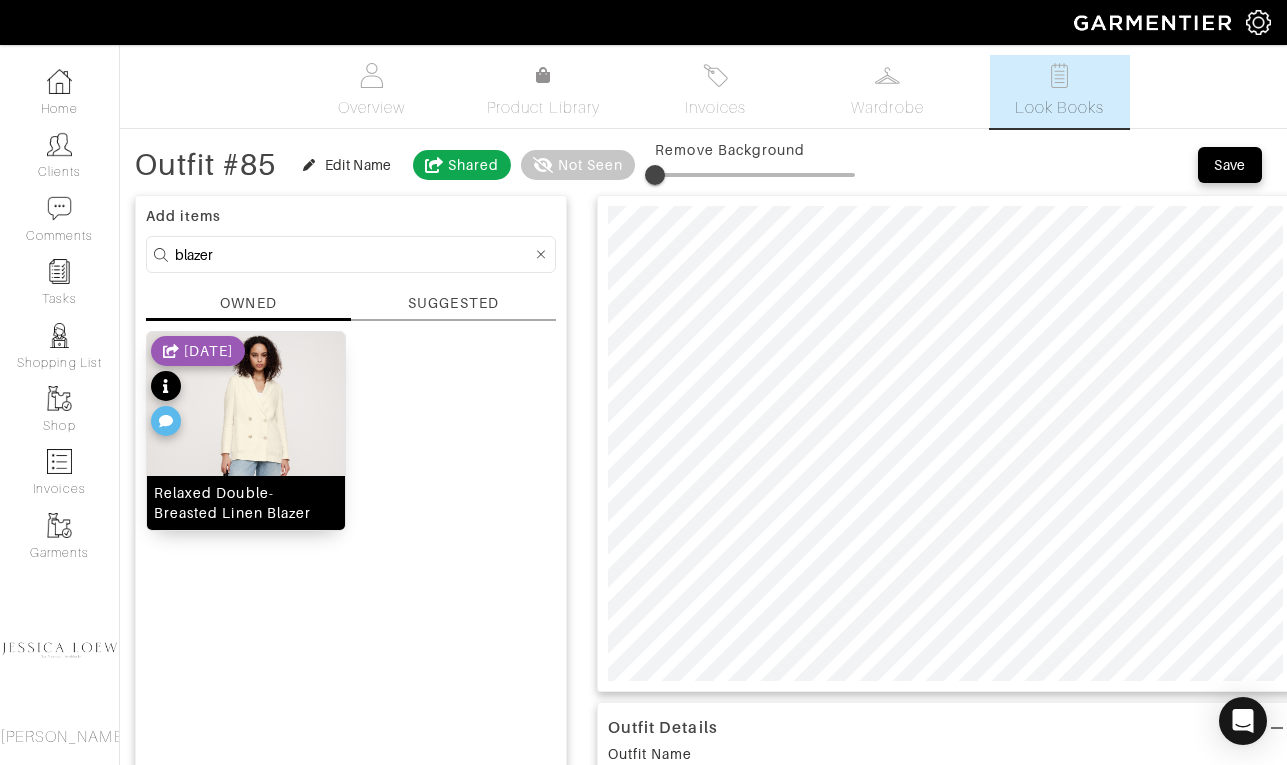 click at bounding box center (246, 464) 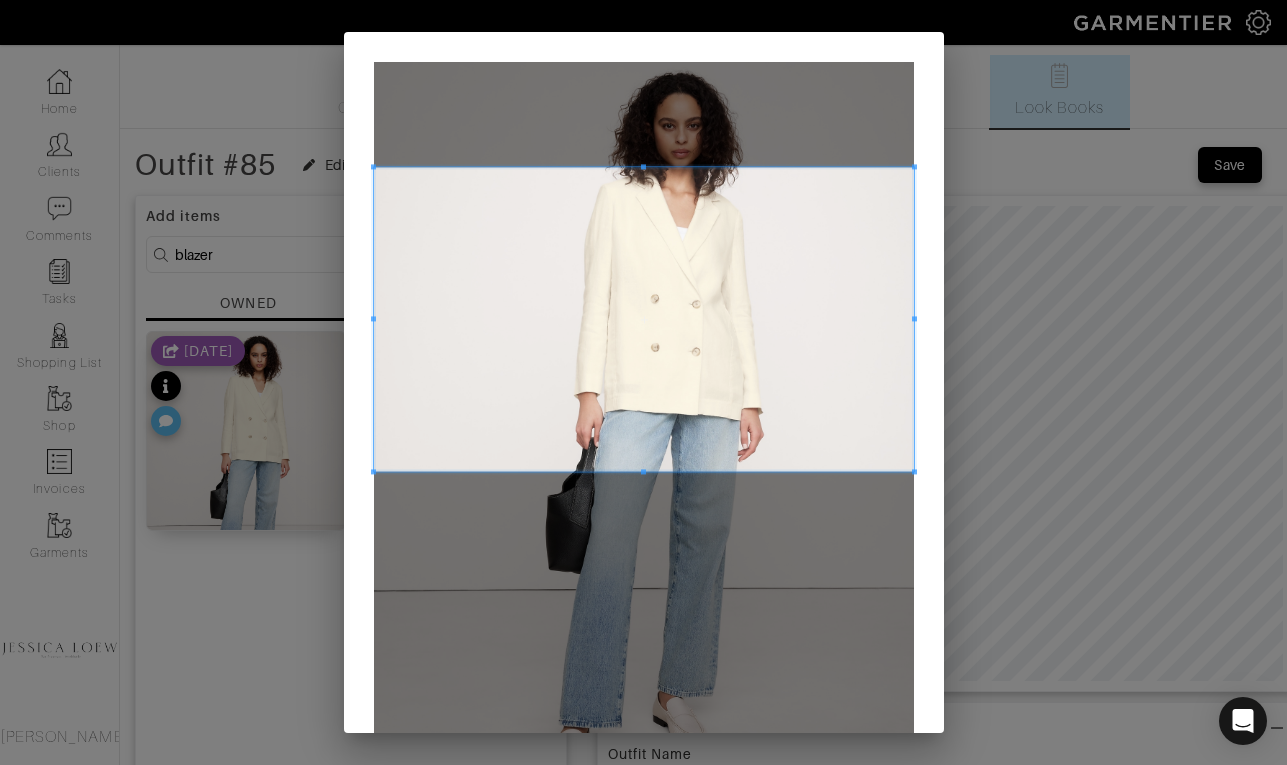 click at bounding box center (644, 319) 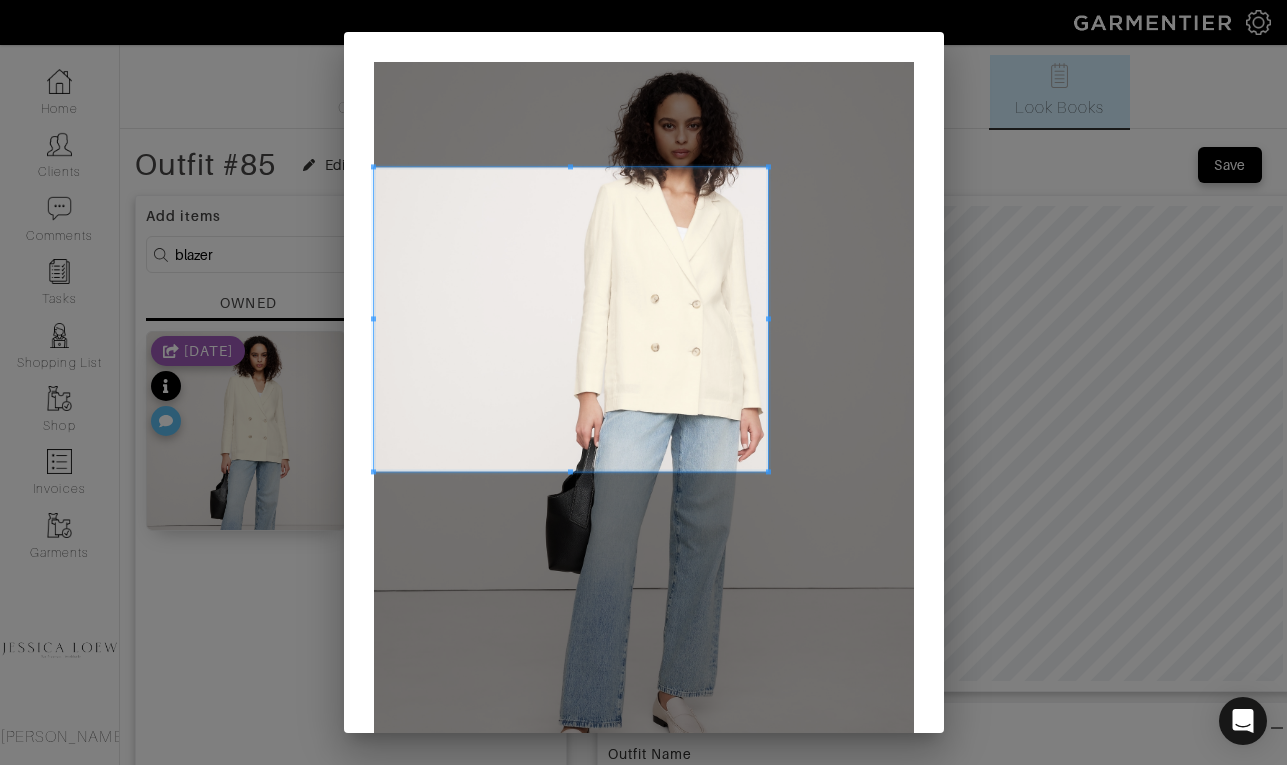 click at bounding box center (768, 319) 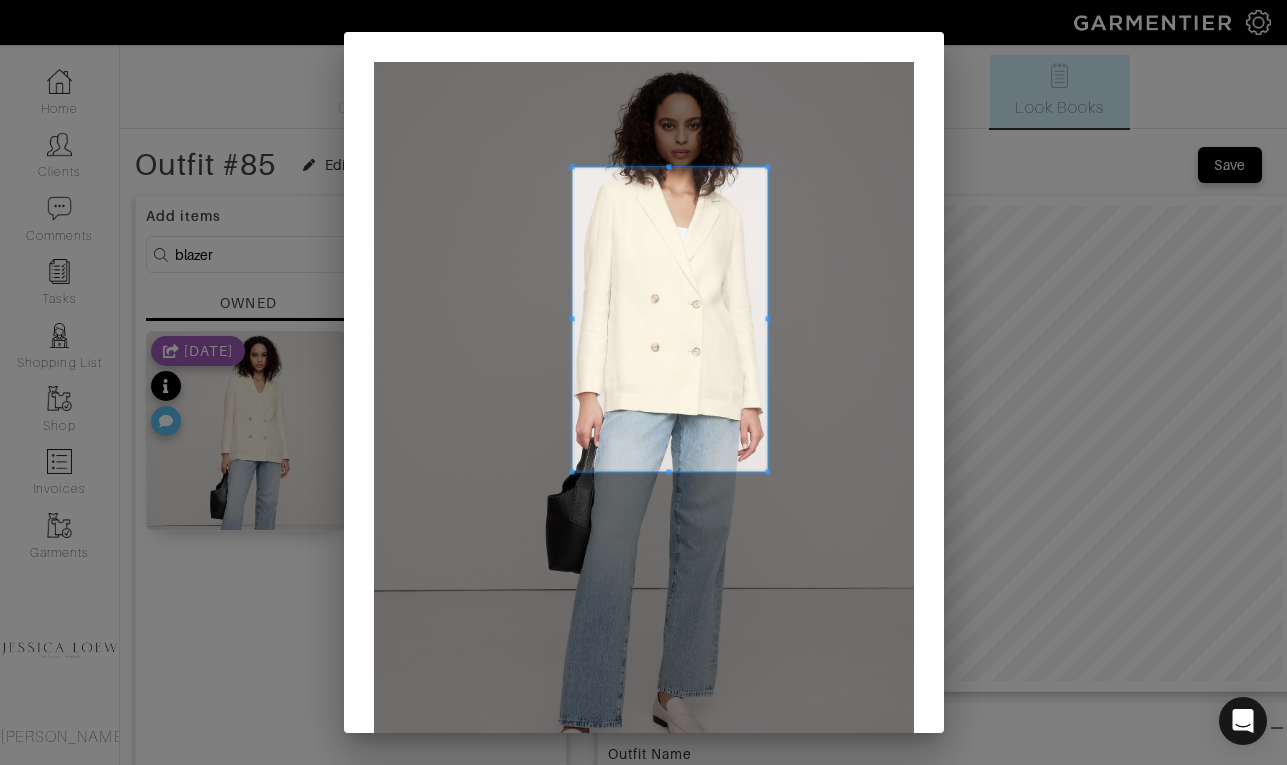 click at bounding box center (670, 319) 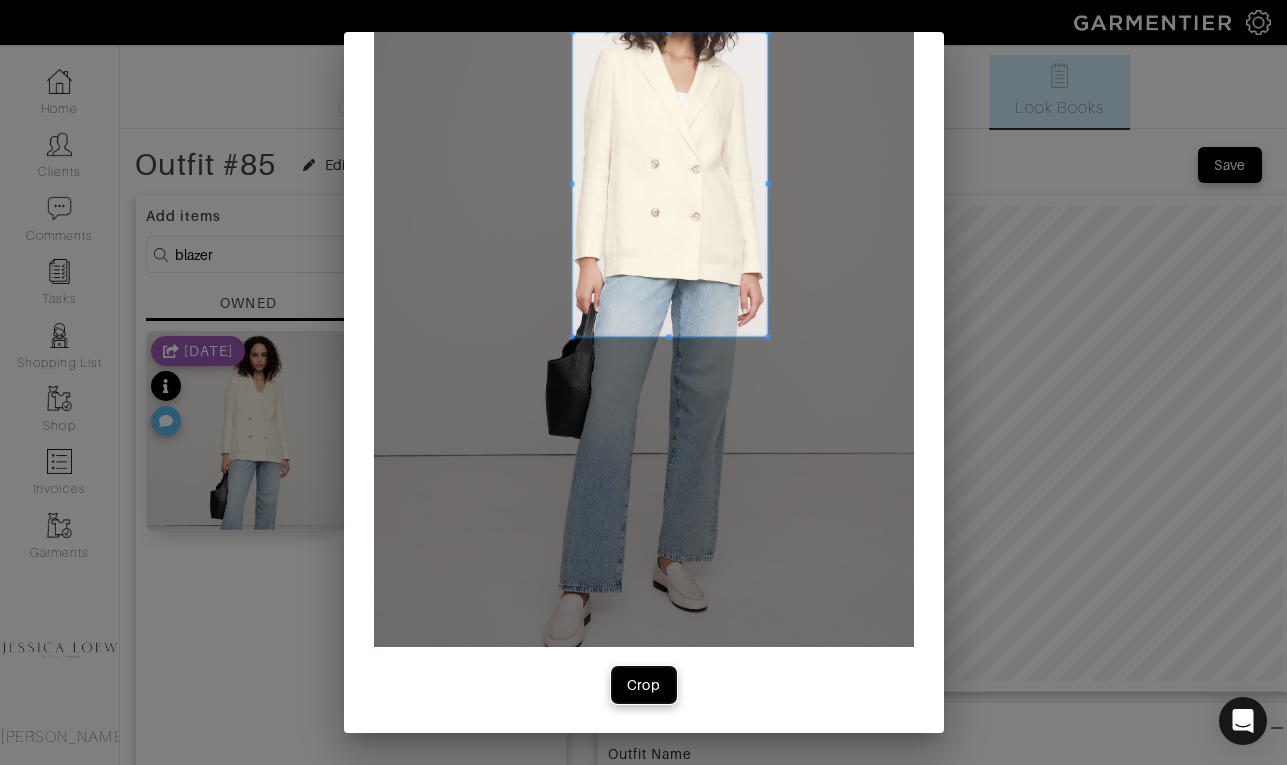 click on "Crop" at bounding box center (644, 685) 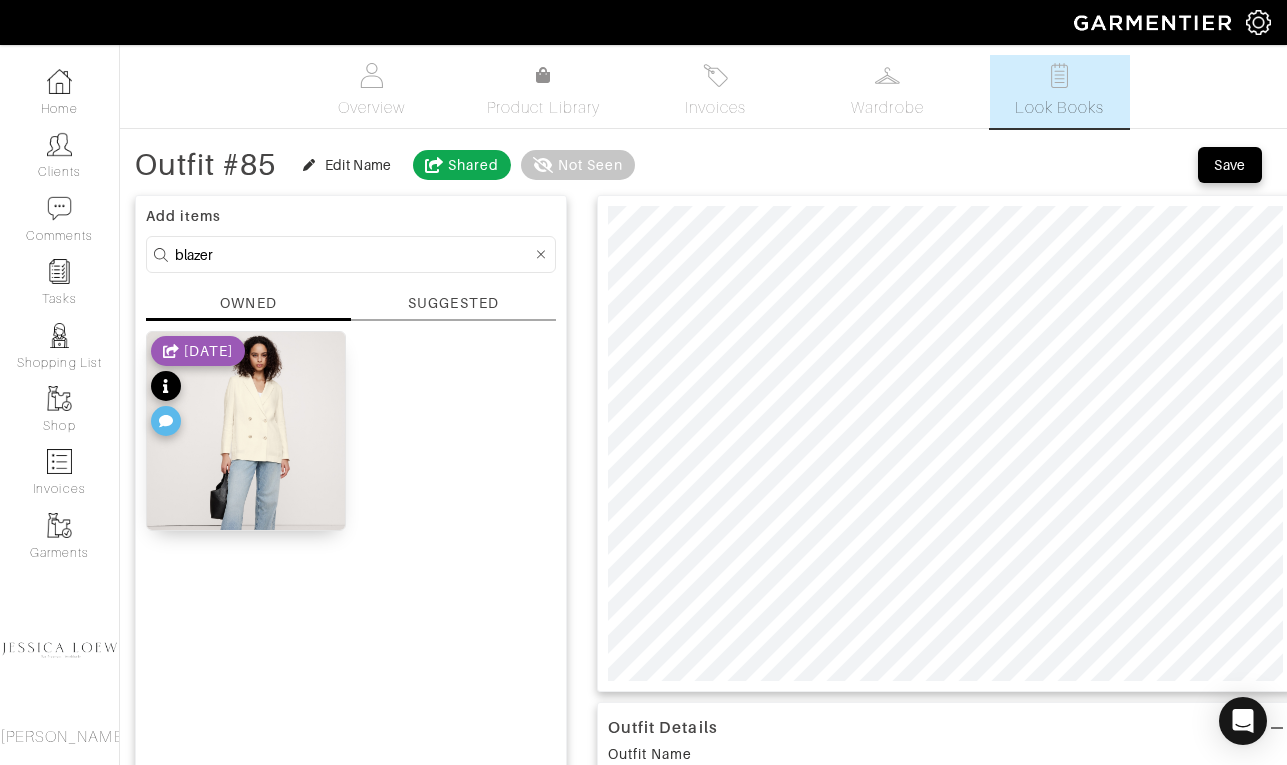 click on "blazer" at bounding box center [353, 254] 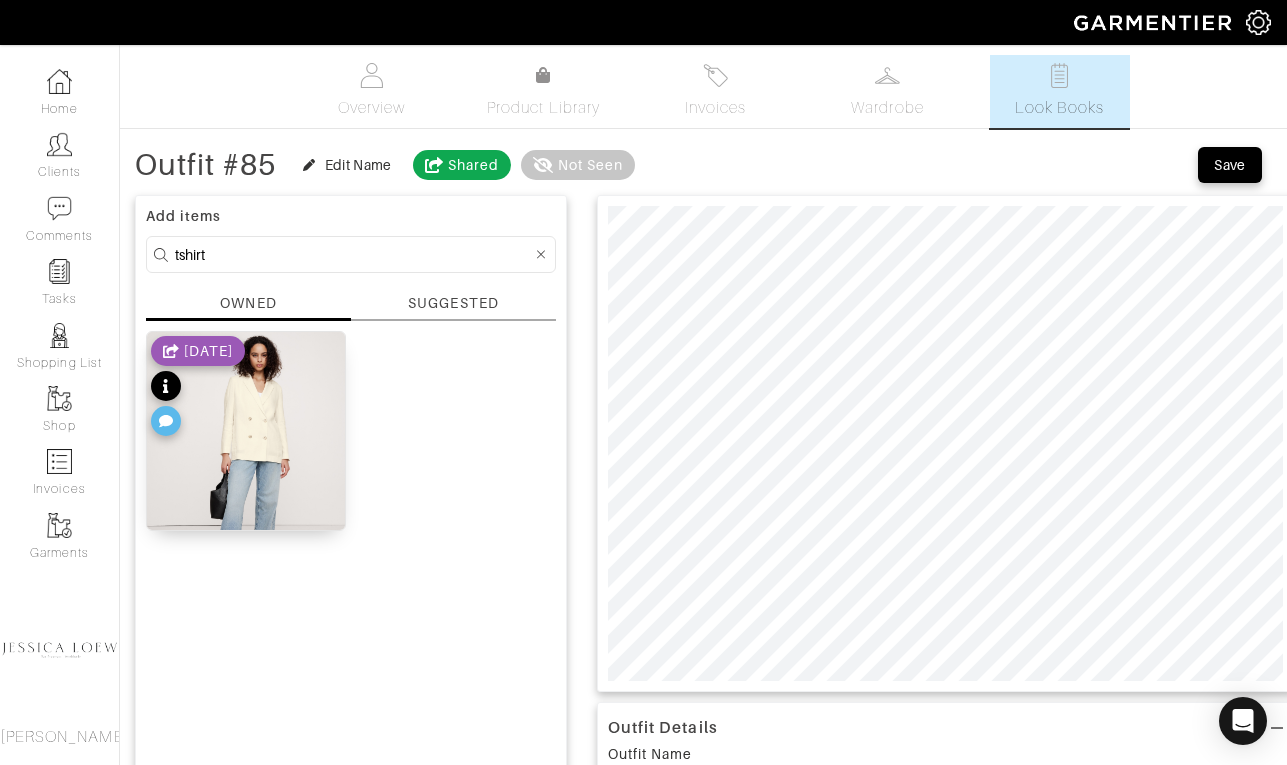 type on "tshirt" 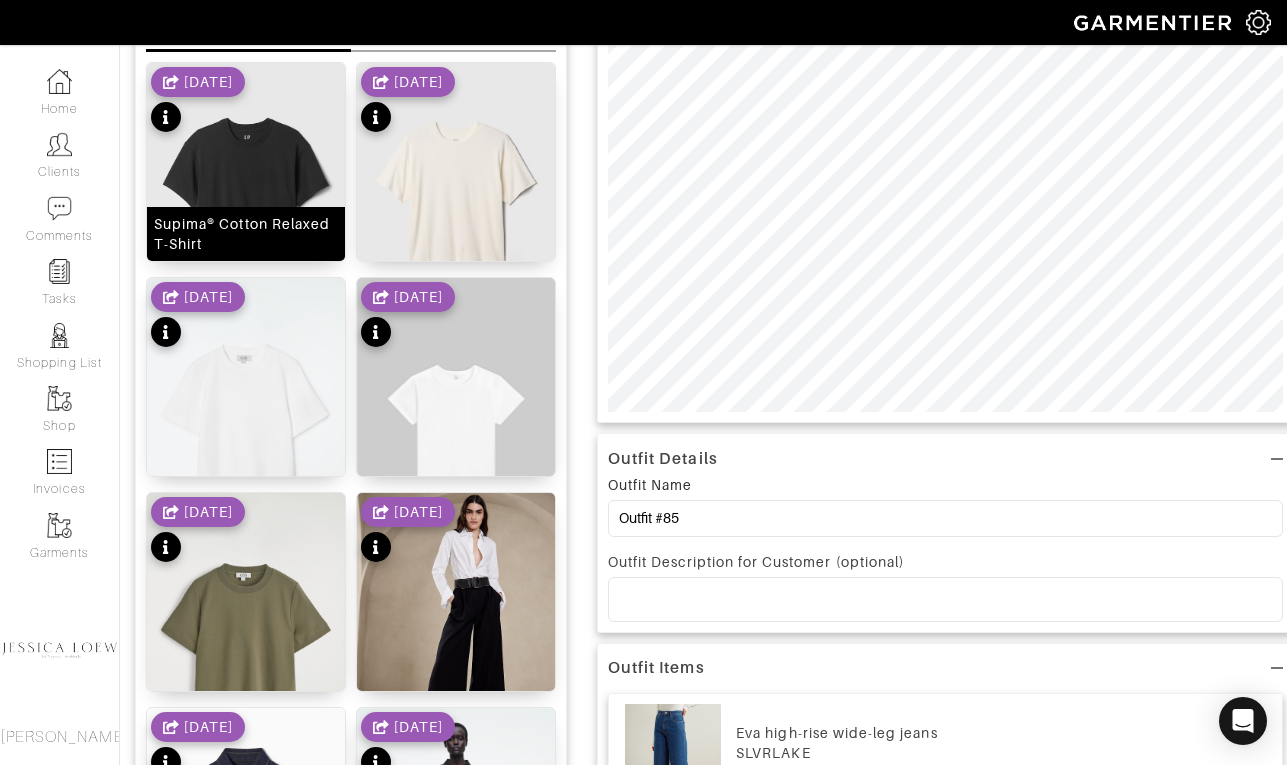 scroll, scrollTop: 0, scrollLeft: 0, axis: both 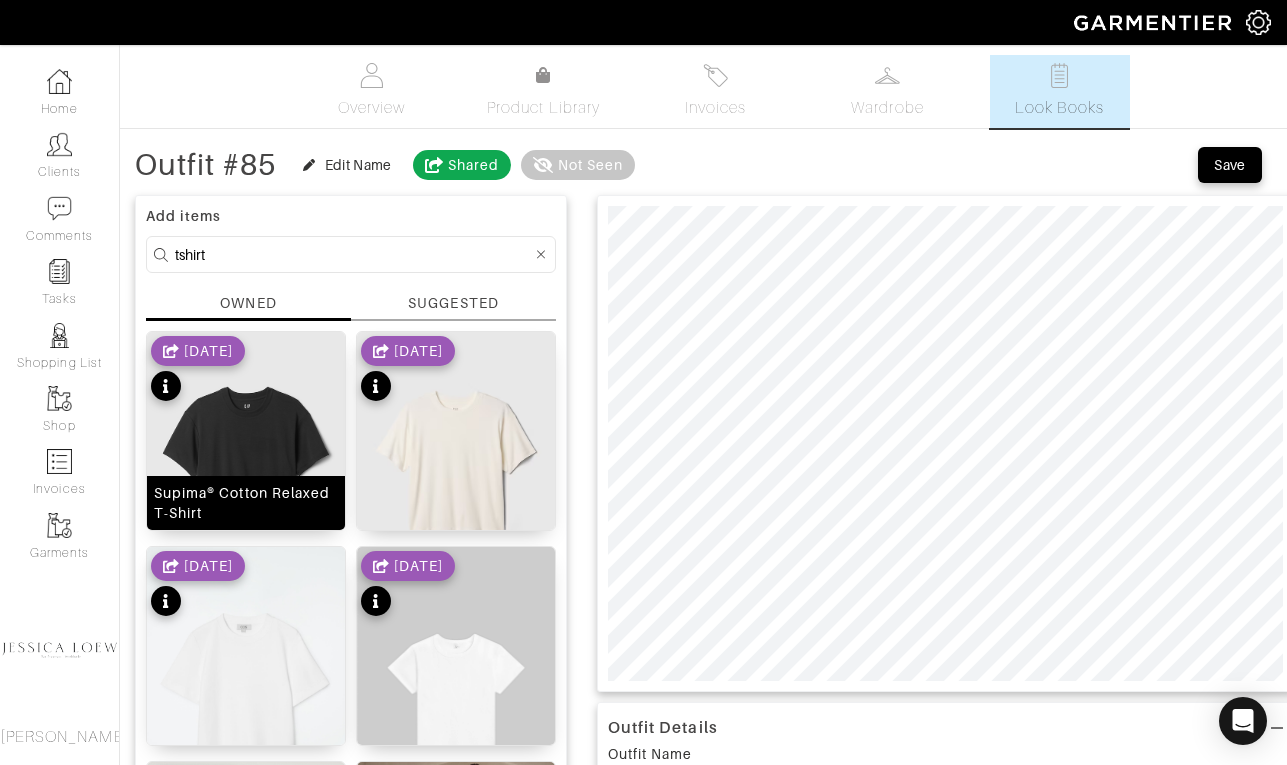 click at bounding box center (246, 464) 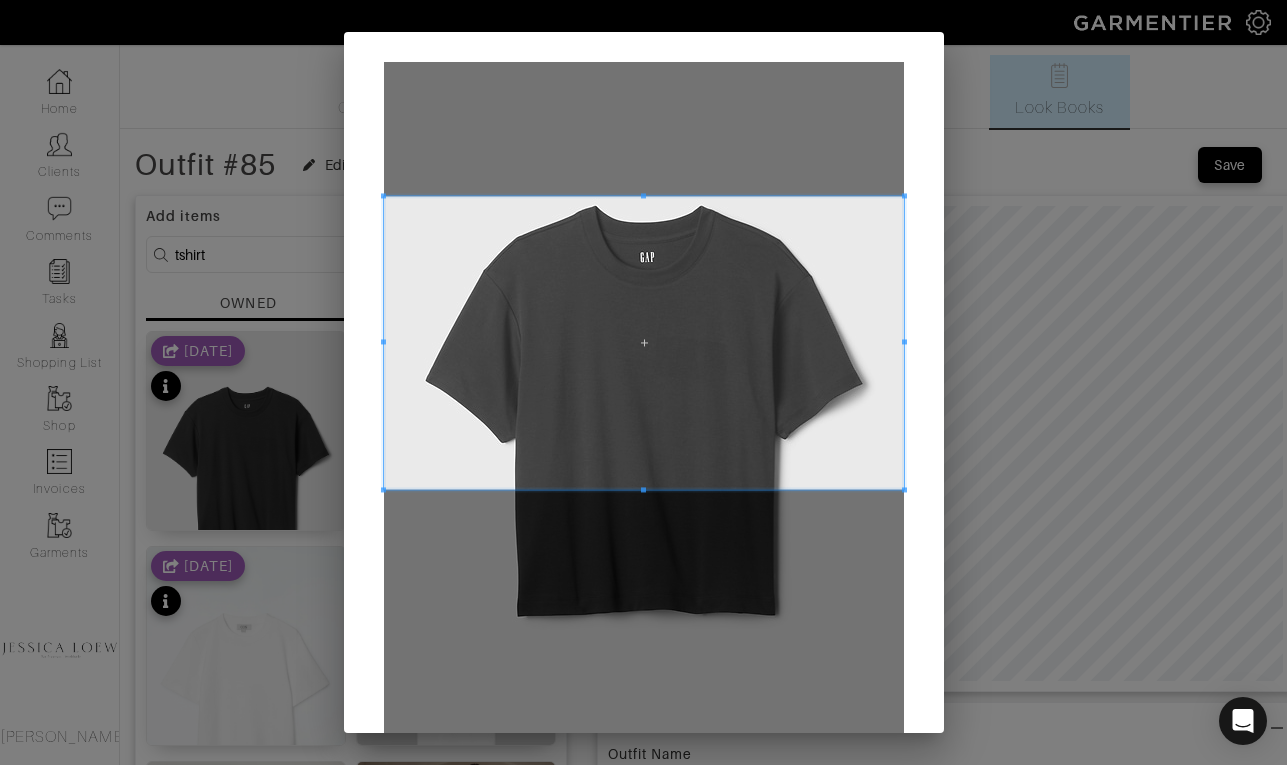 click at bounding box center [644, 342] 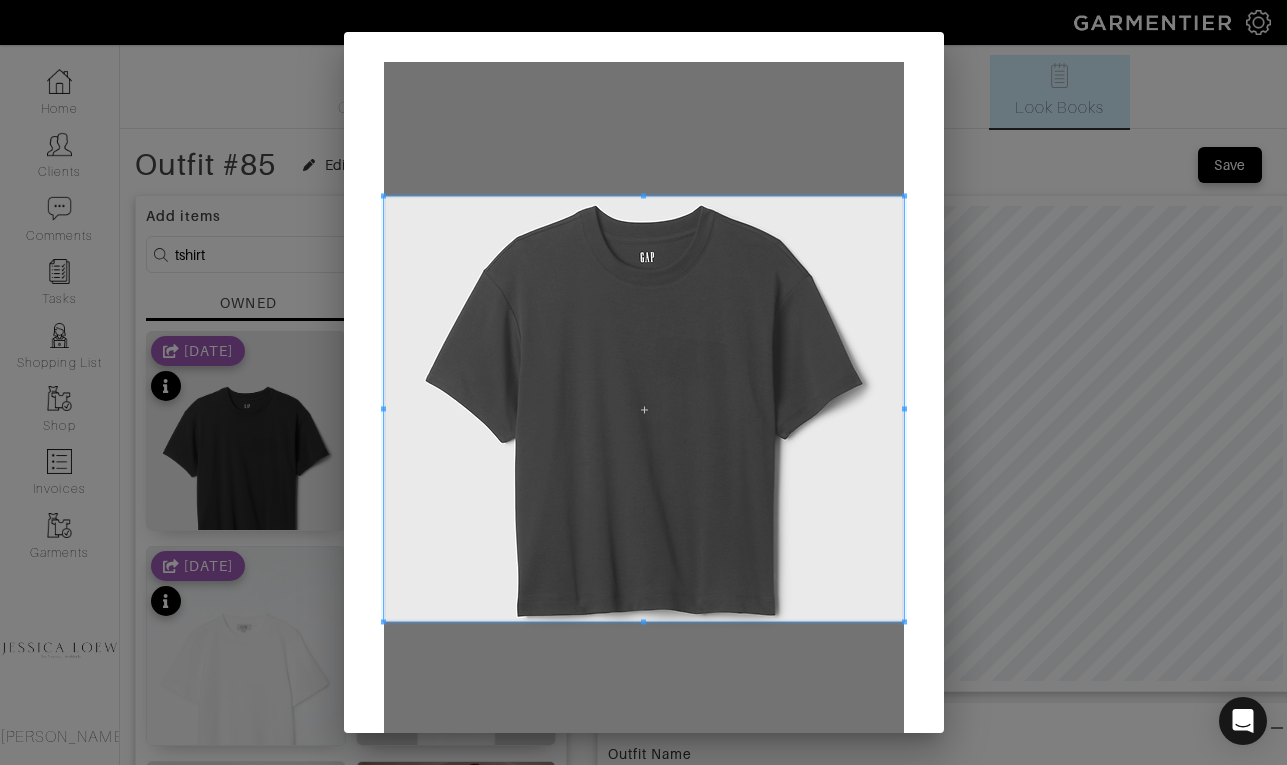 click at bounding box center [643, 622] 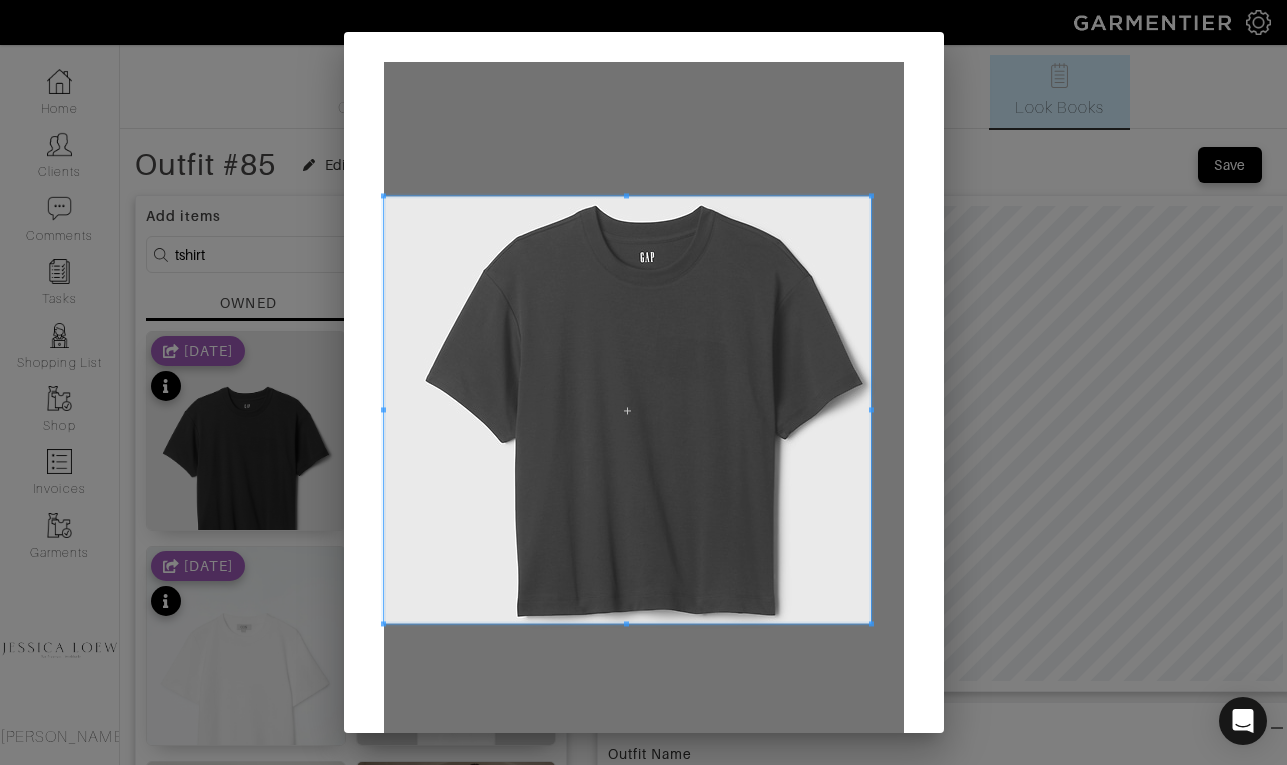 click at bounding box center (628, 409) 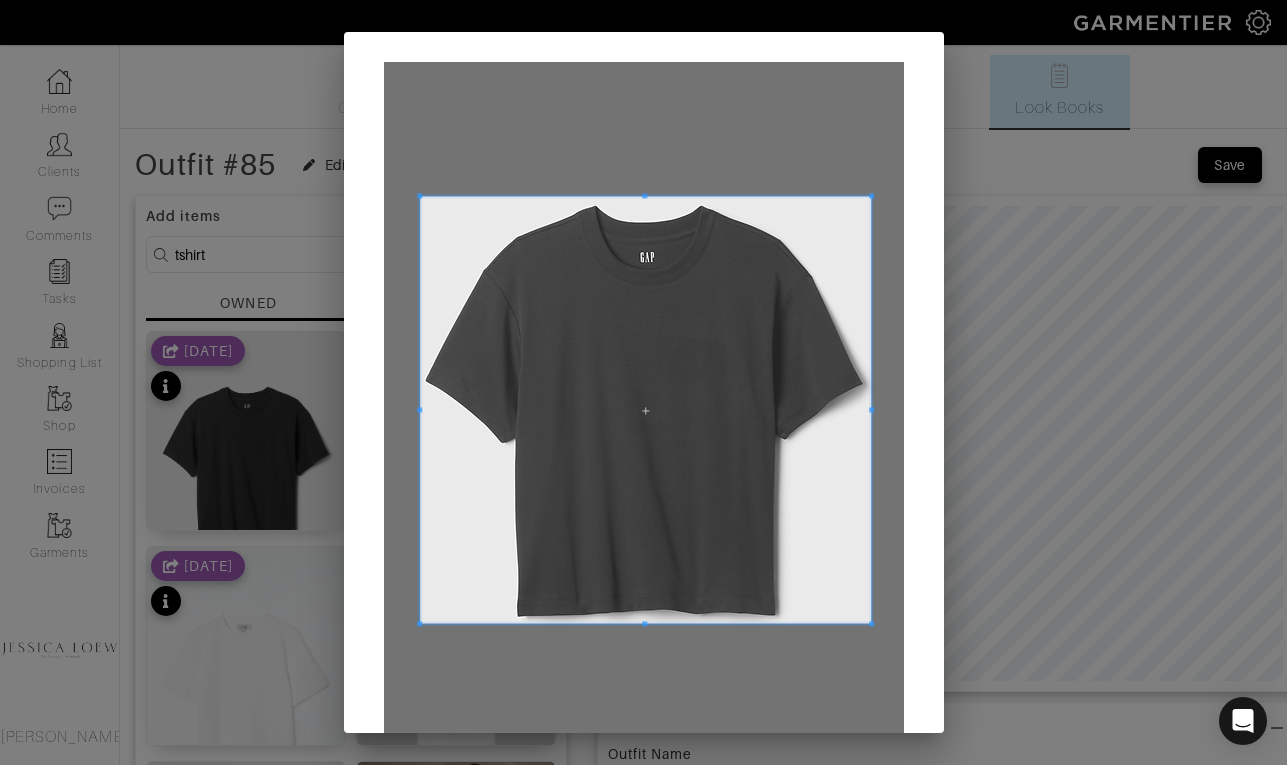 click at bounding box center [419, 409] 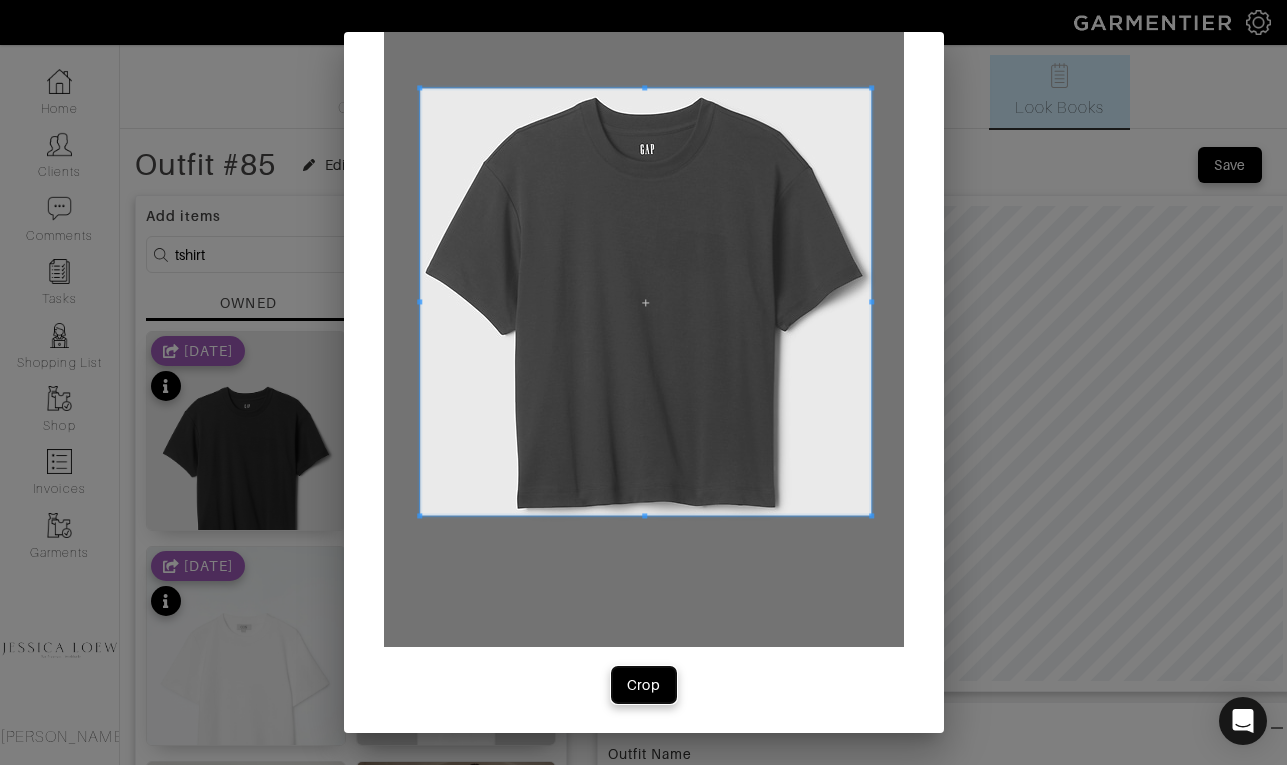 click on "Crop" at bounding box center [644, 685] 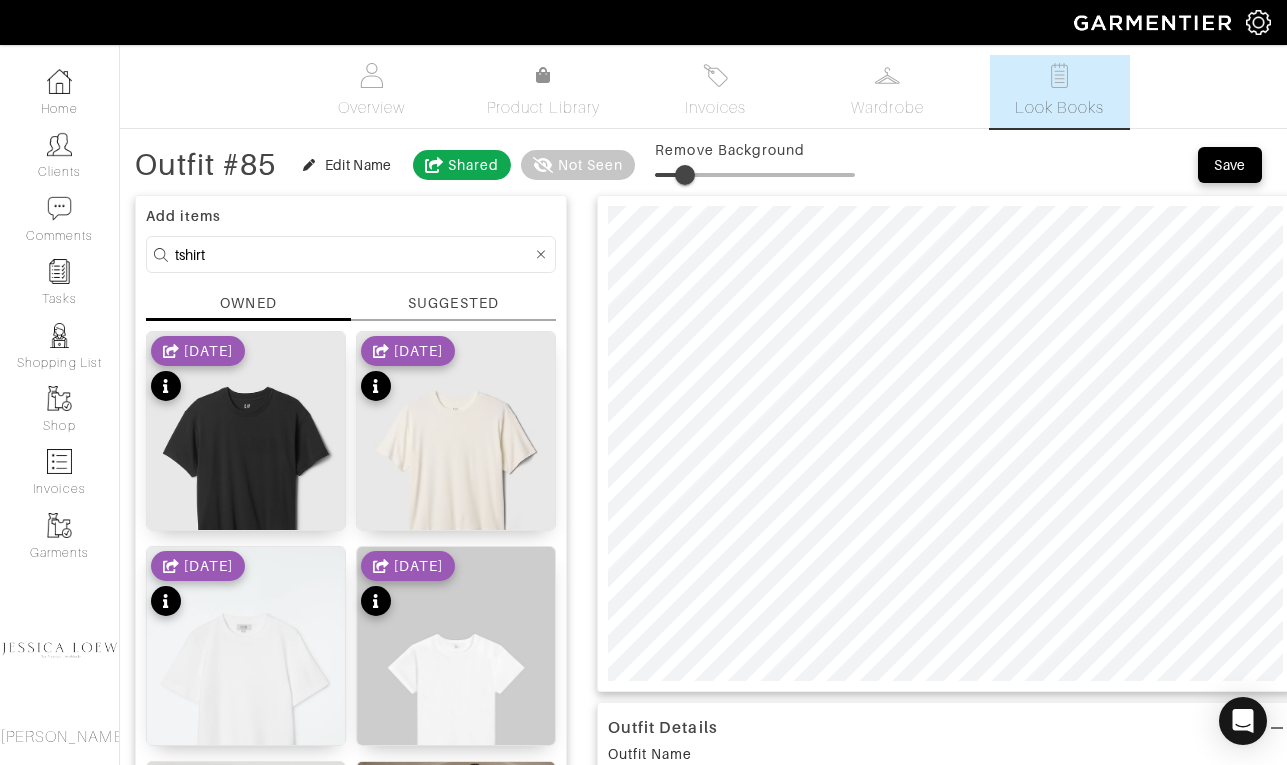 type on "16" 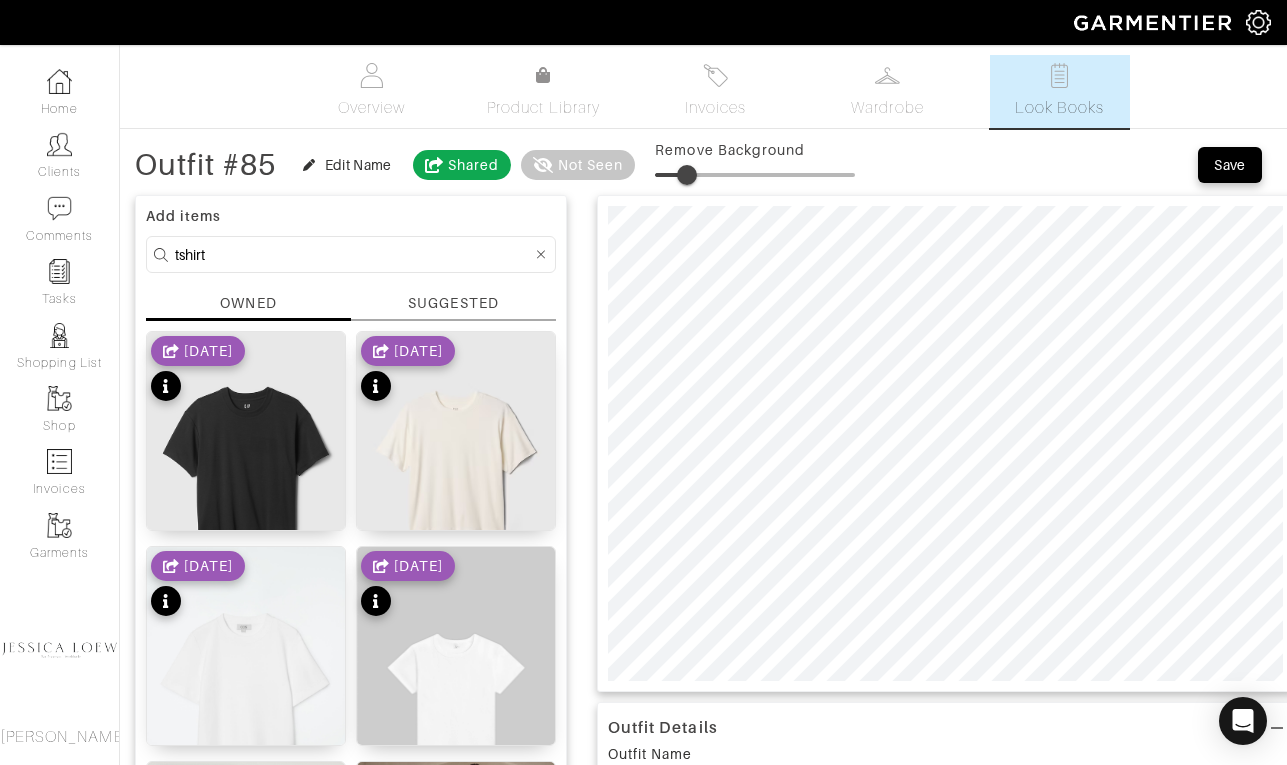 click at bounding box center [755, 175] 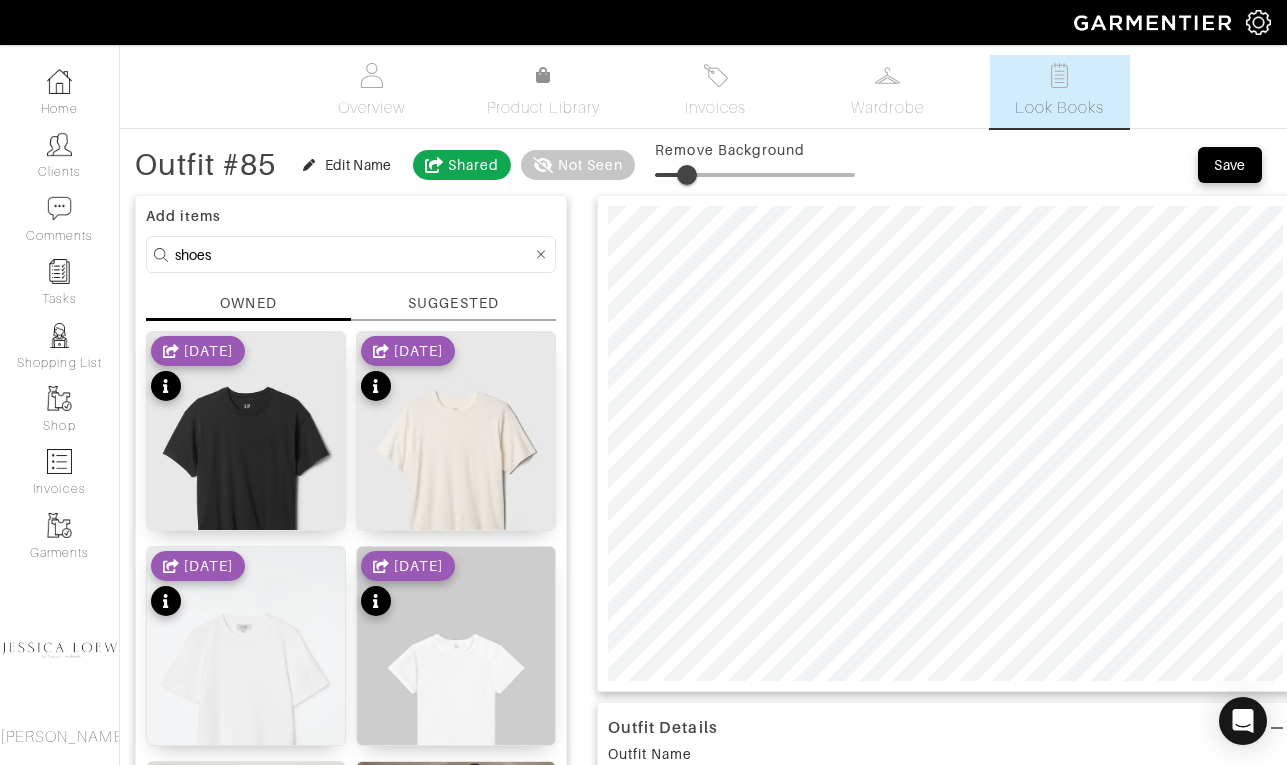 type on "shoes" 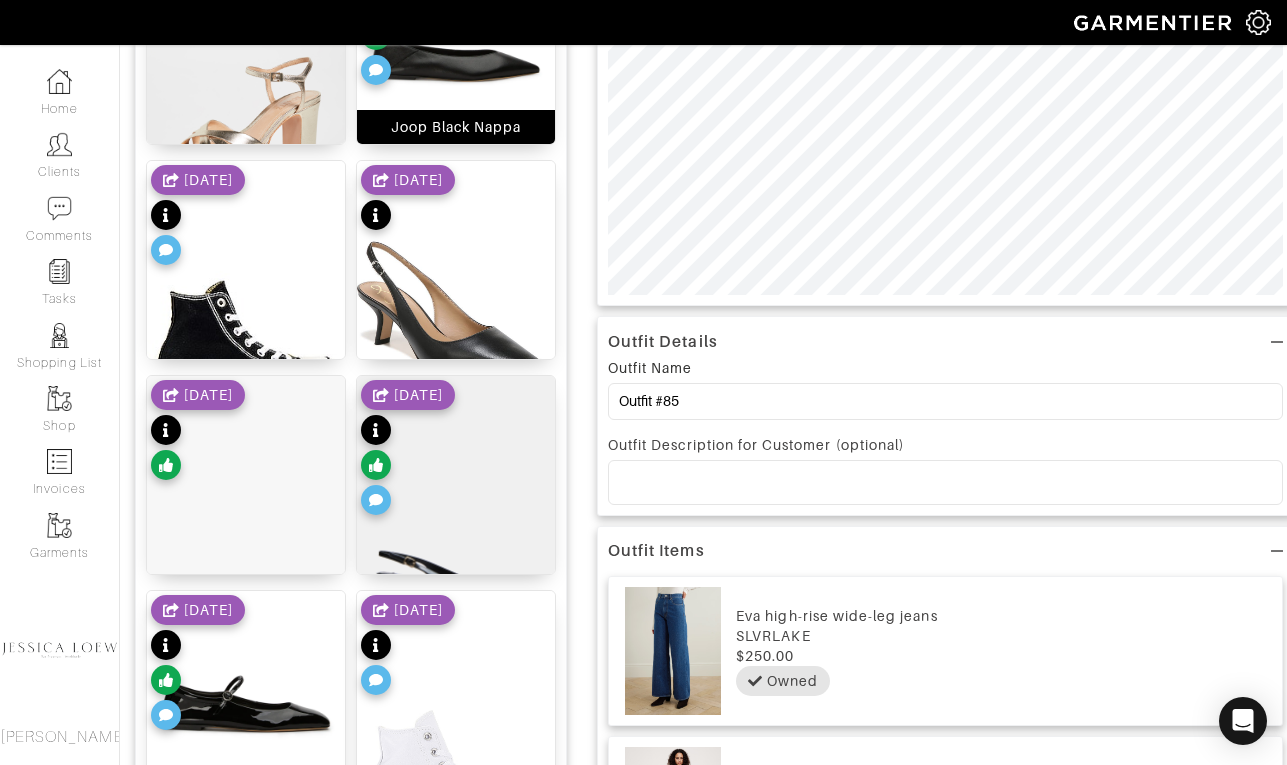 scroll, scrollTop: 419, scrollLeft: 0, axis: vertical 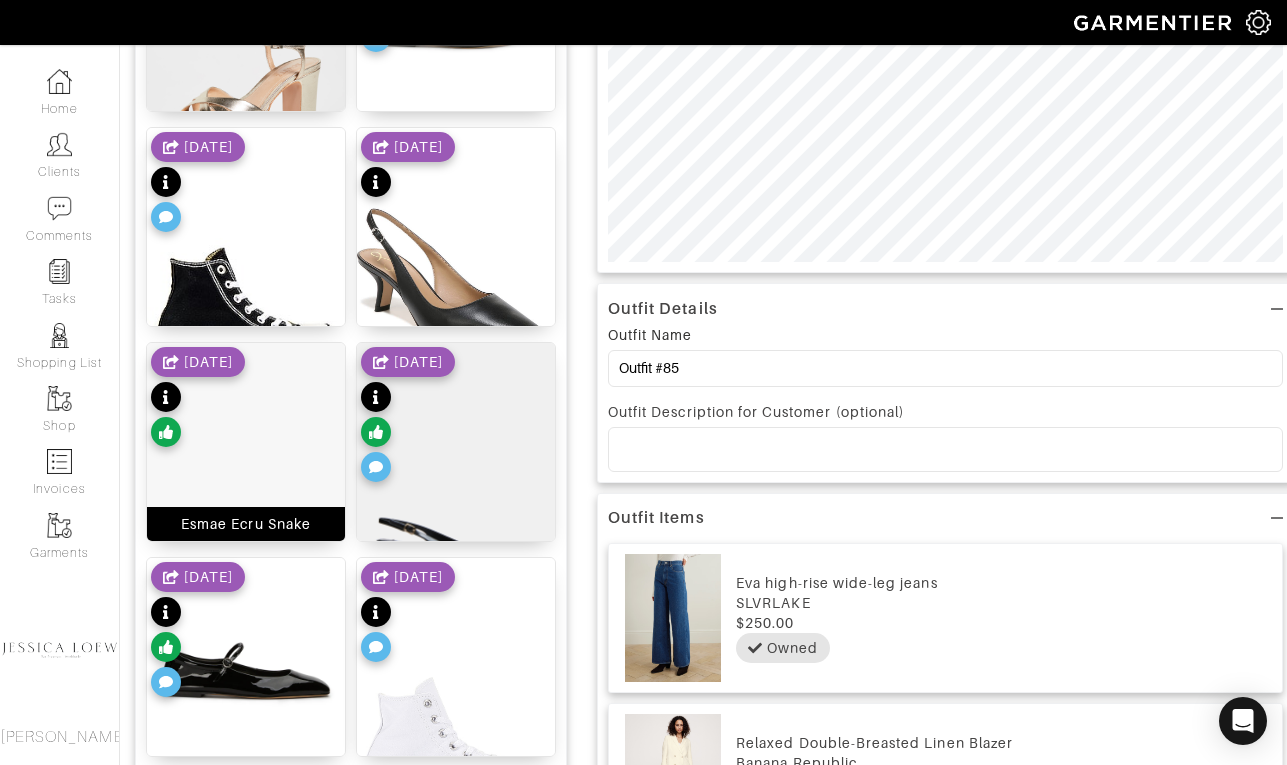 click at bounding box center (246, 482) 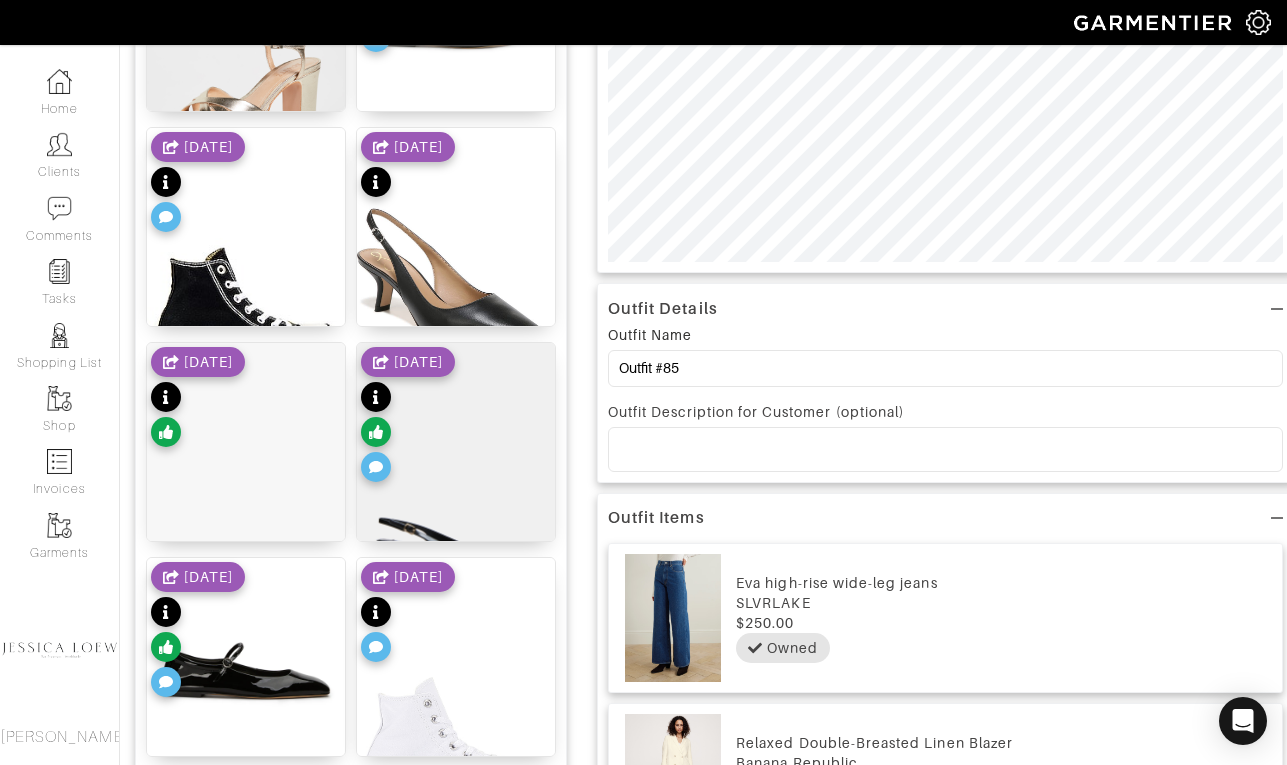 scroll, scrollTop: 0, scrollLeft: 0, axis: both 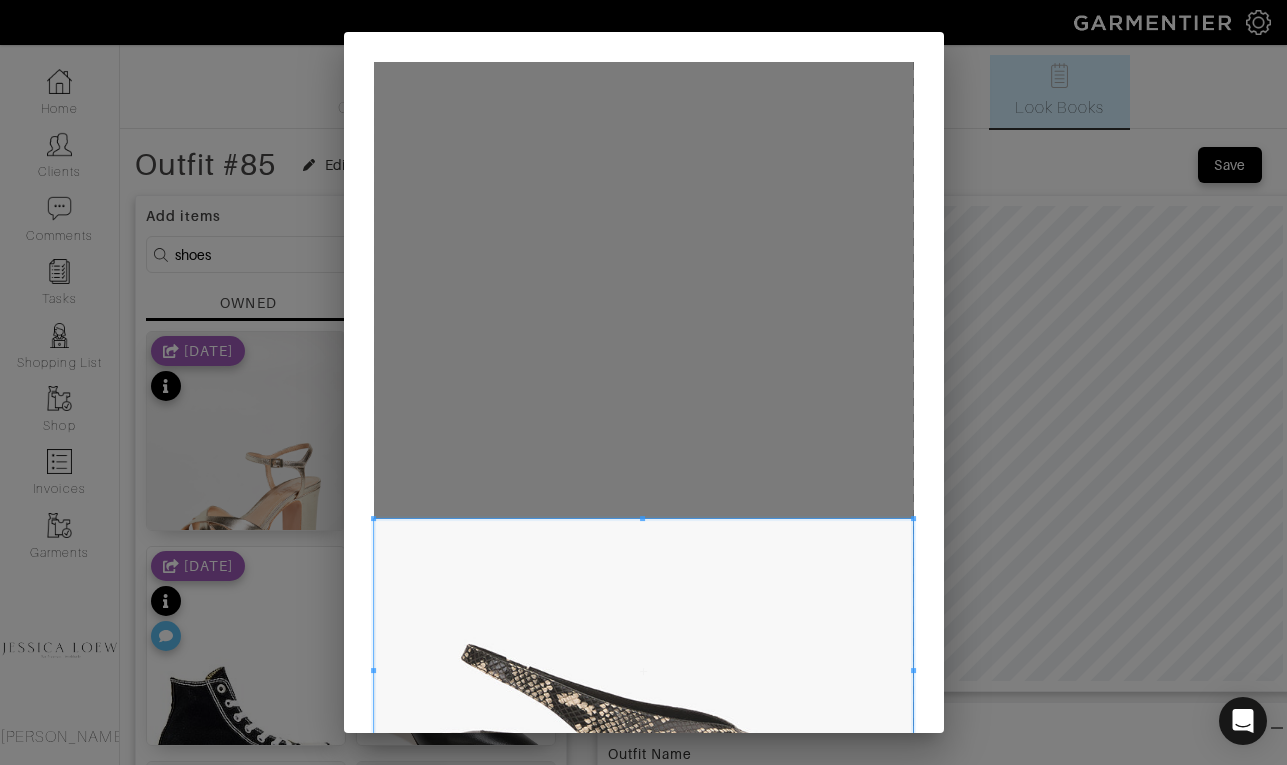 click at bounding box center (644, 671) 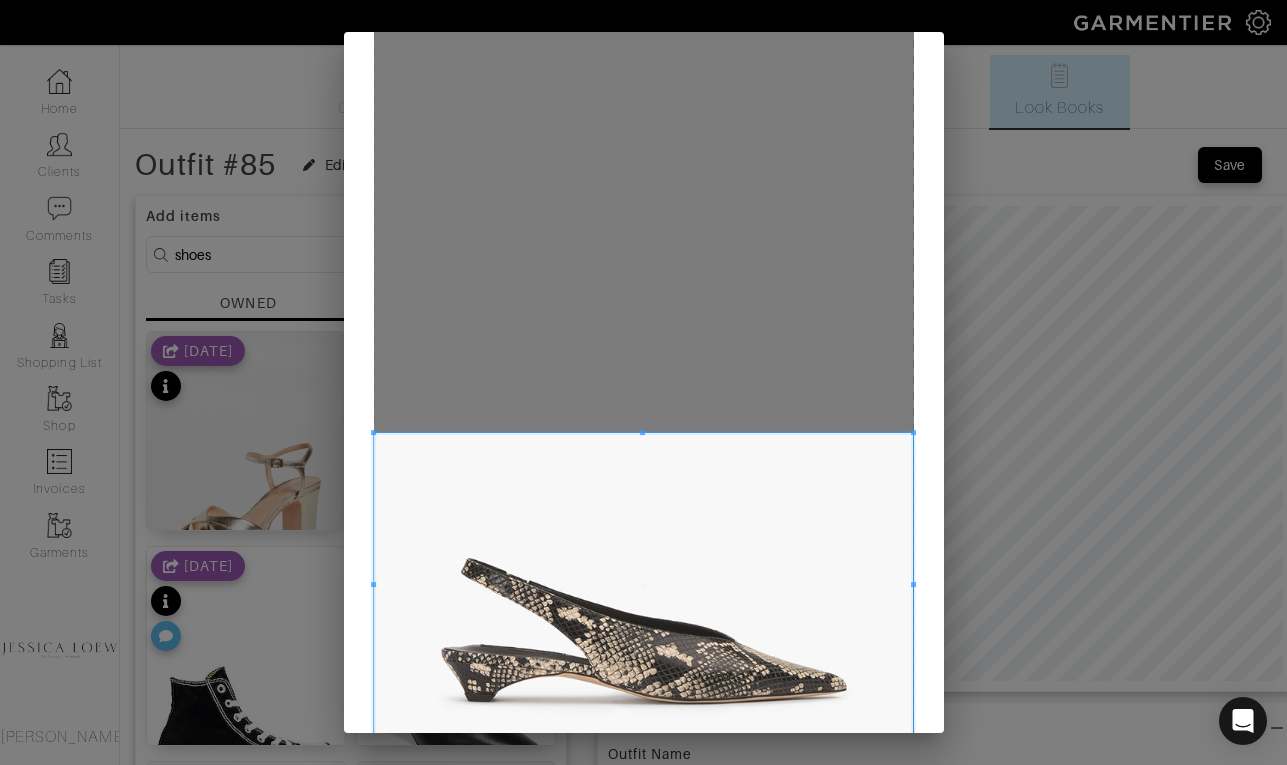 scroll, scrollTop: 176, scrollLeft: 0, axis: vertical 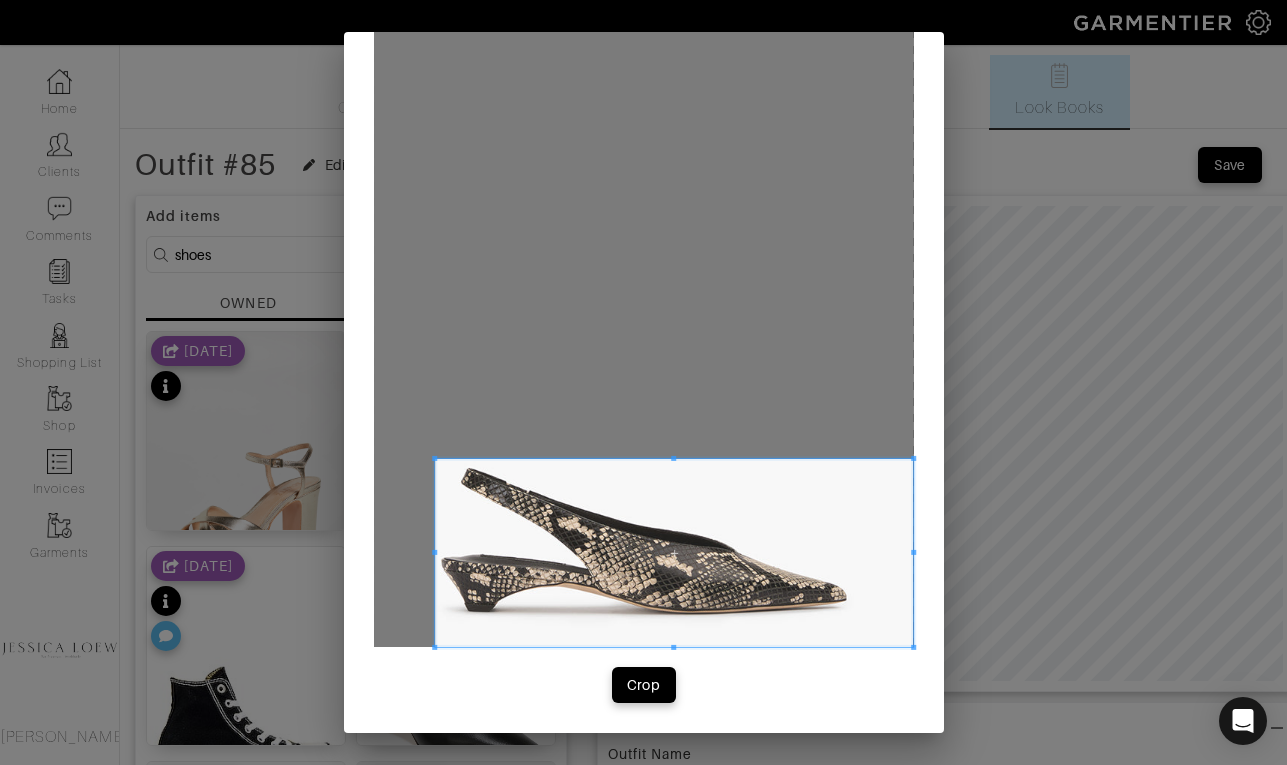 click at bounding box center (434, 458) 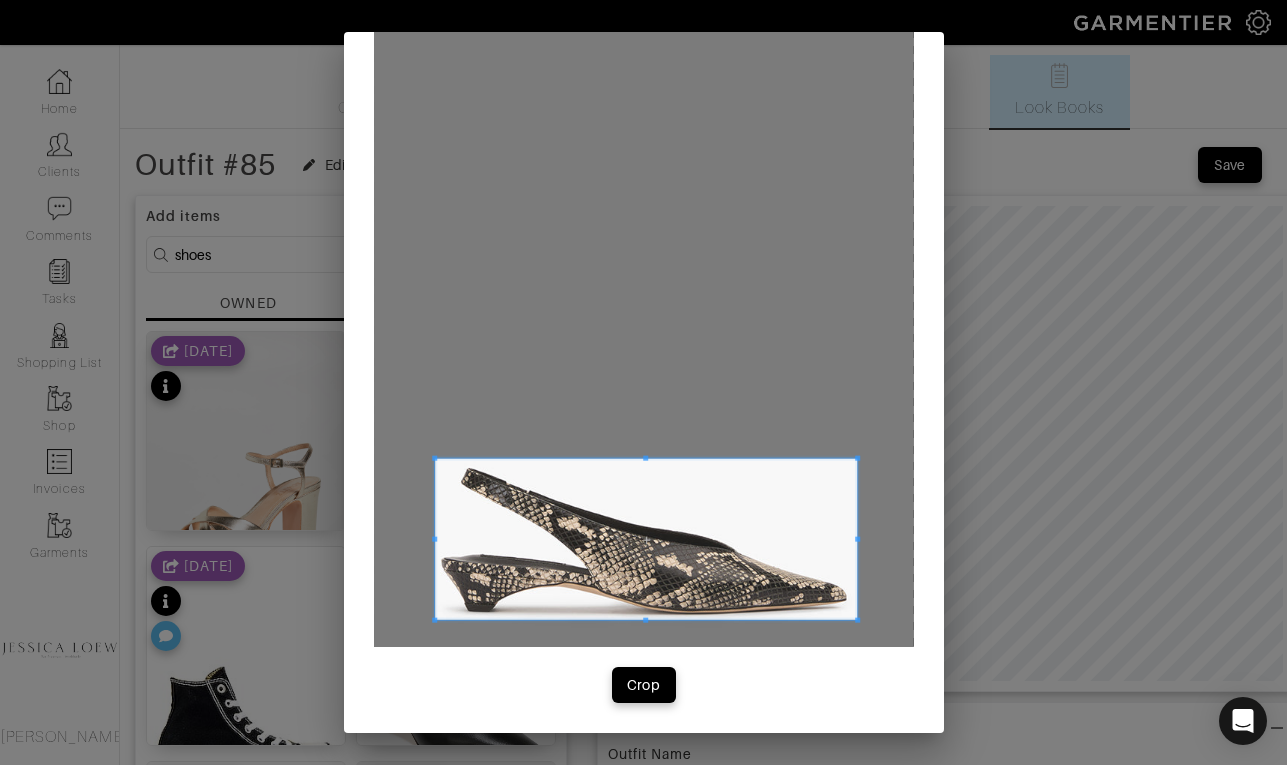 click at bounding box center [857, 620] 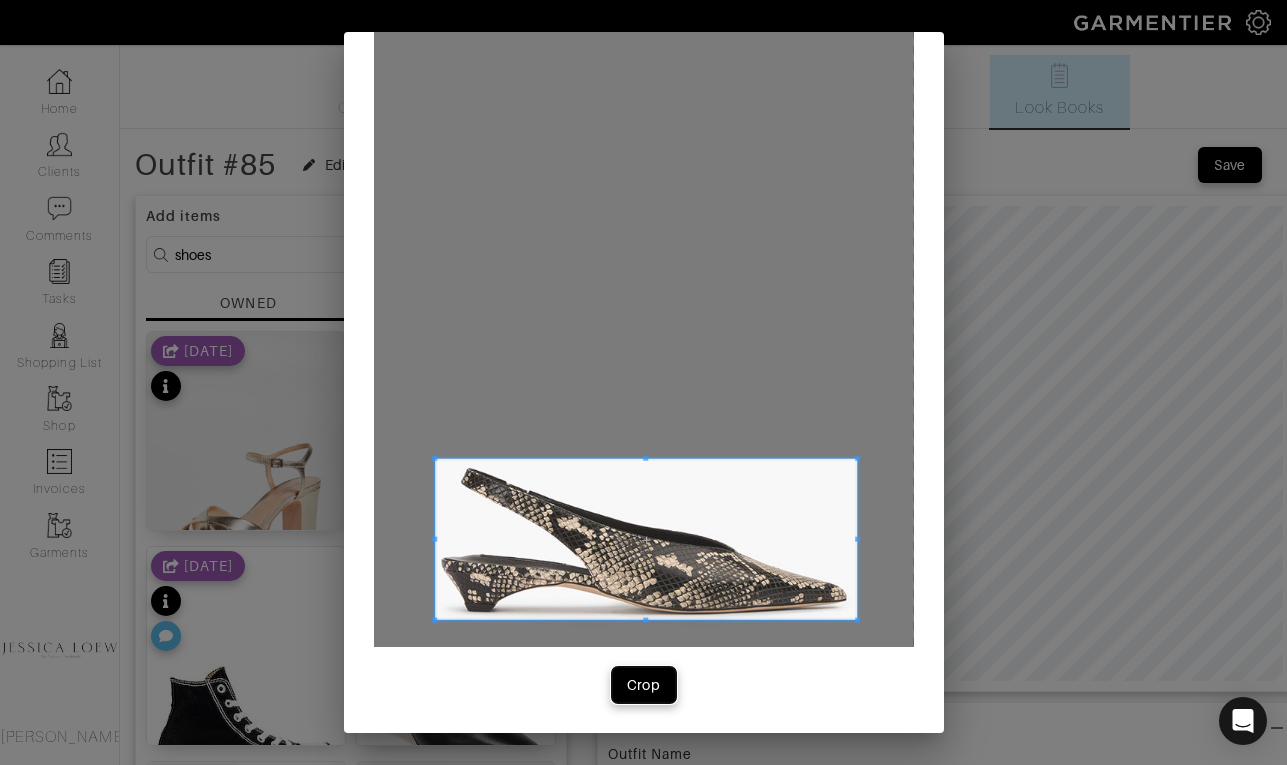 click on "Crop" at bounding box center [644, 685] 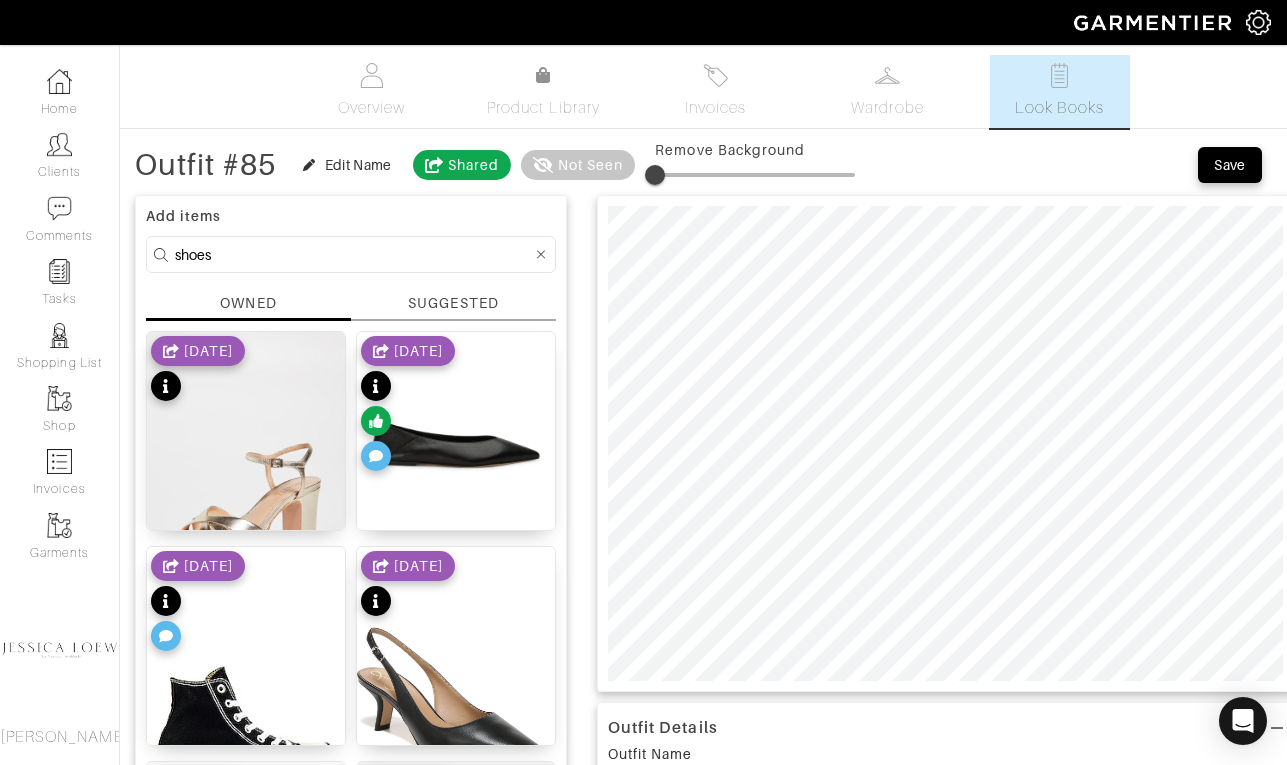 click on "[DATE]" at bounding box center (408, 406) 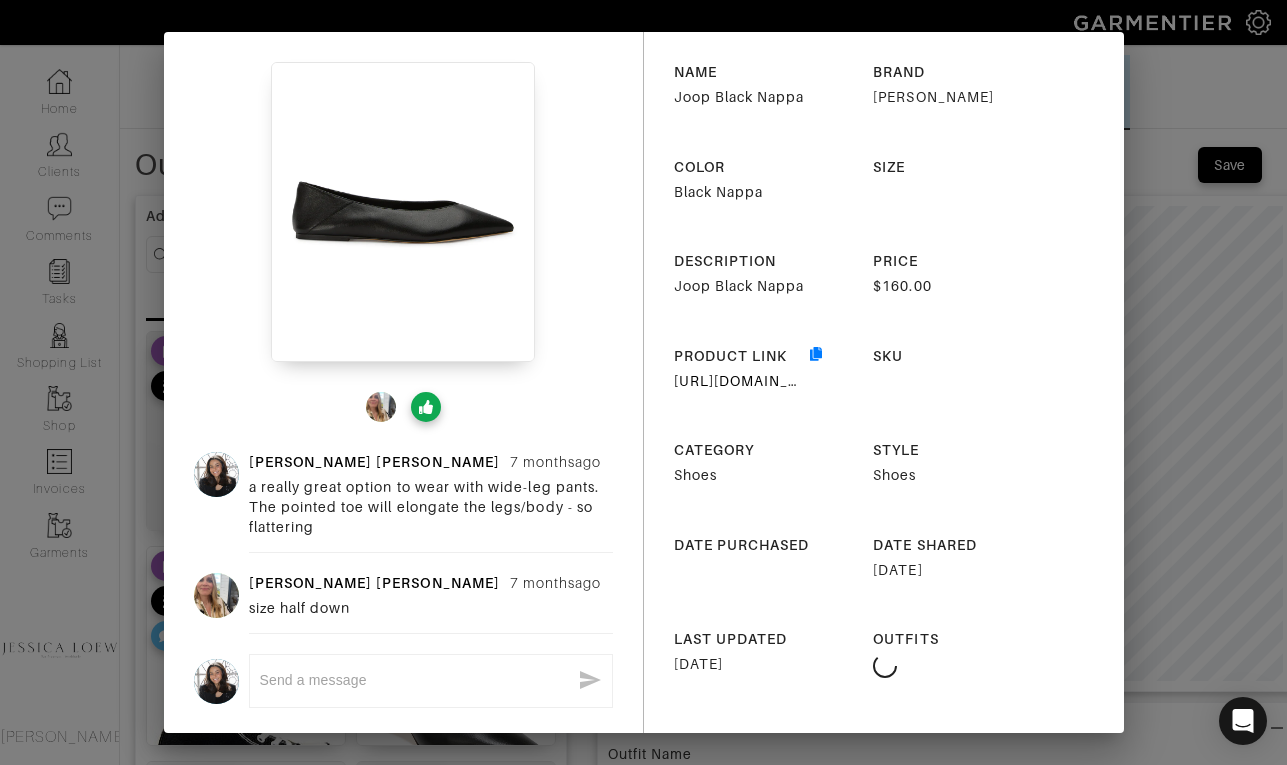 click on "Jessica   Loew 7 months  ago a really great option to wear with wide-leg pants. The pointed toe will elongate the legs/body - so flattering Maria   Handberg 7 months  ago size half down x NAME Joop Black Nappa BRAND Tony Bianco COLOR Black Nappa SIZE DESCRIPTION Joop Black Nappa PRICE $160.00 PRODUCT LINK https://go.shopmy.us/p-10148287   SKU CATEGORY Shoes STYLE Shoes DATE PURCHASED DATE SHARED 11/22/2024 LAST UPDATED 12/02/2024 OUTFITS" at bounding box center [643, 382] 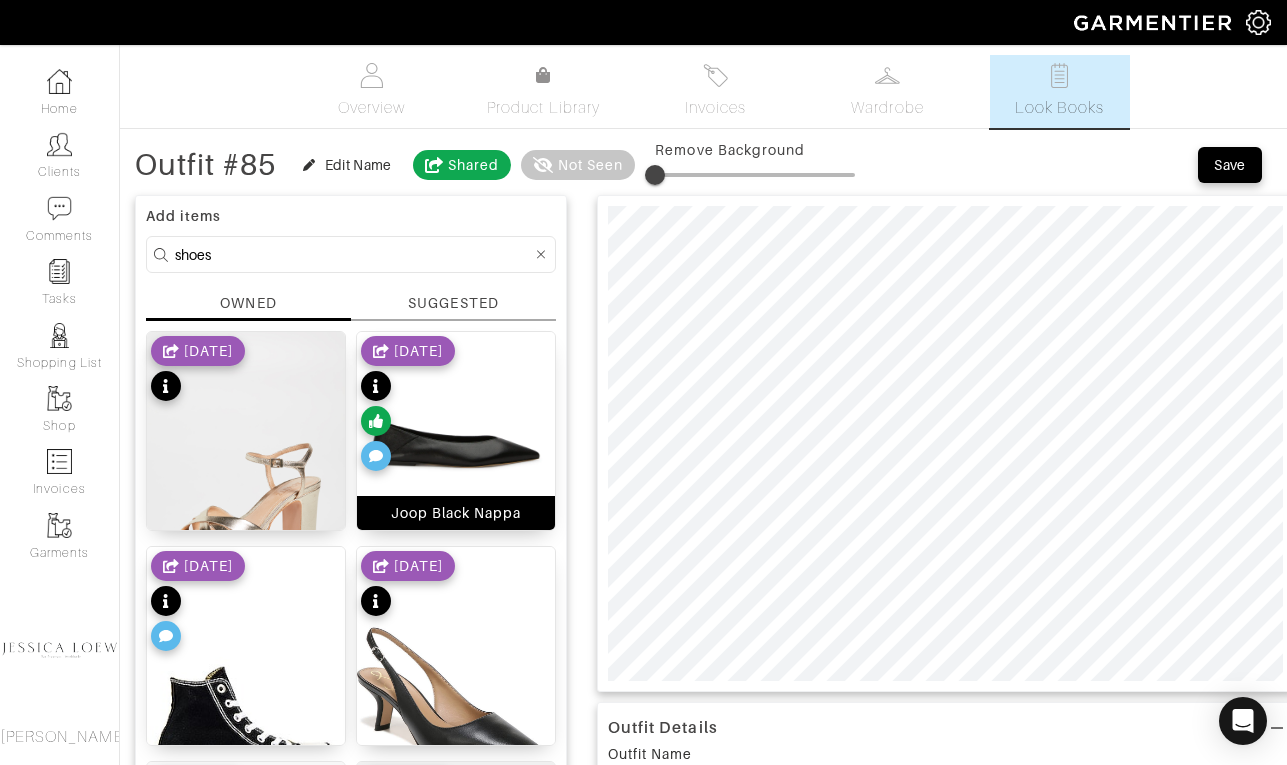 click at bounding box center [456, 444] 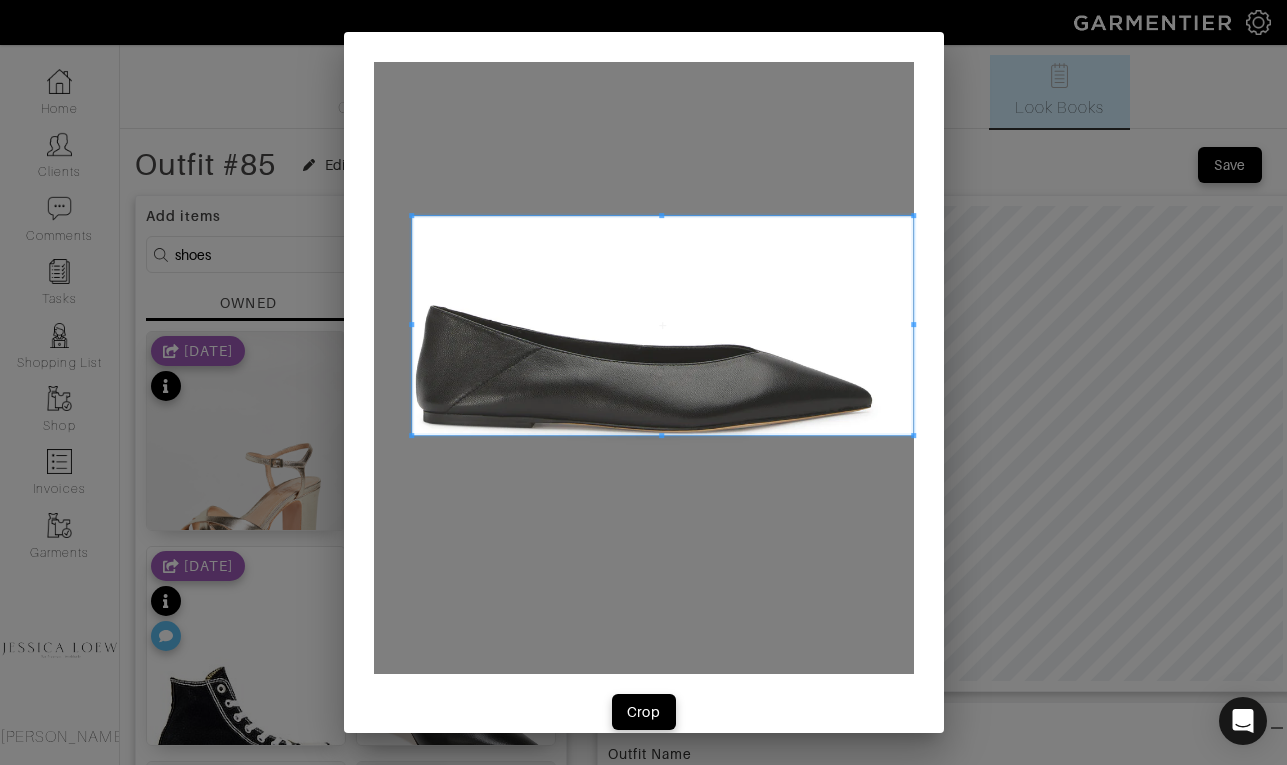 click at bounding box center [411, 435] 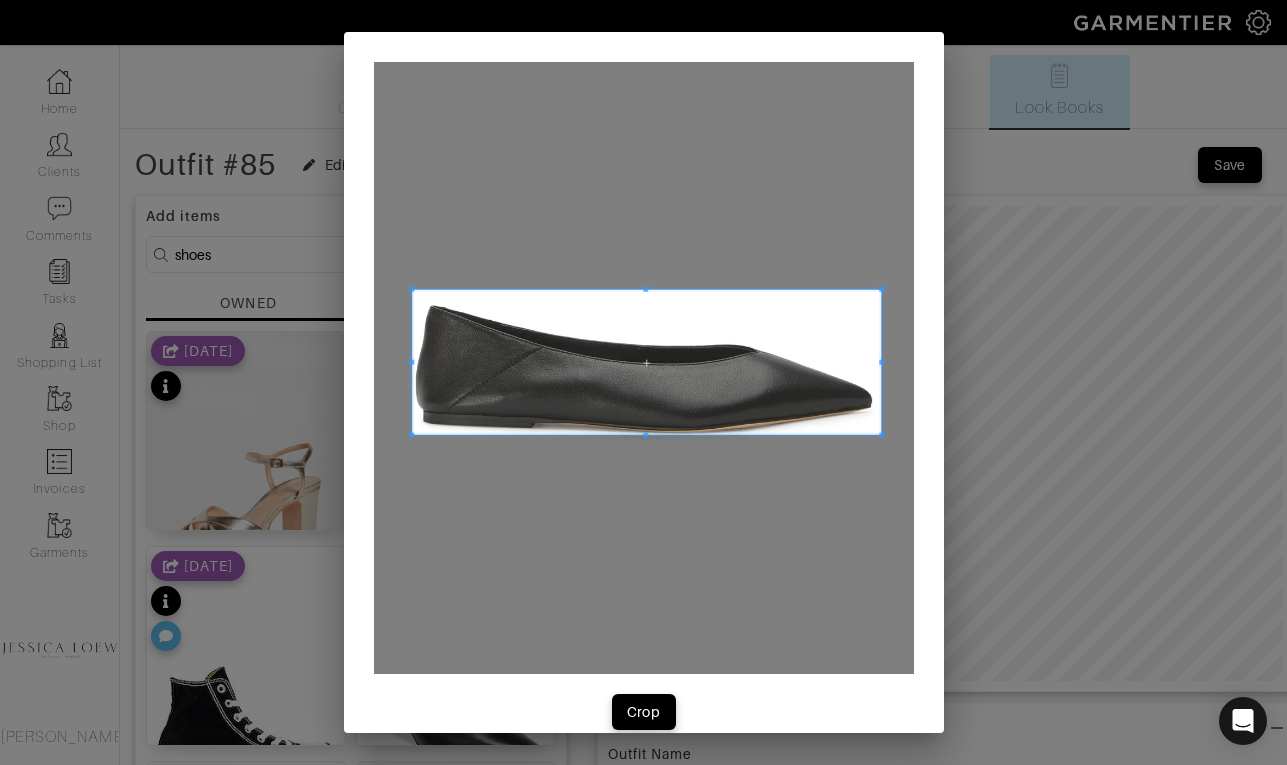click at bounding box center (882, 289) 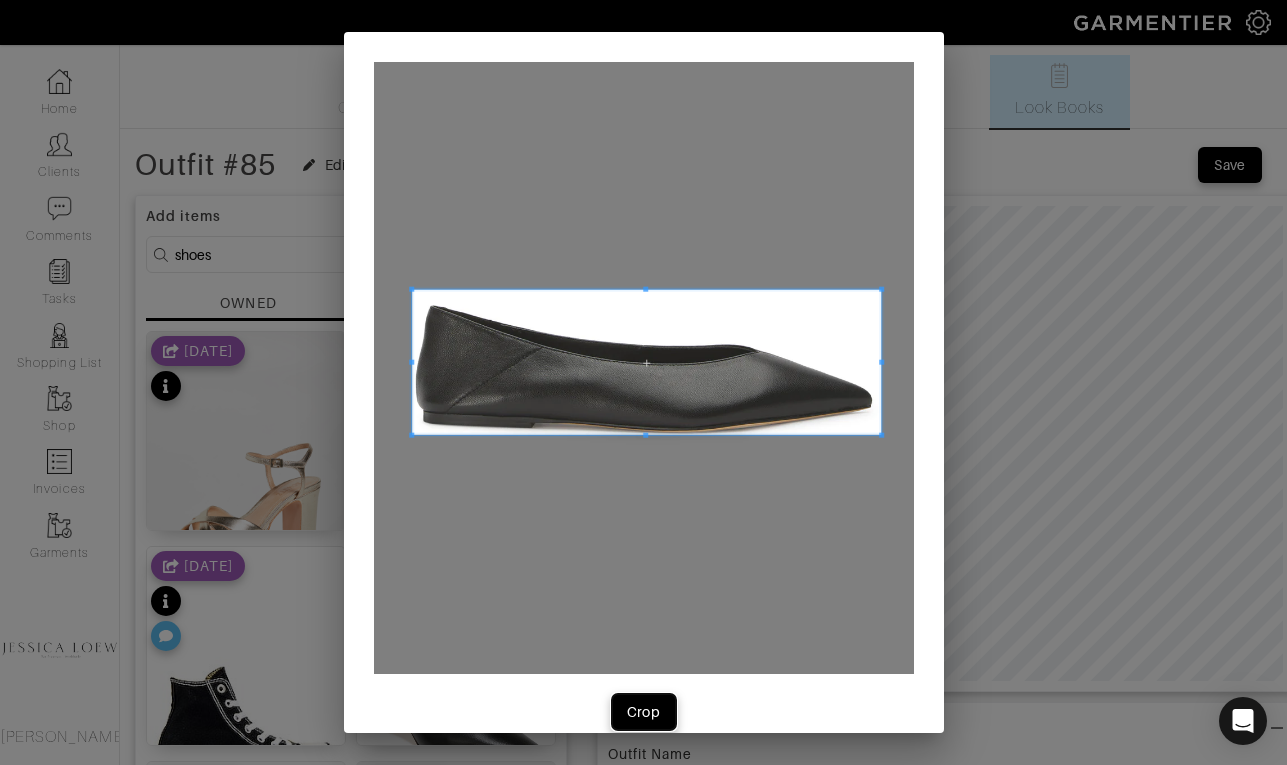 click on "Crop" at bounding box center (644, 712) 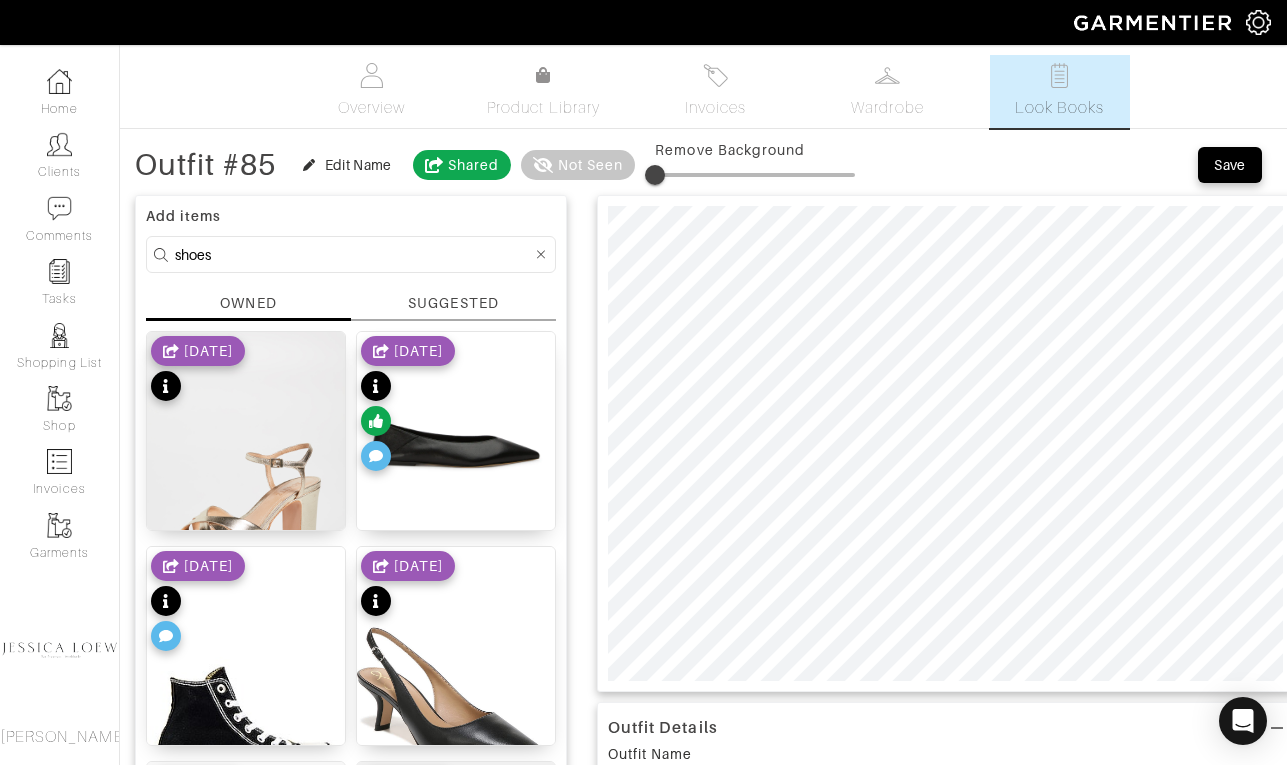 type on "16" 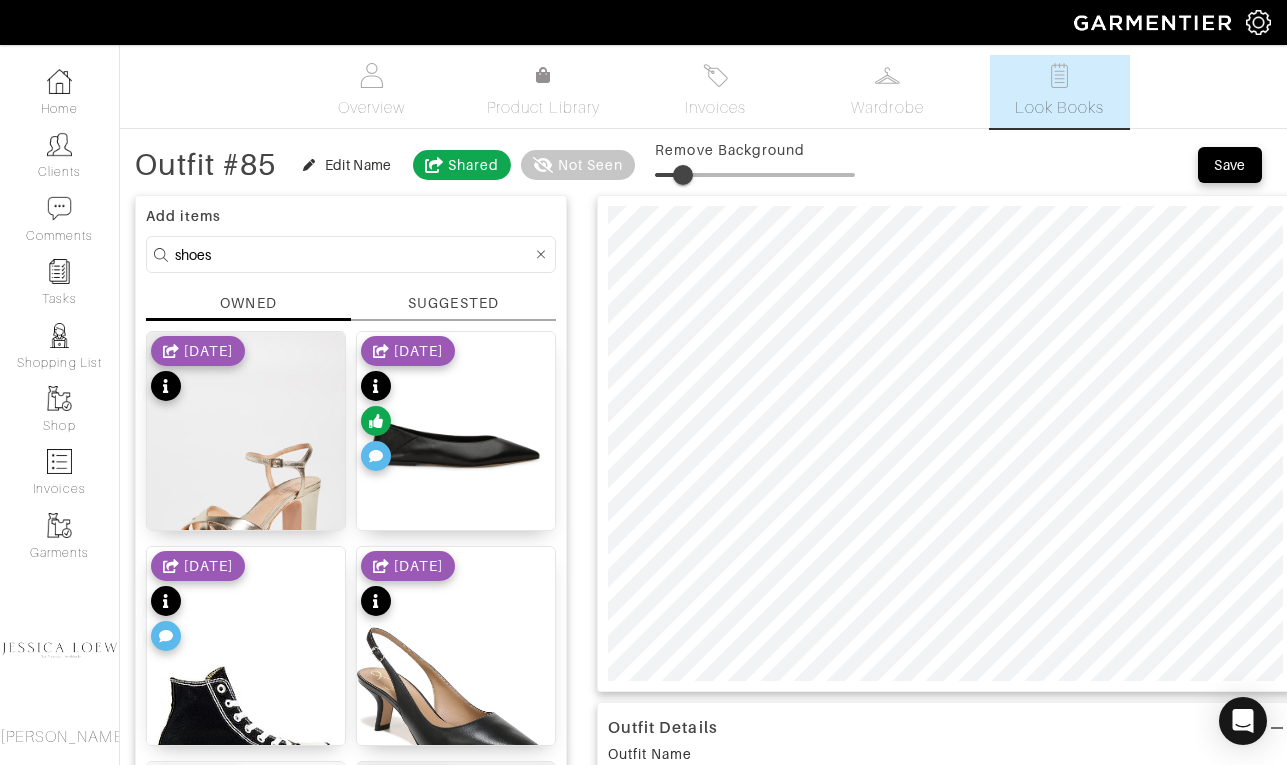 type on "0" 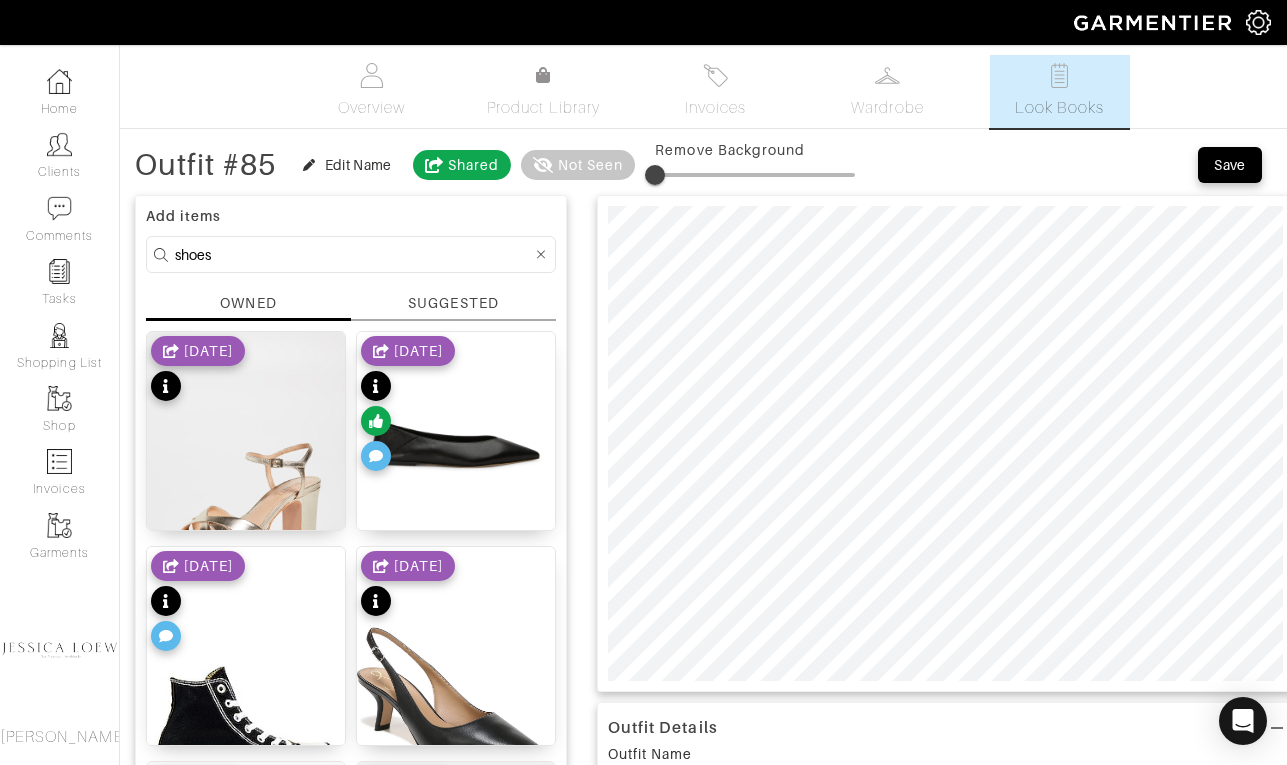 drag, startPoint x: 692, startPoint y: 167, endPoint x: 583, endPoint y: 170, distance: 109.041275 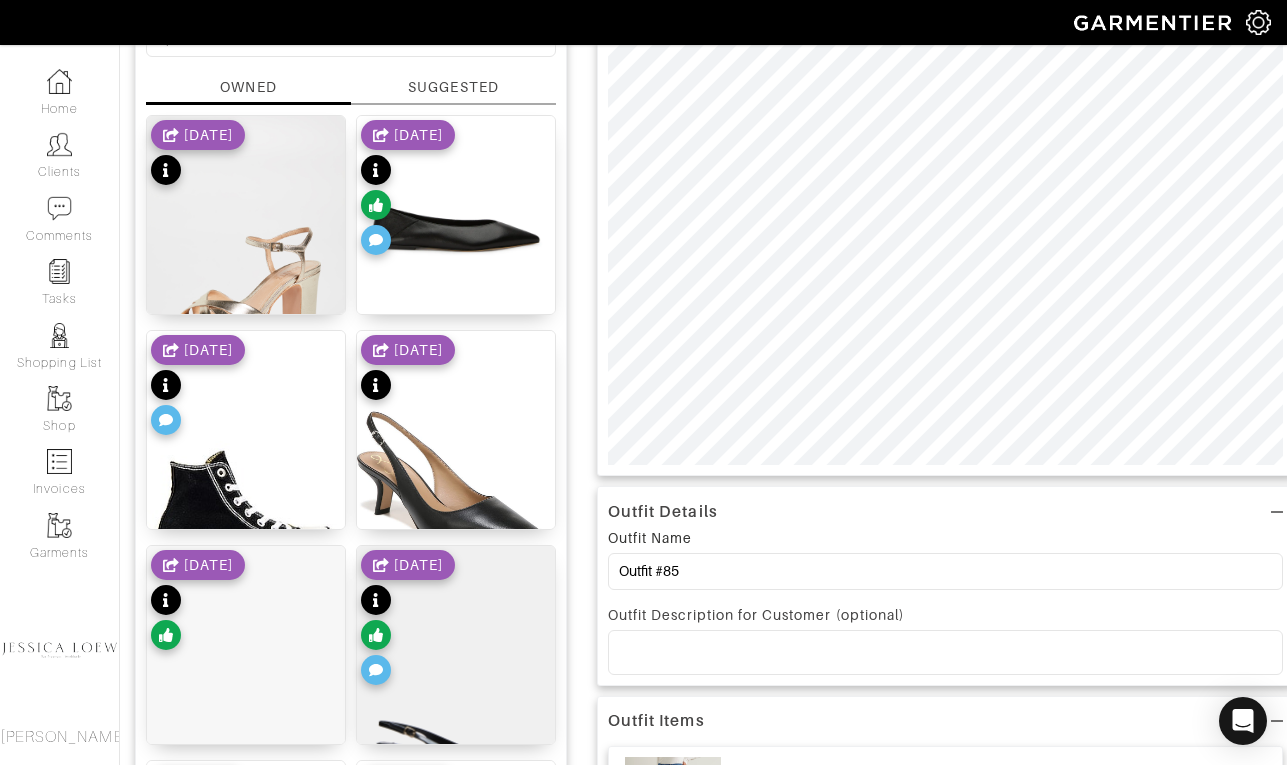 scroll, scrollTop: 210, scrollLeft: 0, axis: vertical 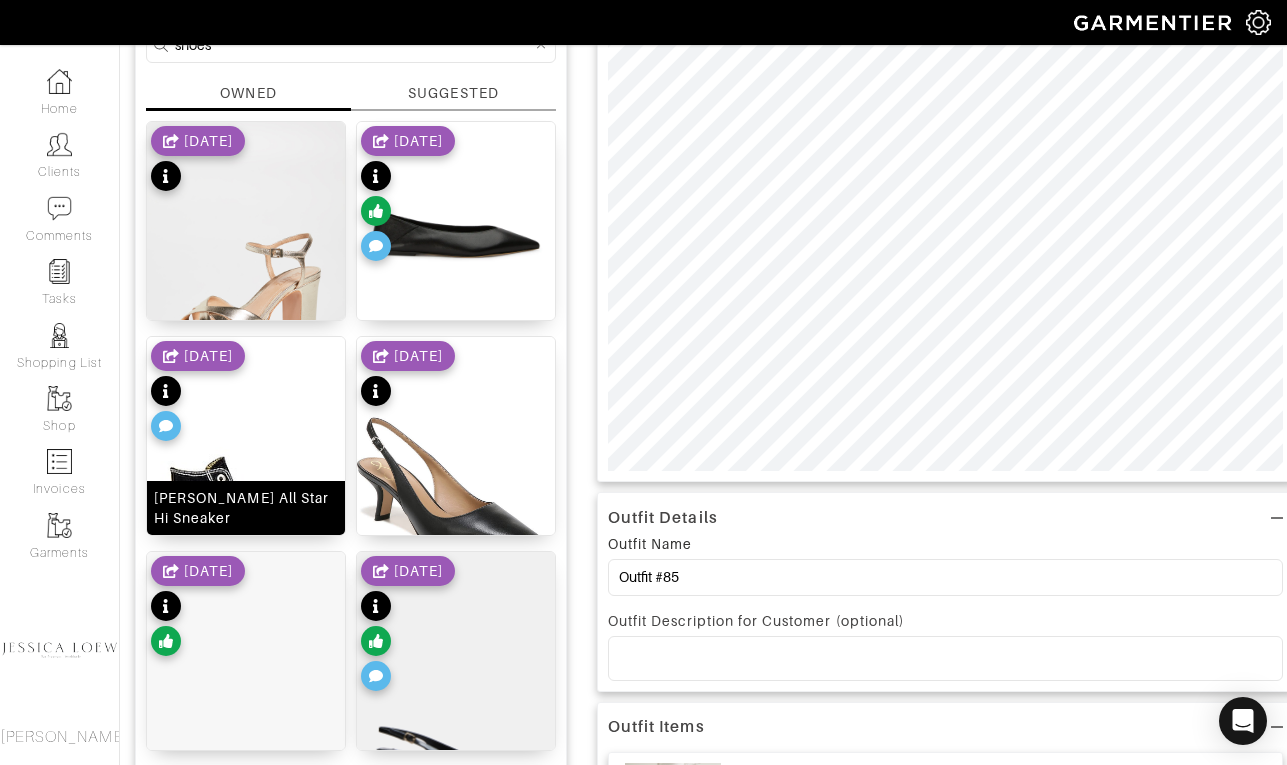 click at bounding box center (246, 502) 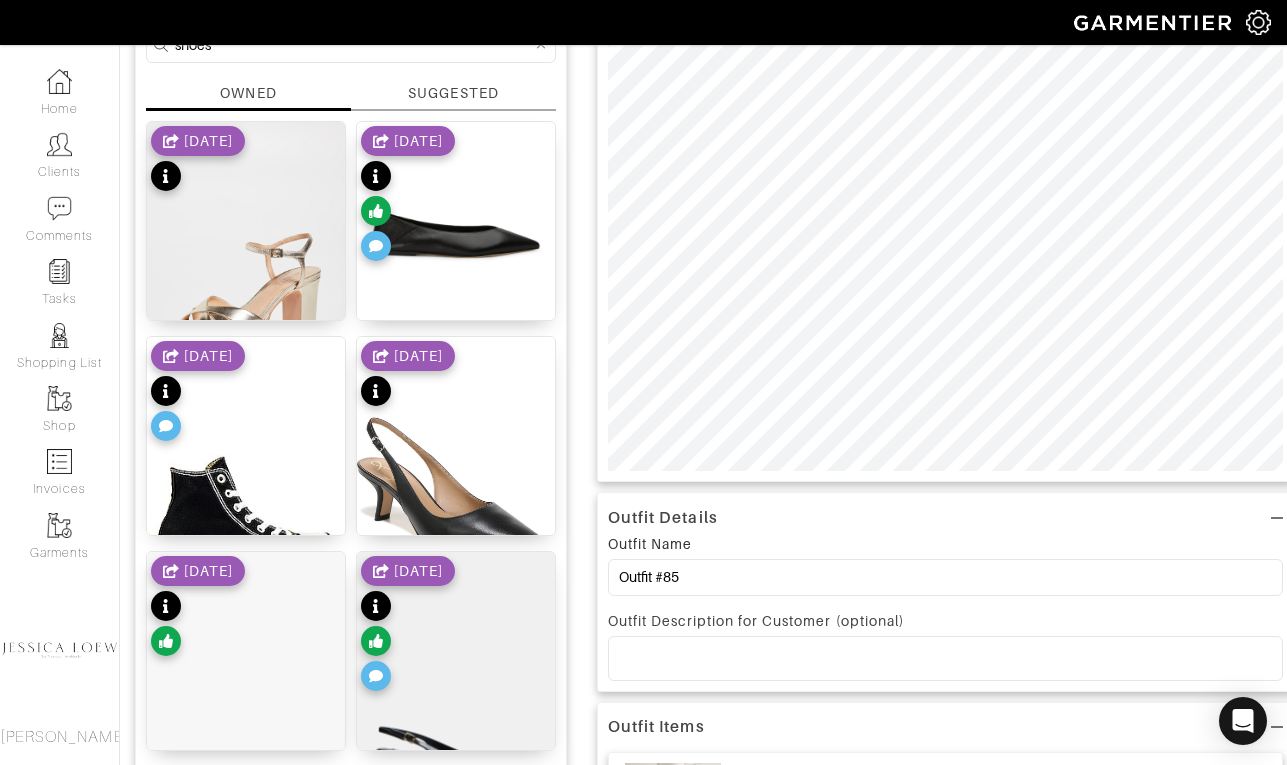 scroll, scrollTop: 96, scrollLeft: 0, axis: vertical 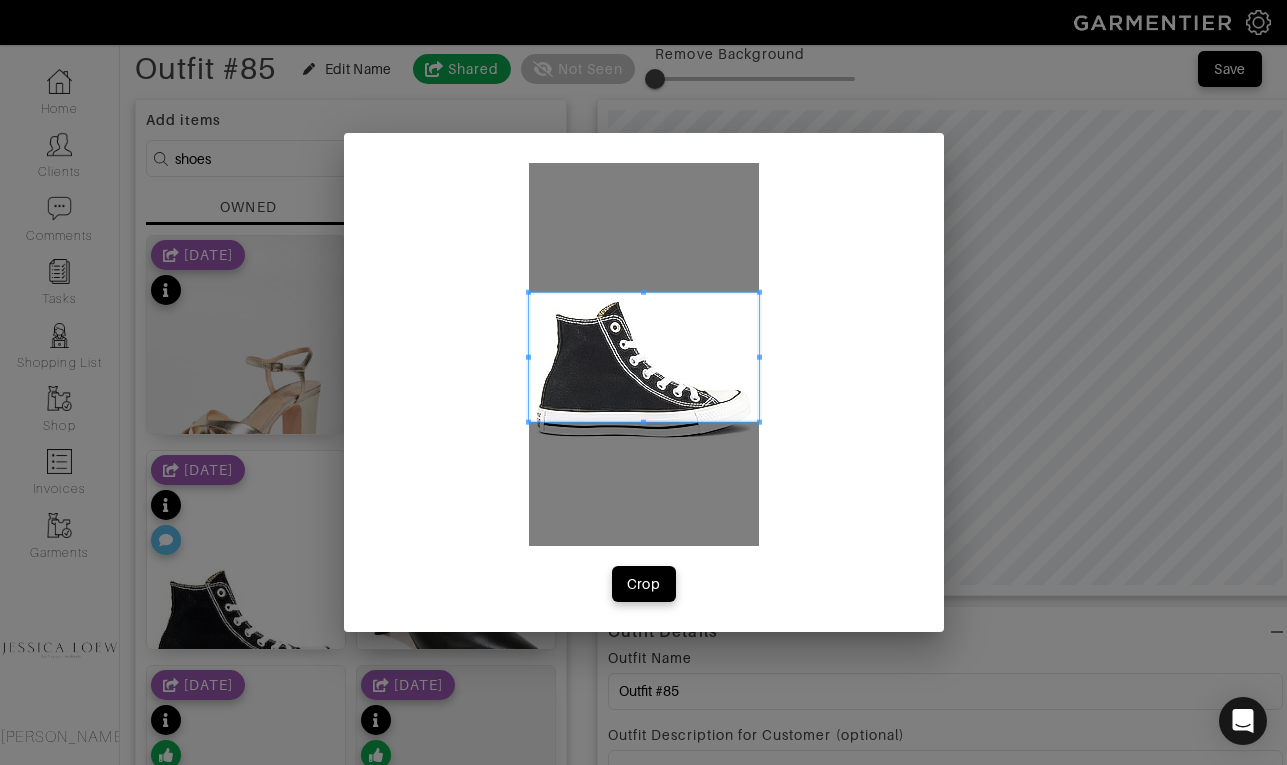 click at bounding box center [644, 357] 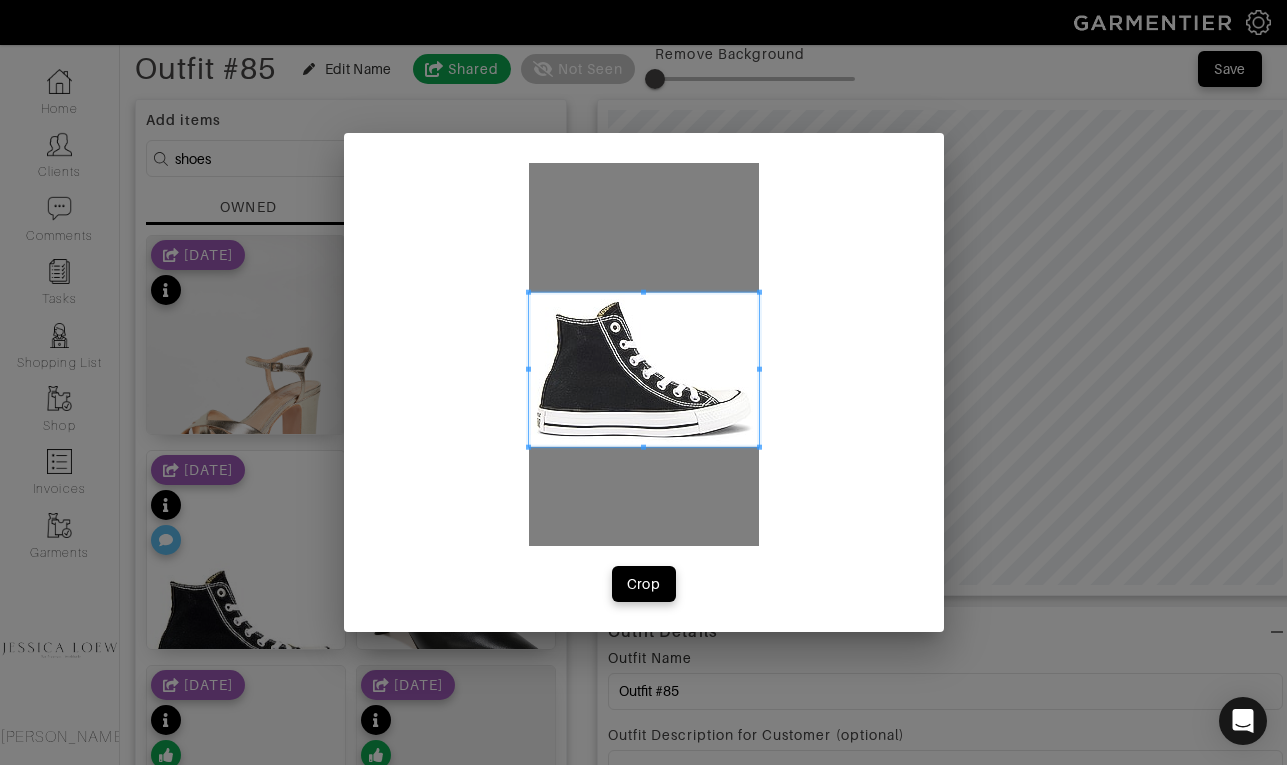 click at bounding box center (644, 370) 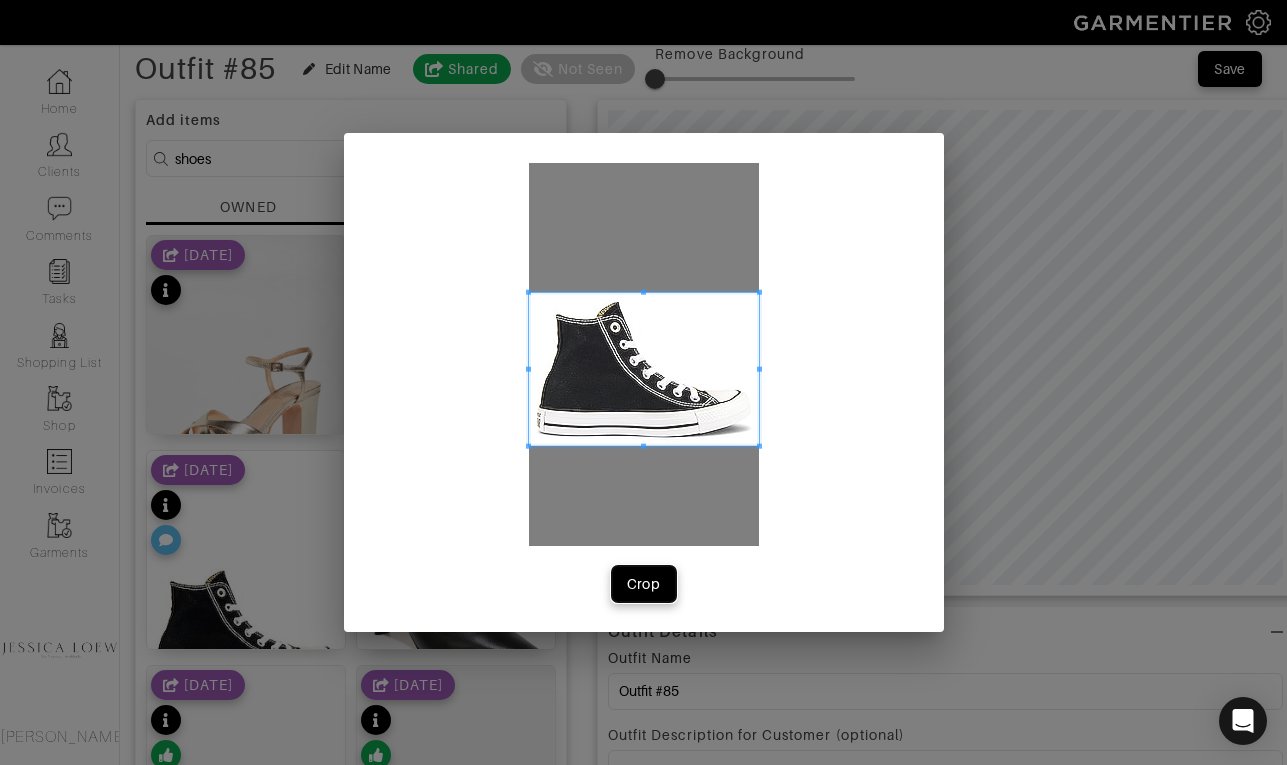 click on "Crop" at bounding box center [644, 584] 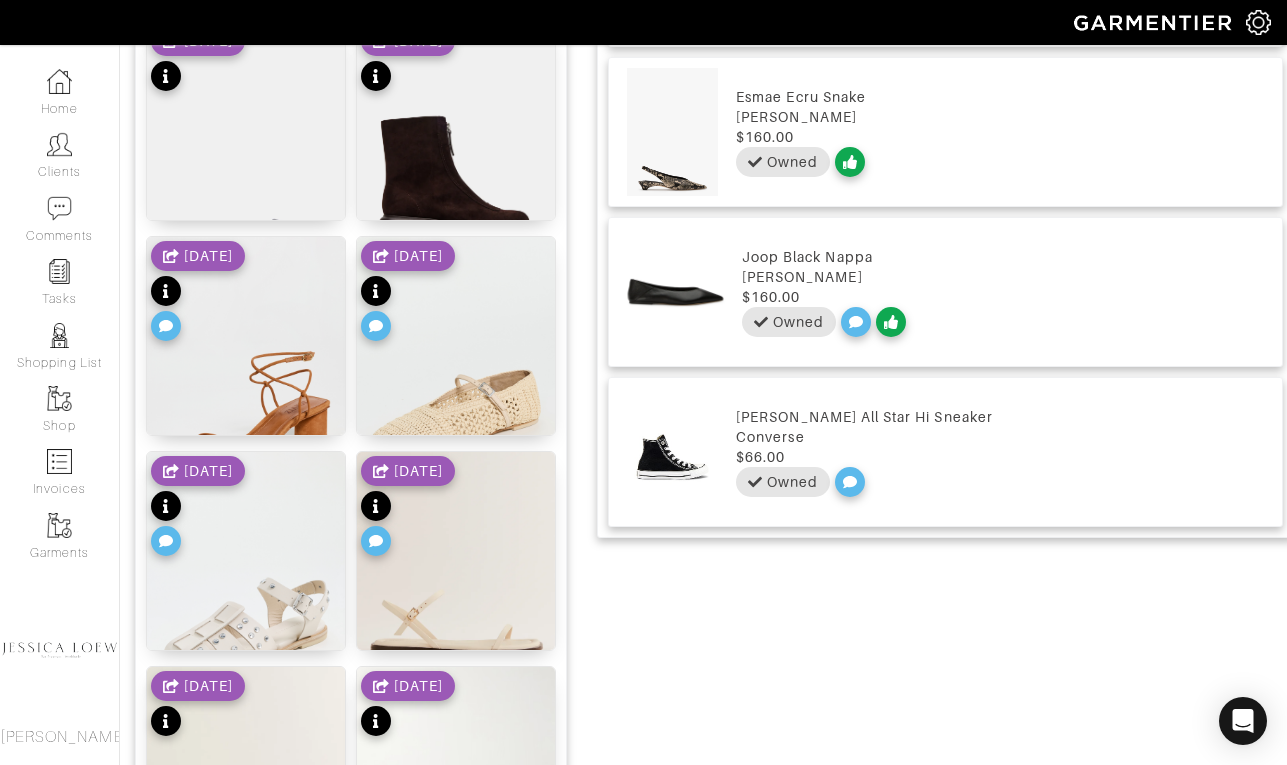 scroll, scrollTop: 1510, scrollLeft: 0, axis: vertical 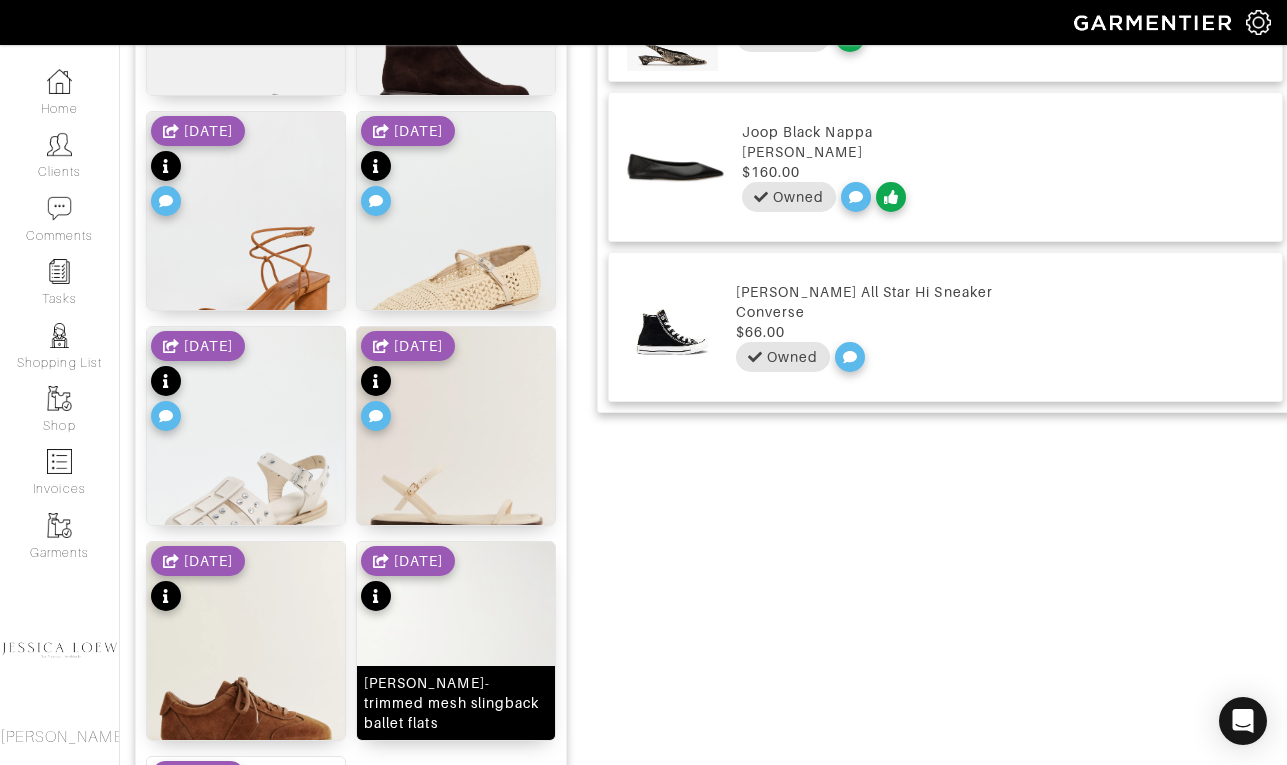 click at bounding box center (456, 674) 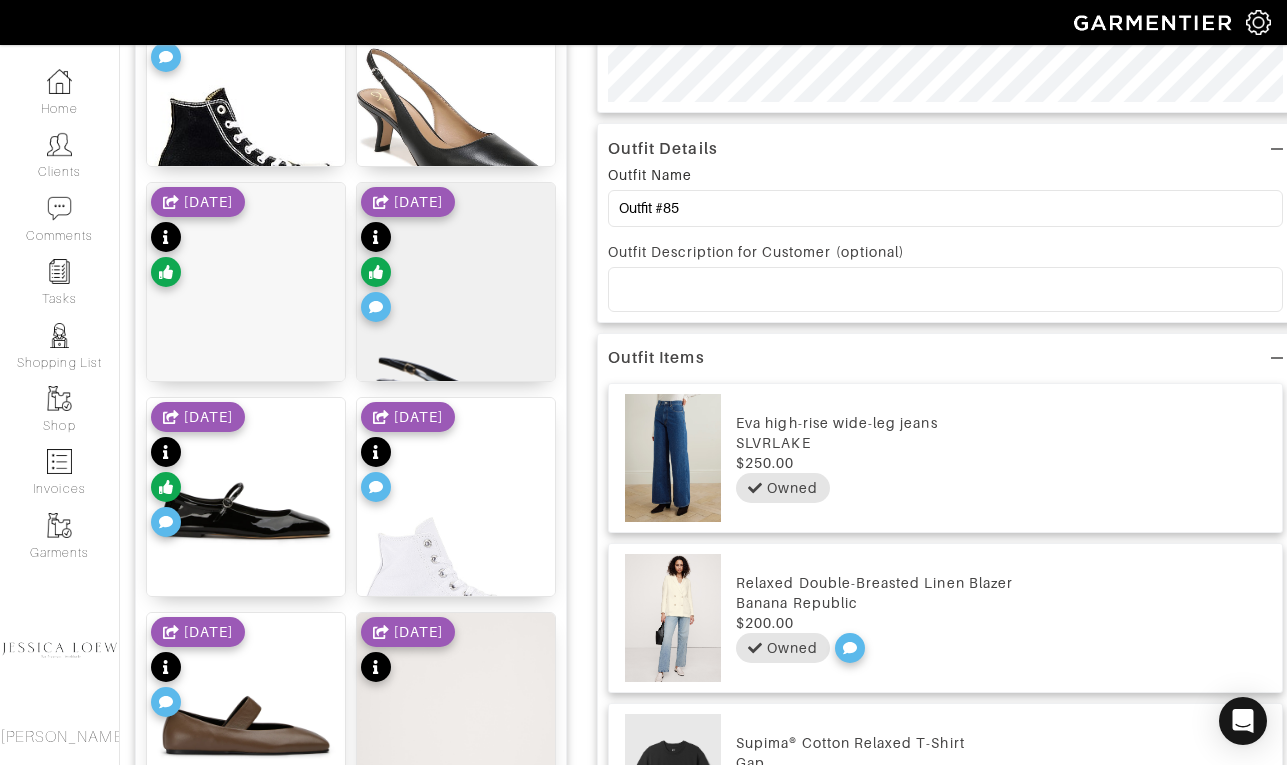 scroll, scrollTop: 0, scrollLeft: 0, axis: both 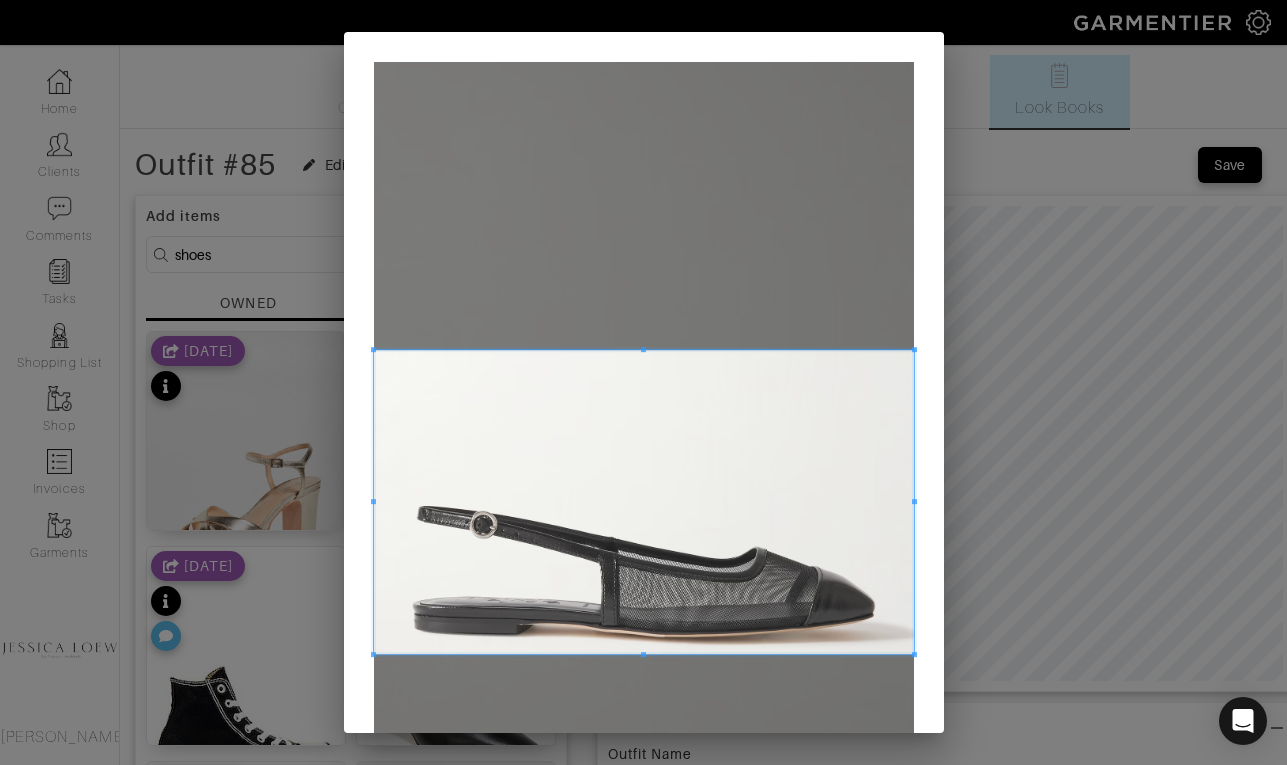click at bounding box center (644, 502) 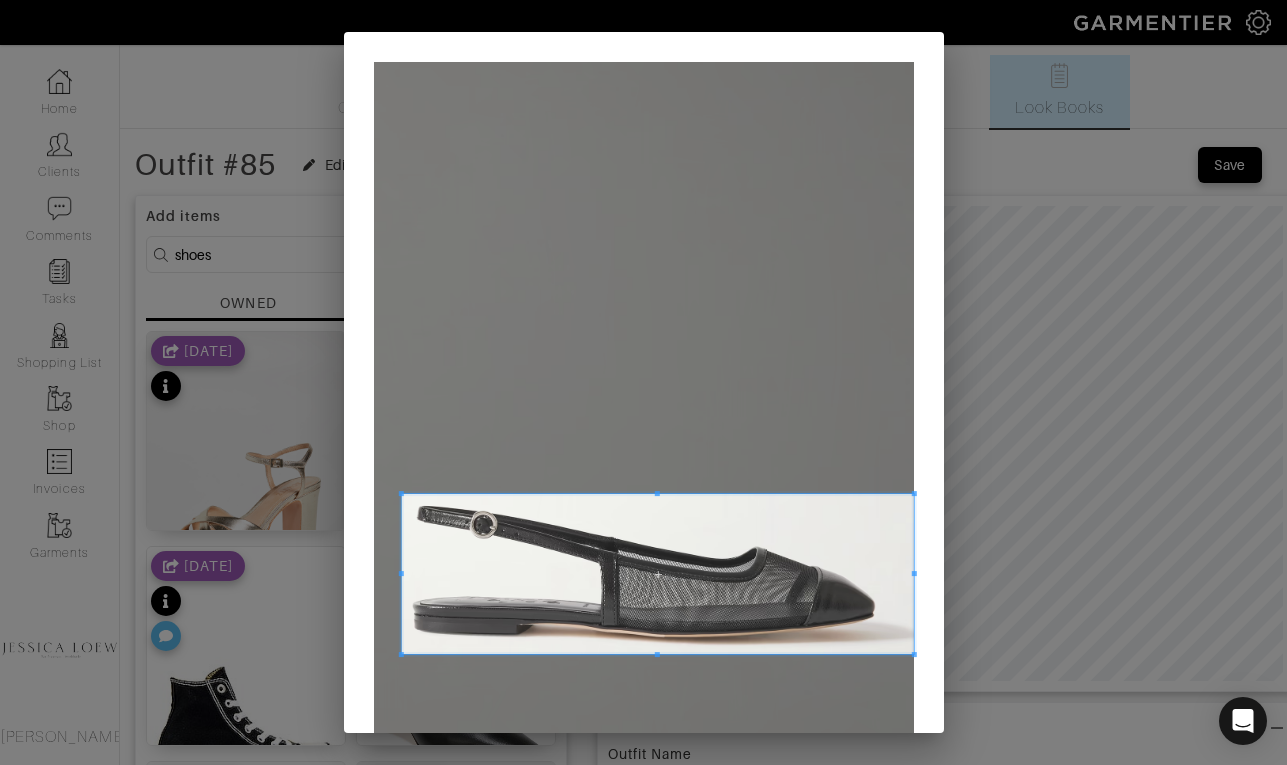 click at bounding box center [400, 493] 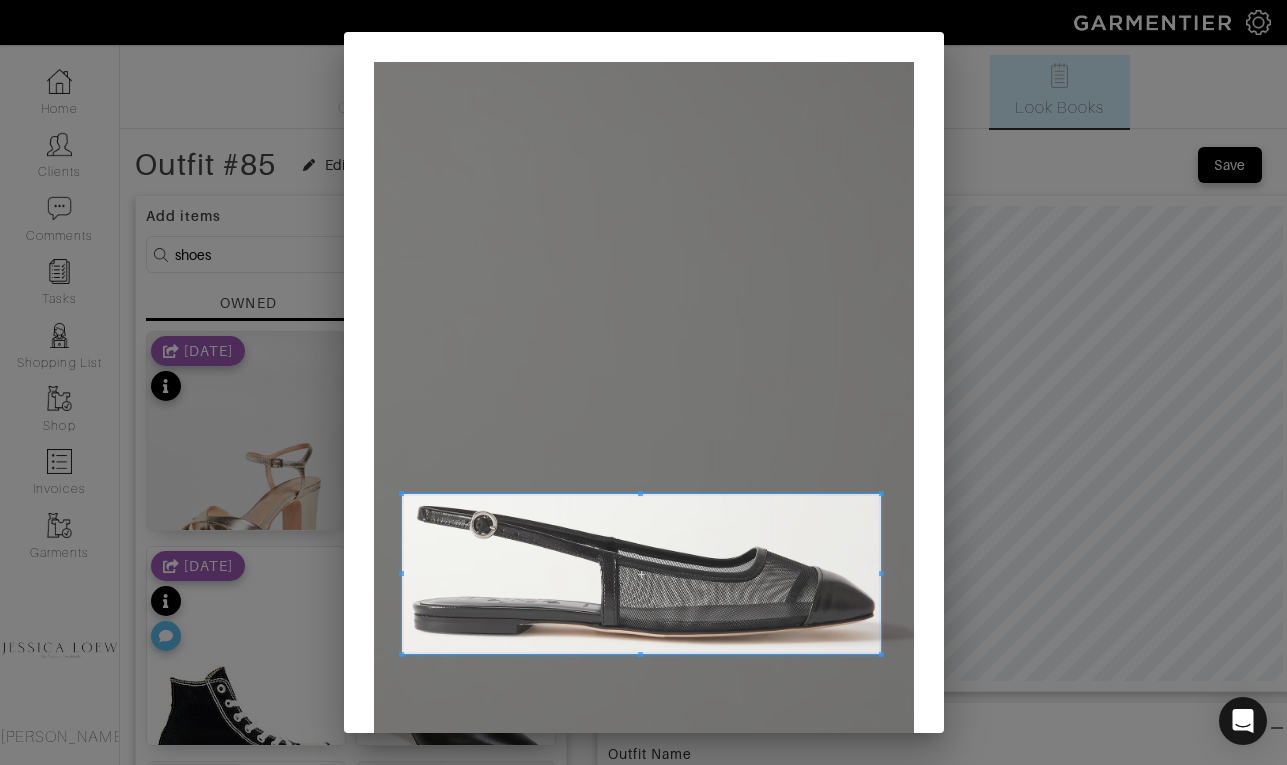 click at bounding box center [641, 574] 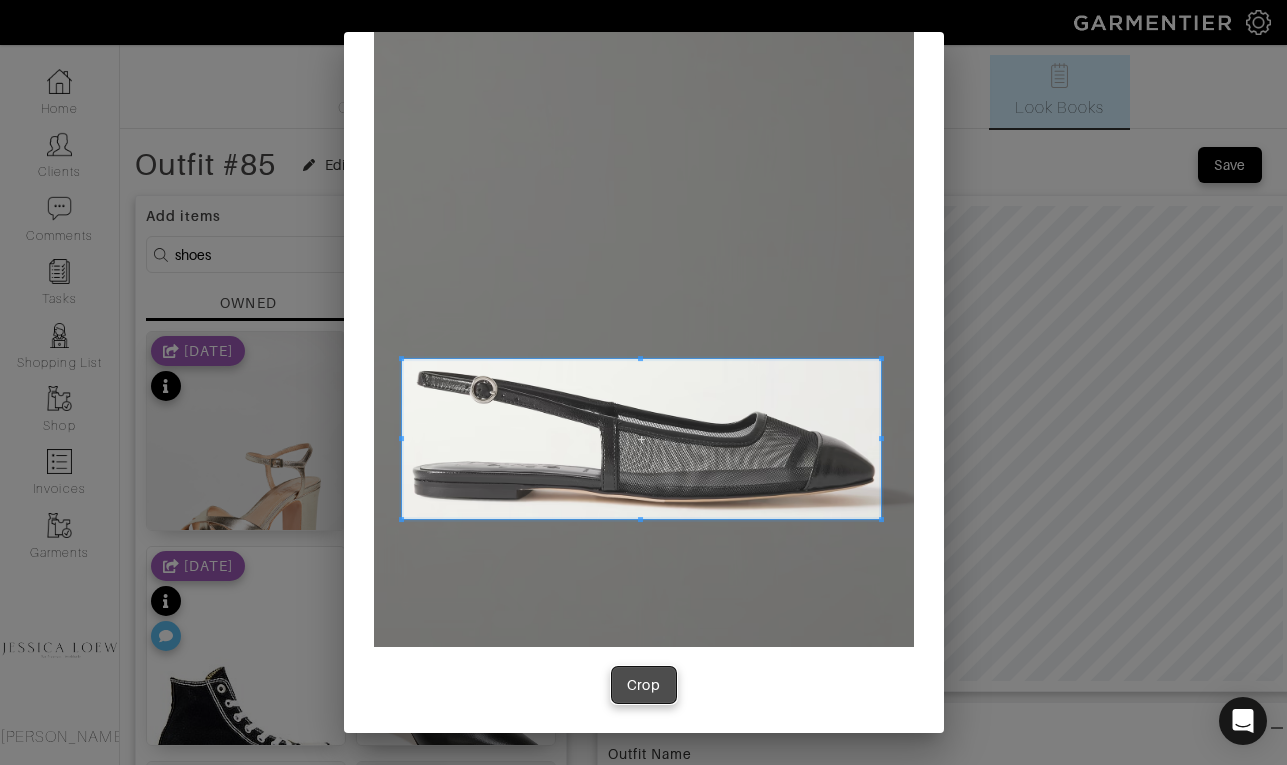 click on "Crop" at bounding box center [644, 685] 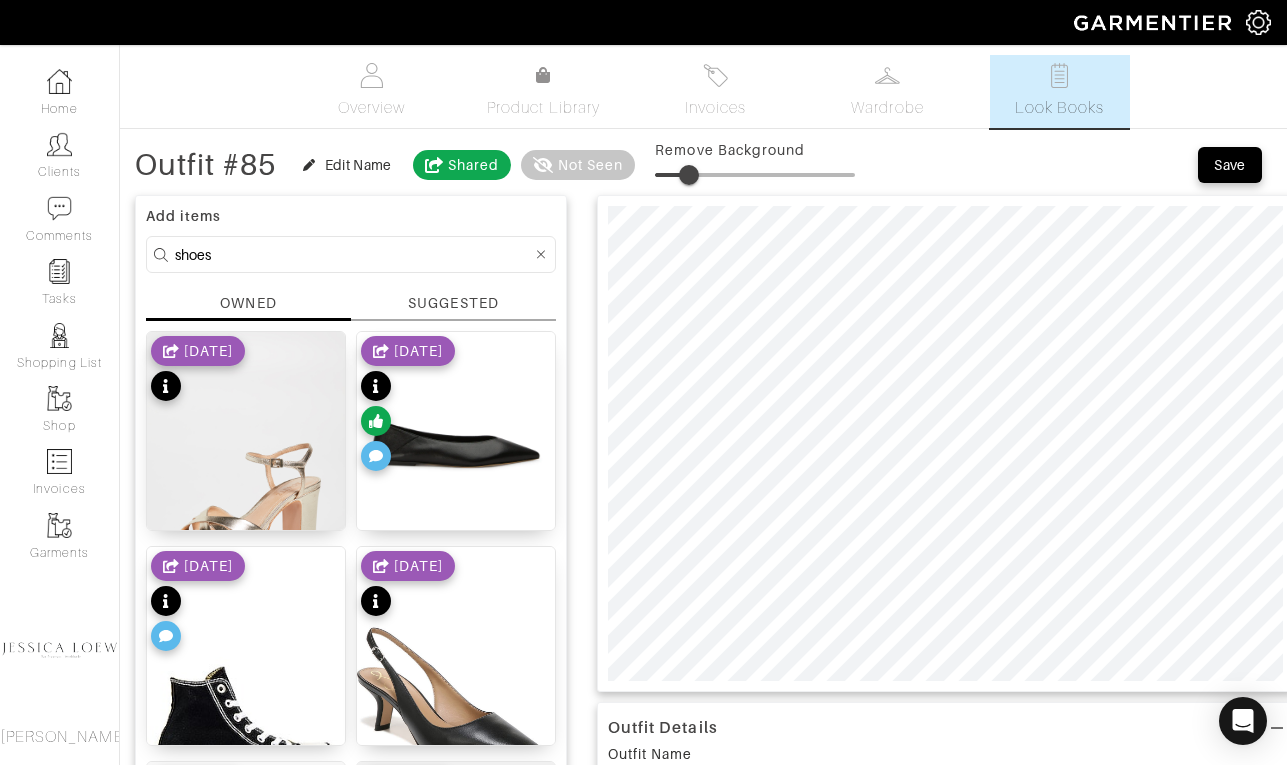 drag, startPoint x: 669, startPoint y: 169, endPoint x: 693, endPoint y: 173, distance: 24.33105 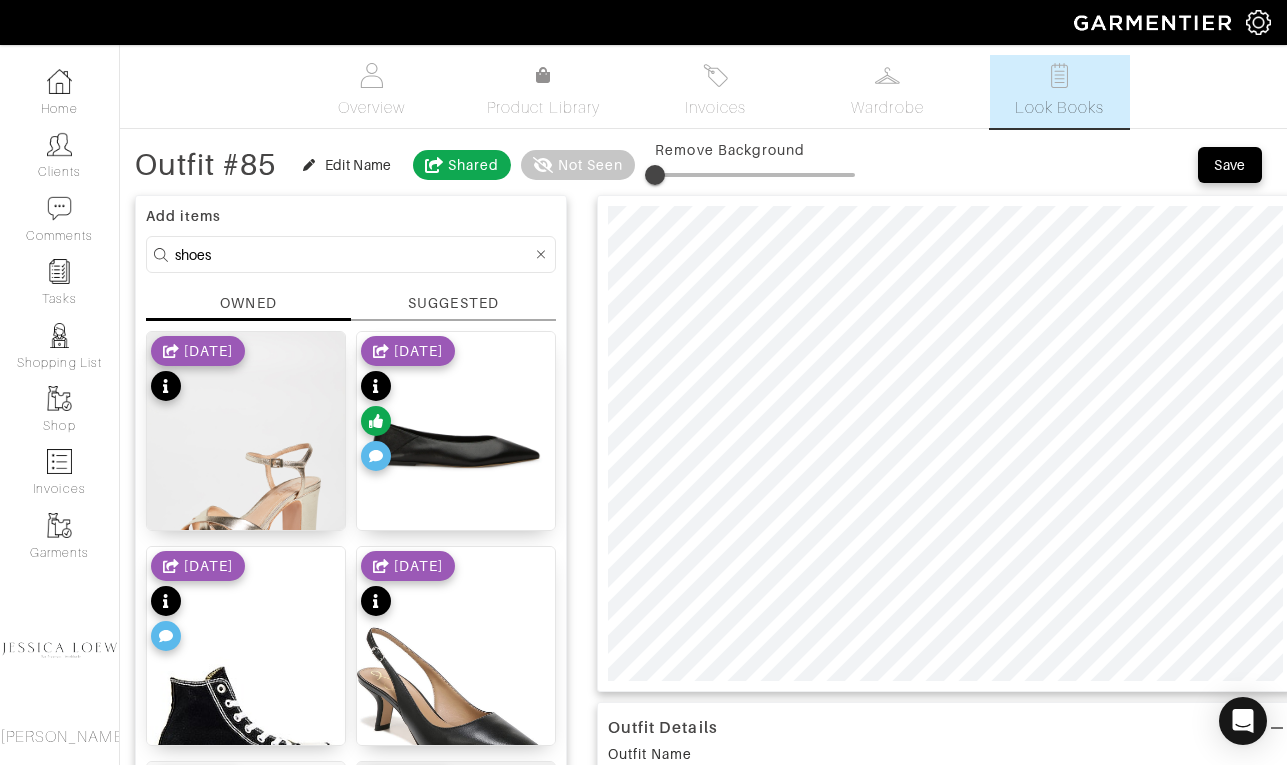 click on "shoes" at bounding box center [353, 254] 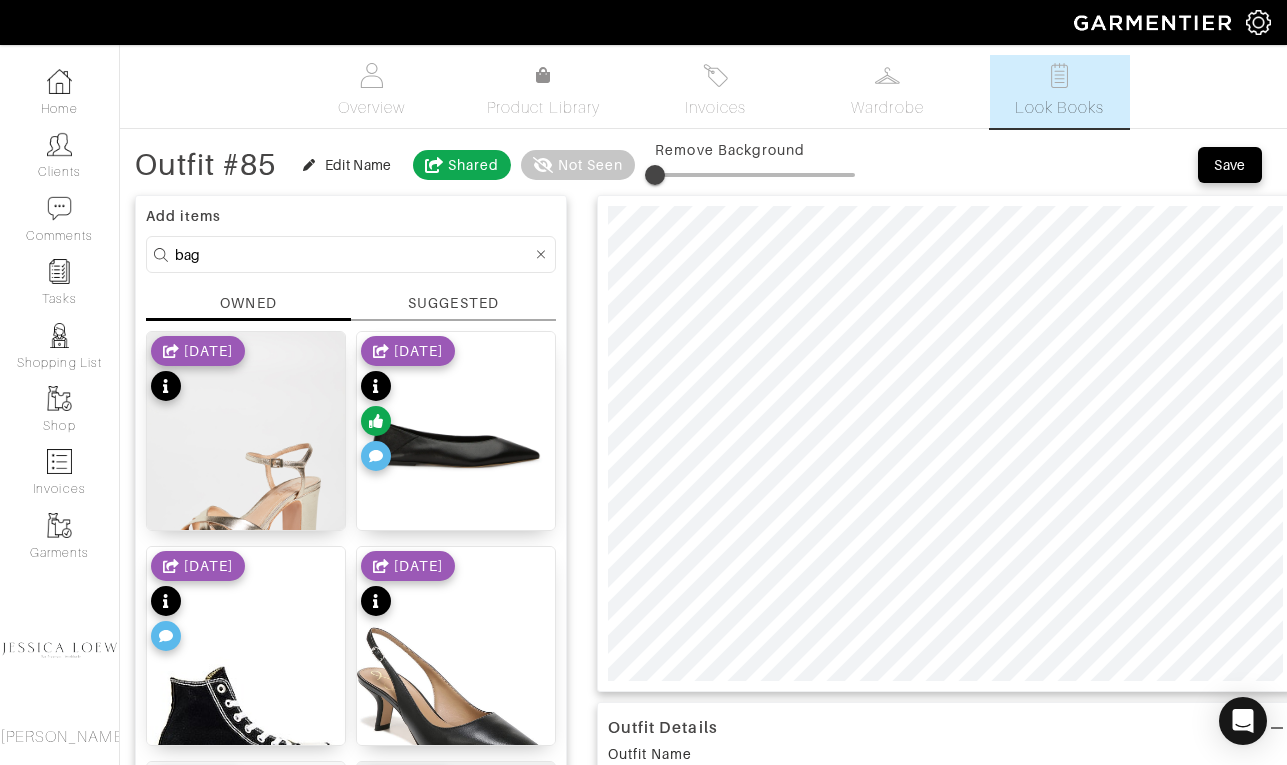 type on "bag" 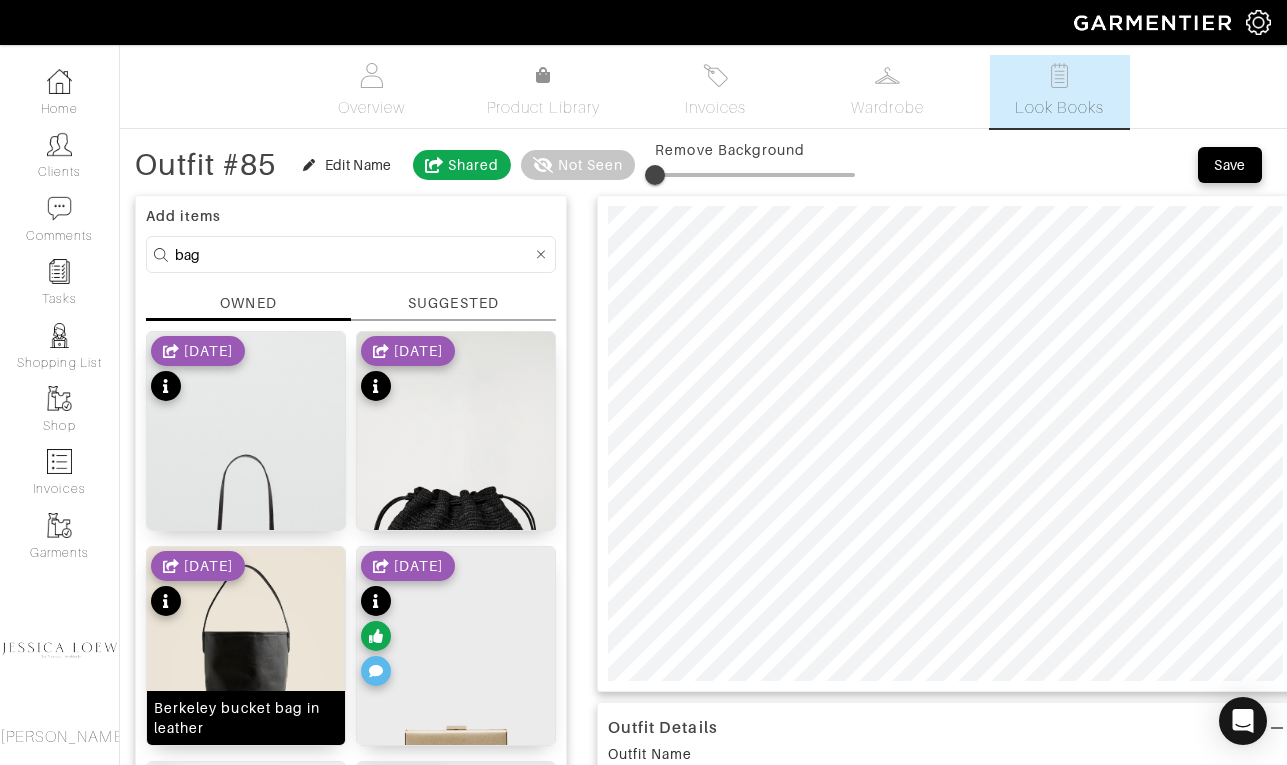 click at bounding box center (246, 671) 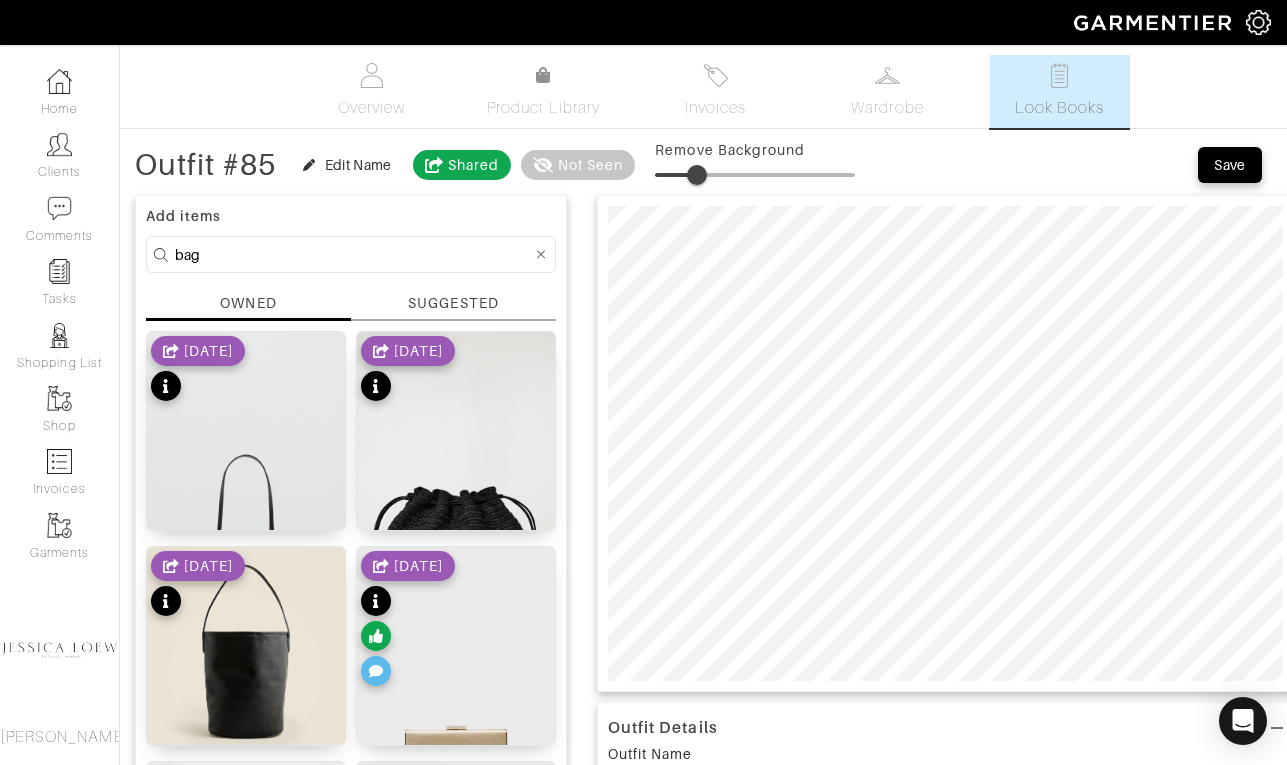 type on "22" 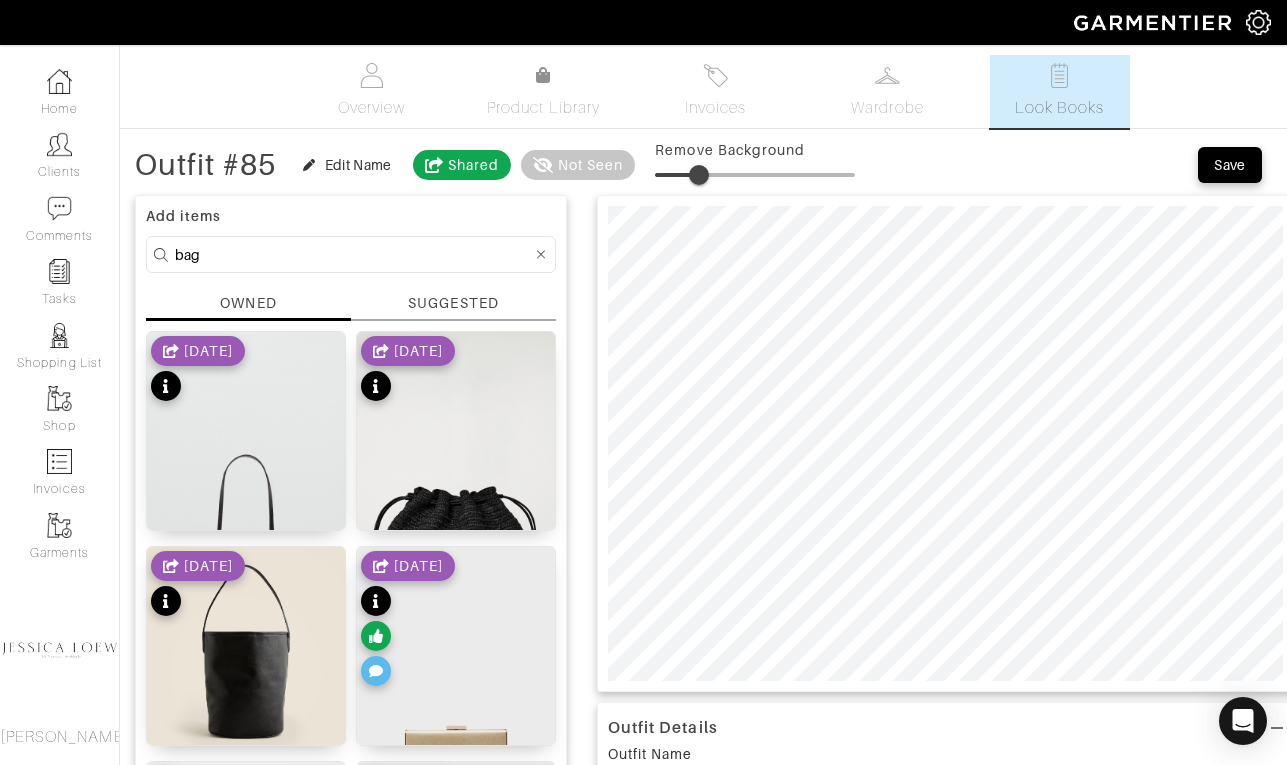 drag, startPoint x: 674, startPoint y: 169, endPoint x: 702, endPoint y: 172, distance: 28.160255 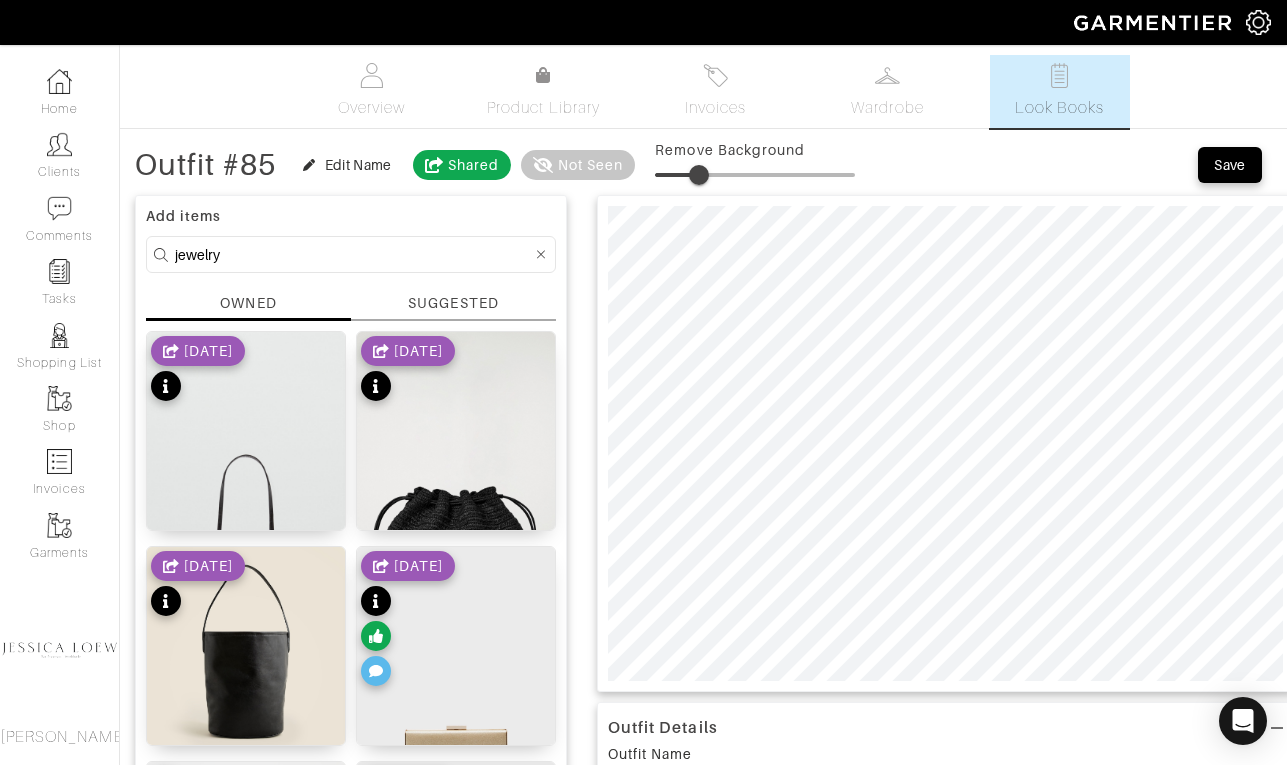 type on "jewelry" 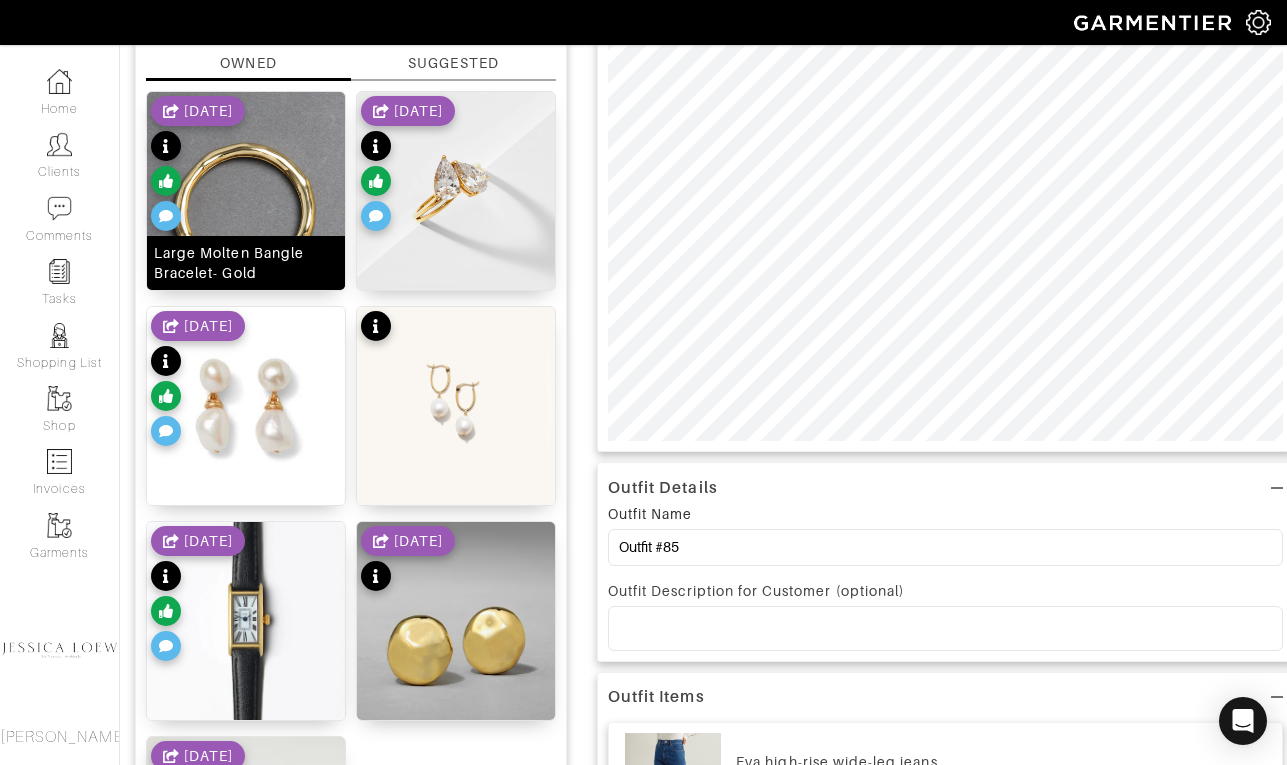 scroll, scrollTop: 223, scrollLeft: 0, axis: vertical 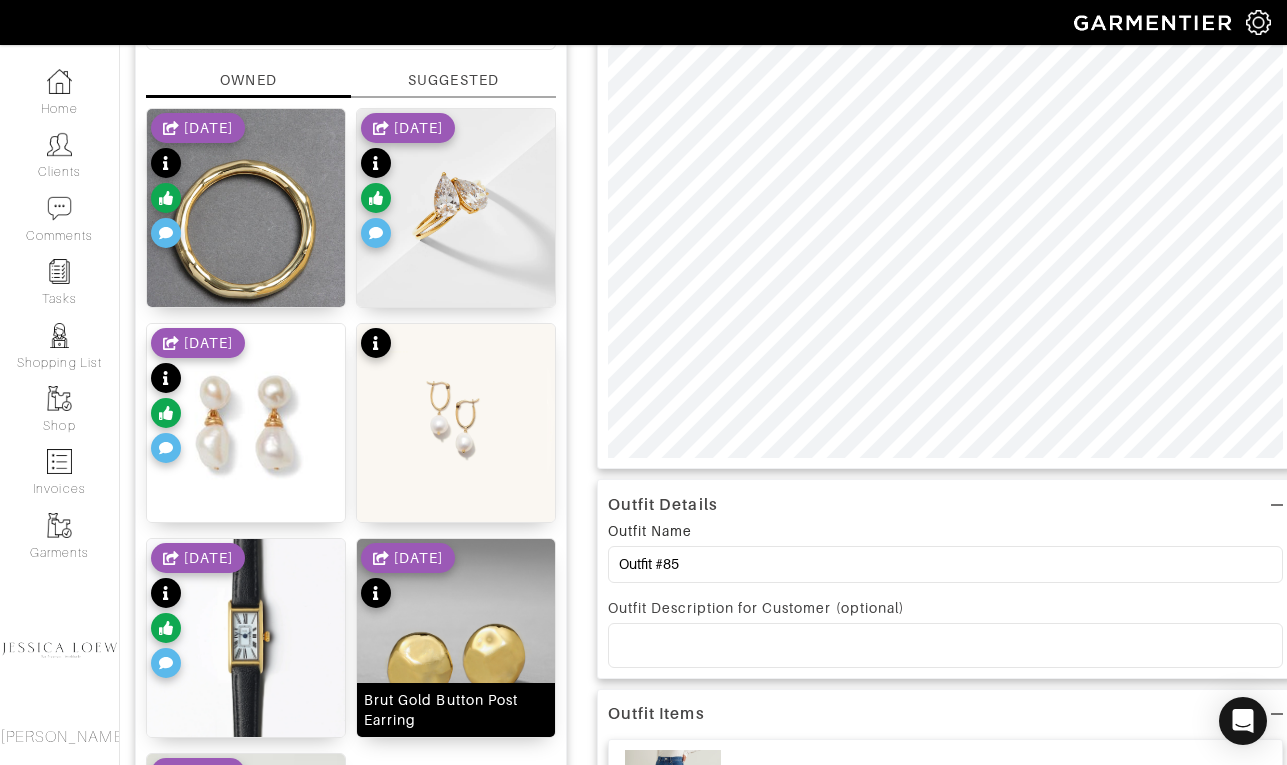 click at bounding box center [456, 663] 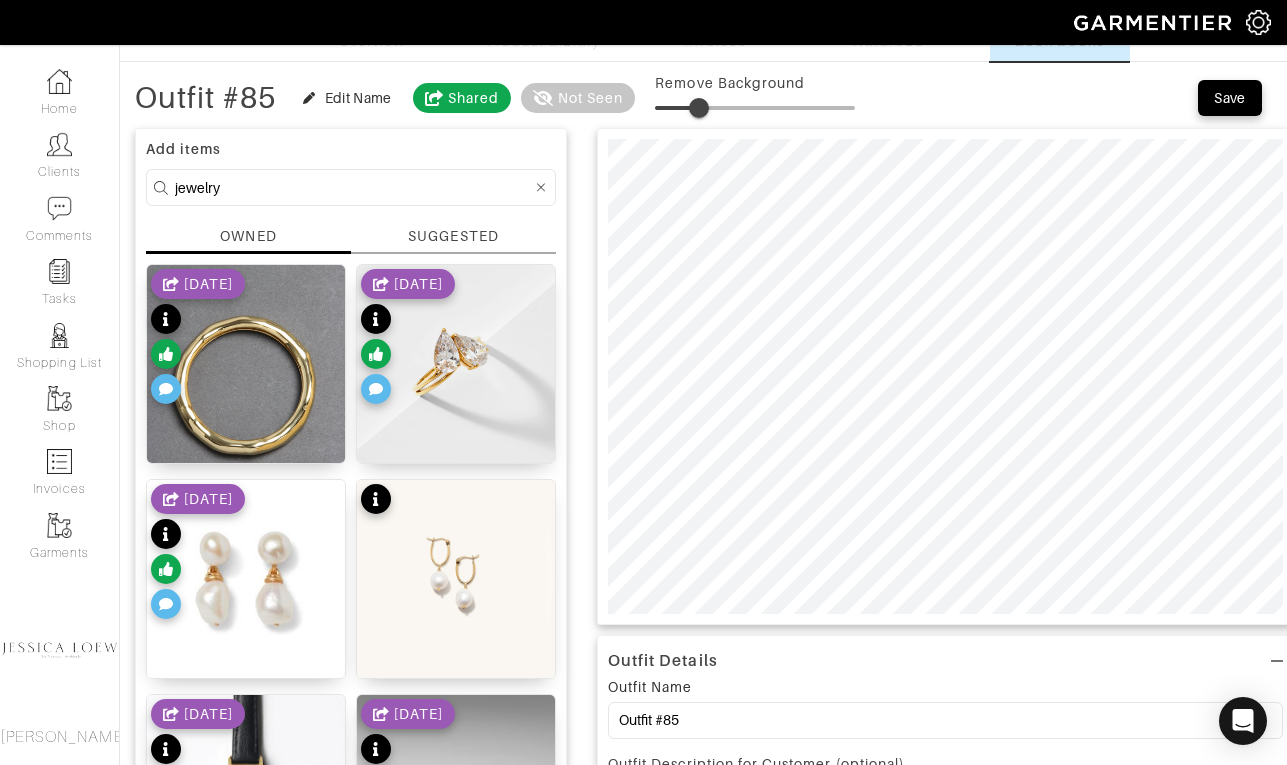 scroll, scrollTop: 55, scrollLeft: 0, axis: vertical 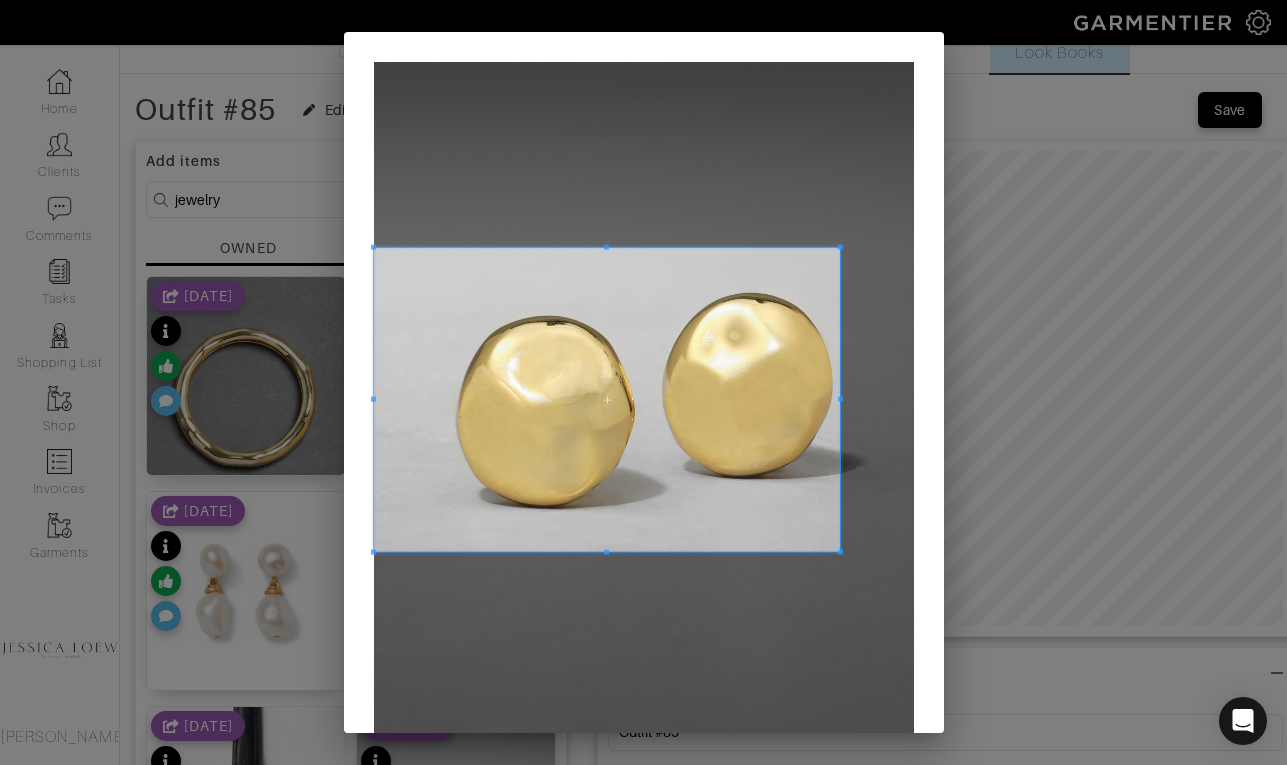 click at bounding box center (607, 400) 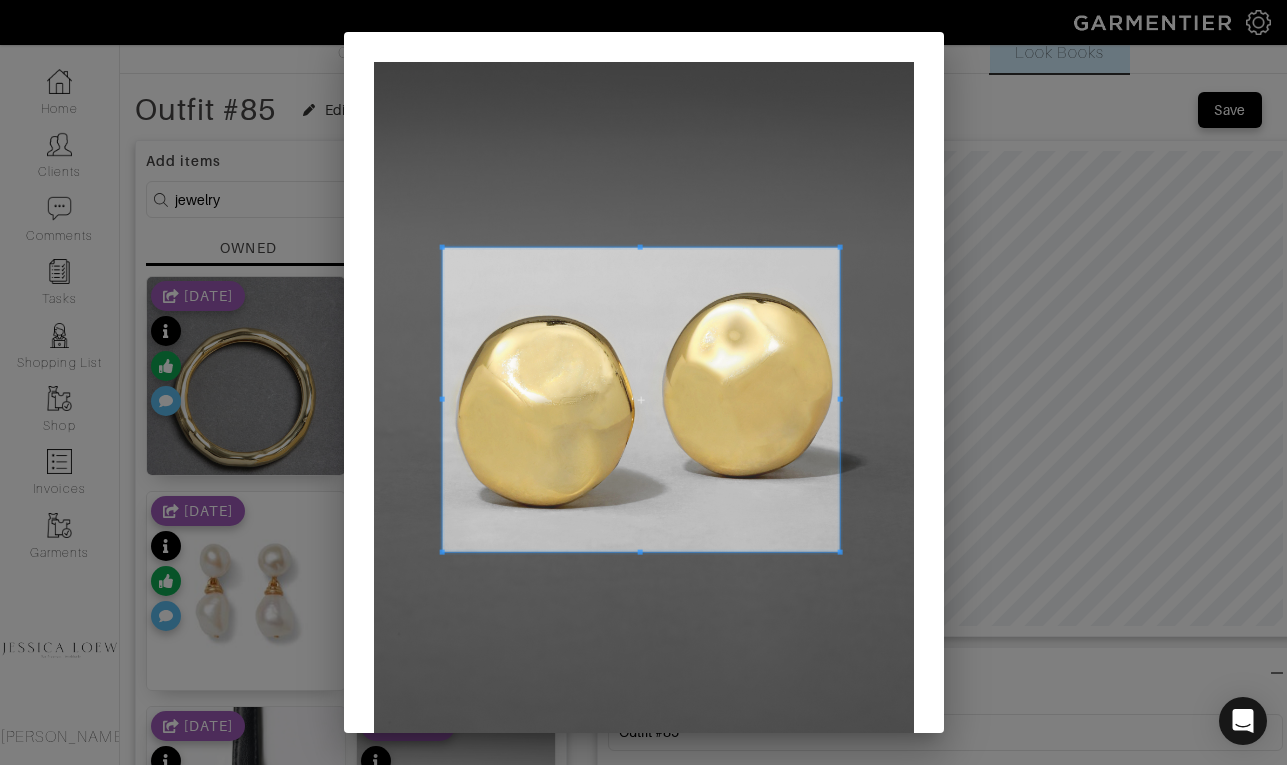 click at bounding box center (441, 400) 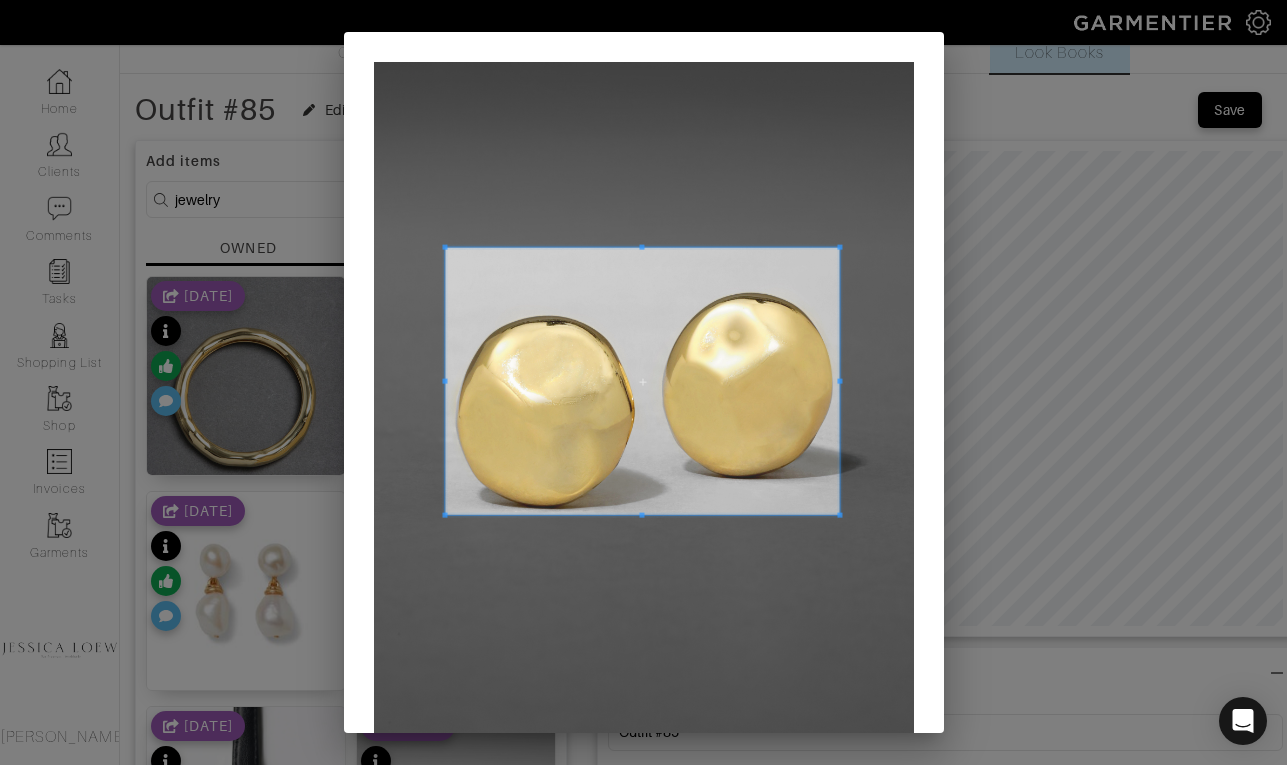 click at bounding box center (641, 515) 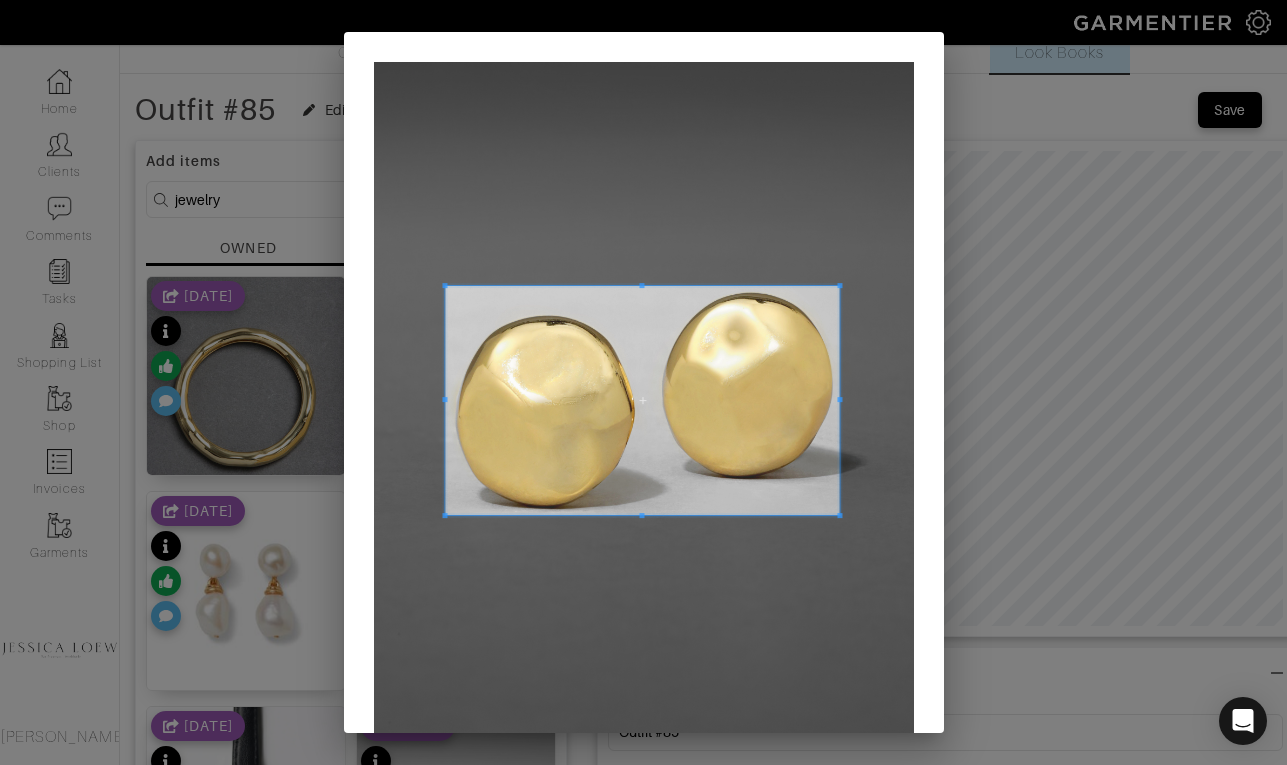 click at bounding box center (642, 400) 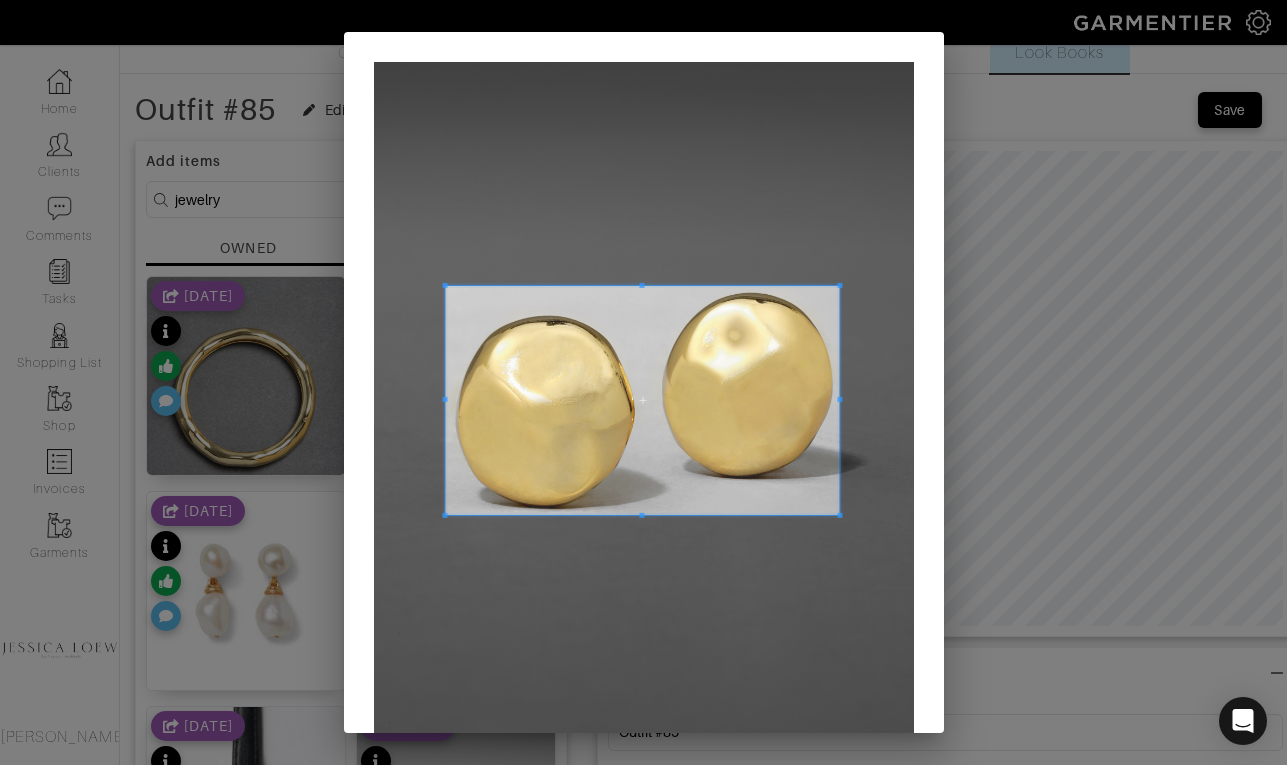 scroll, scrollTop: 90, scrollLeft: 0, axis: vertical 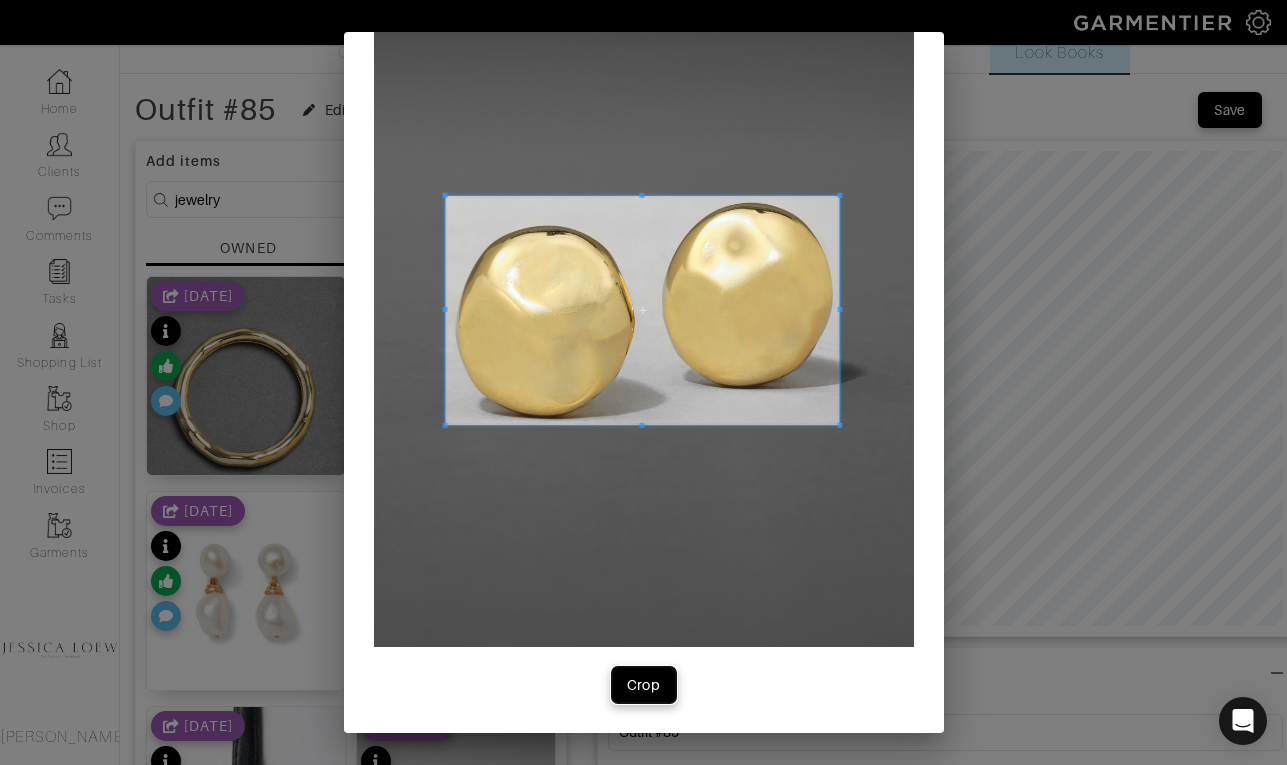 click on "Crop" at bounding box center (644, 685) 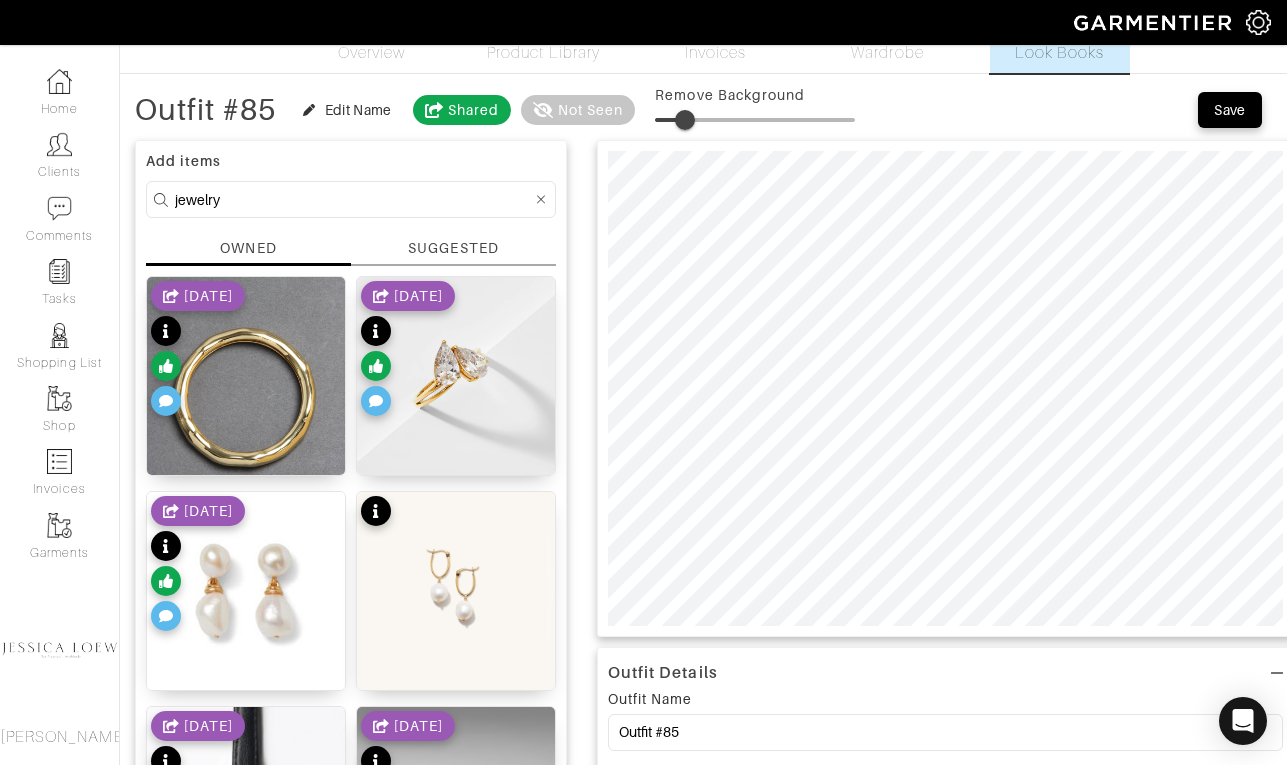 type on "0" 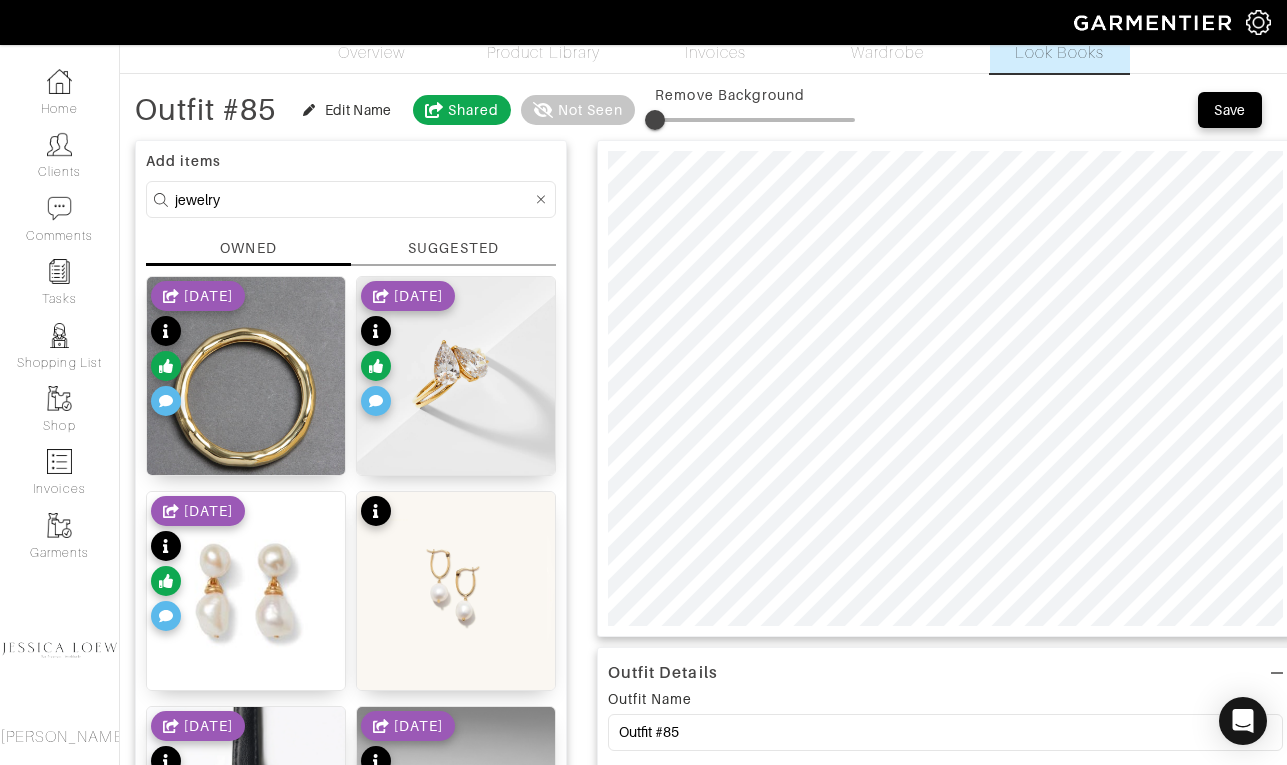 drag, startPoint x: 688, startPoint y: 122, endPoint x: 597, endPoint y: 126, distance: 91.08787 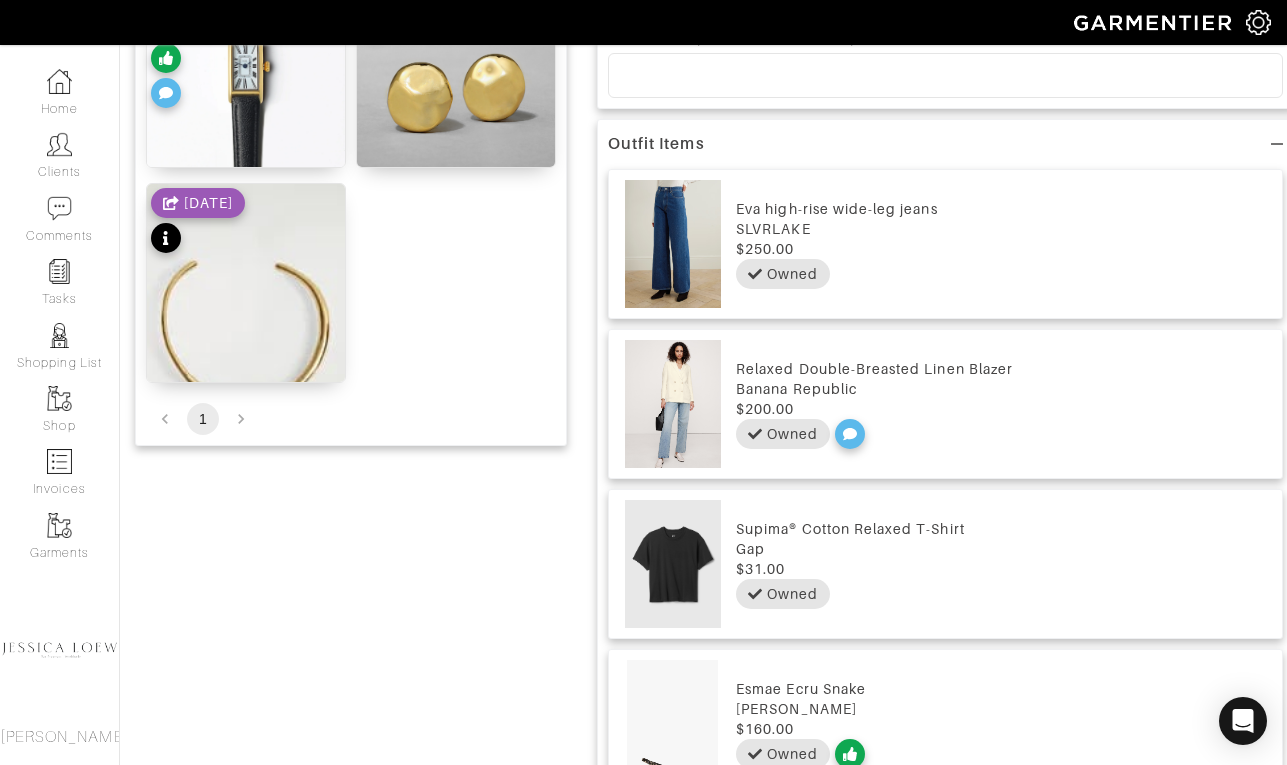 scroll, scrollTop: 771, scrollLeft: 0, axis: vertical 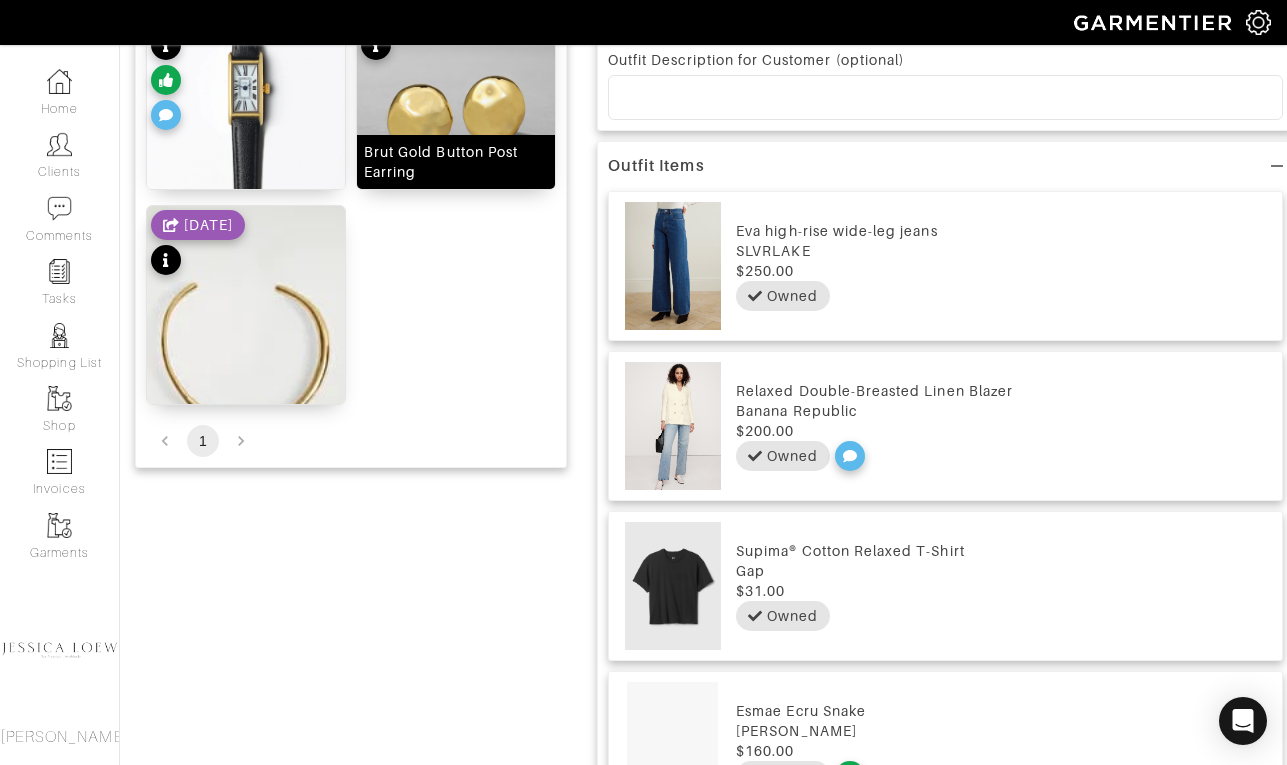 click at bounding box center [456, 115] 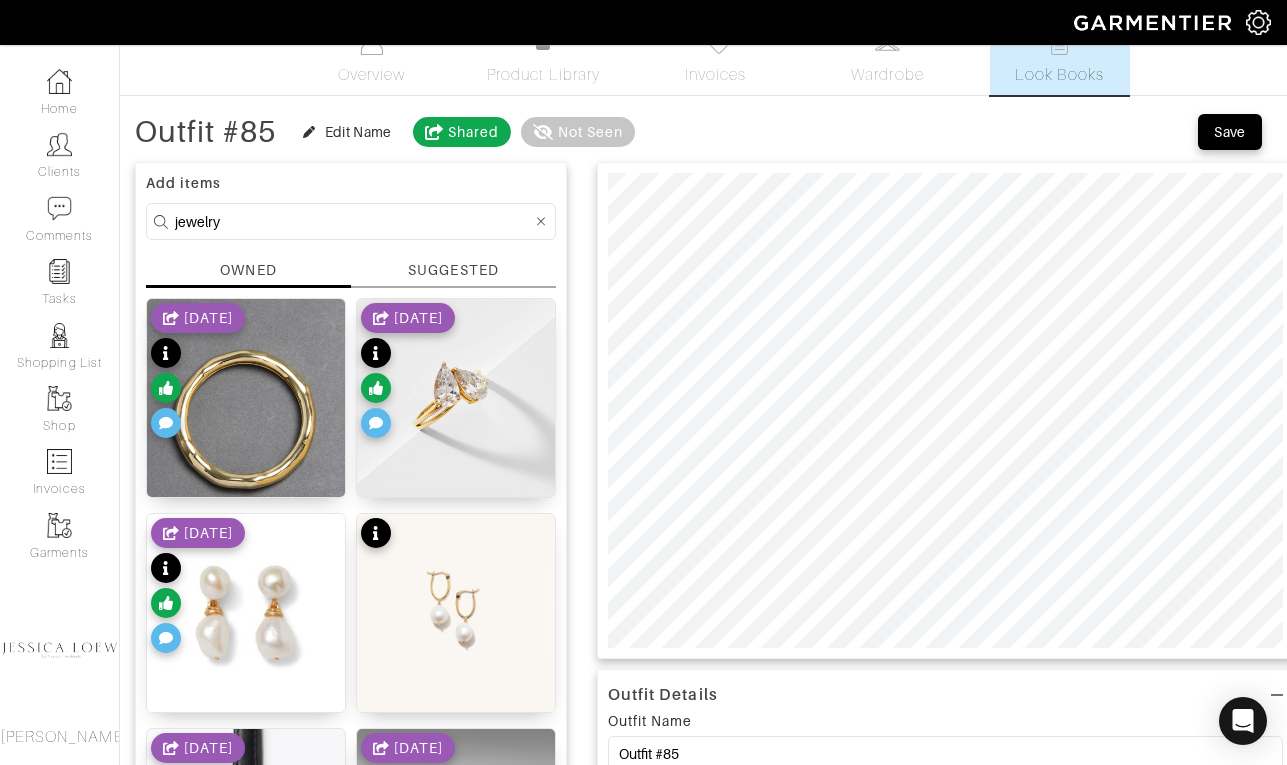 scroll, scrollTop: 0, scrollLeft: 0, axis: both 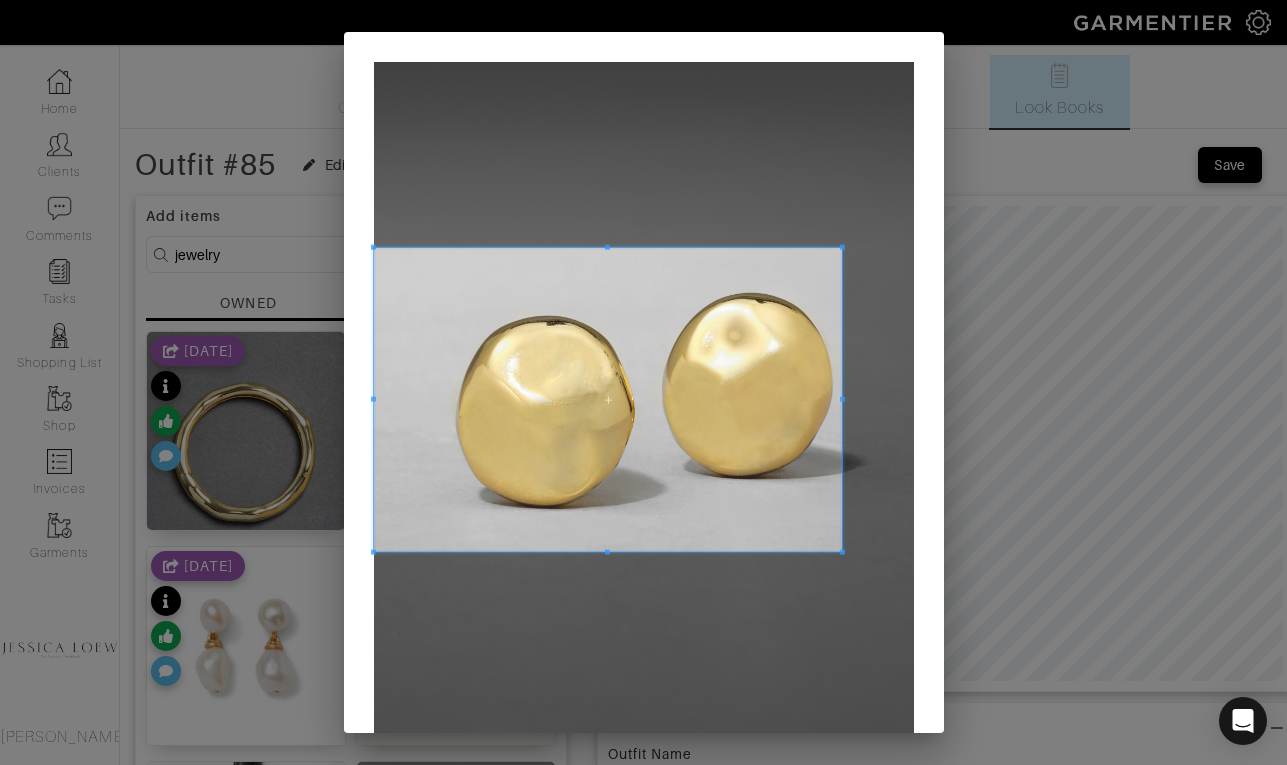 click at bounding box center (608, 400) 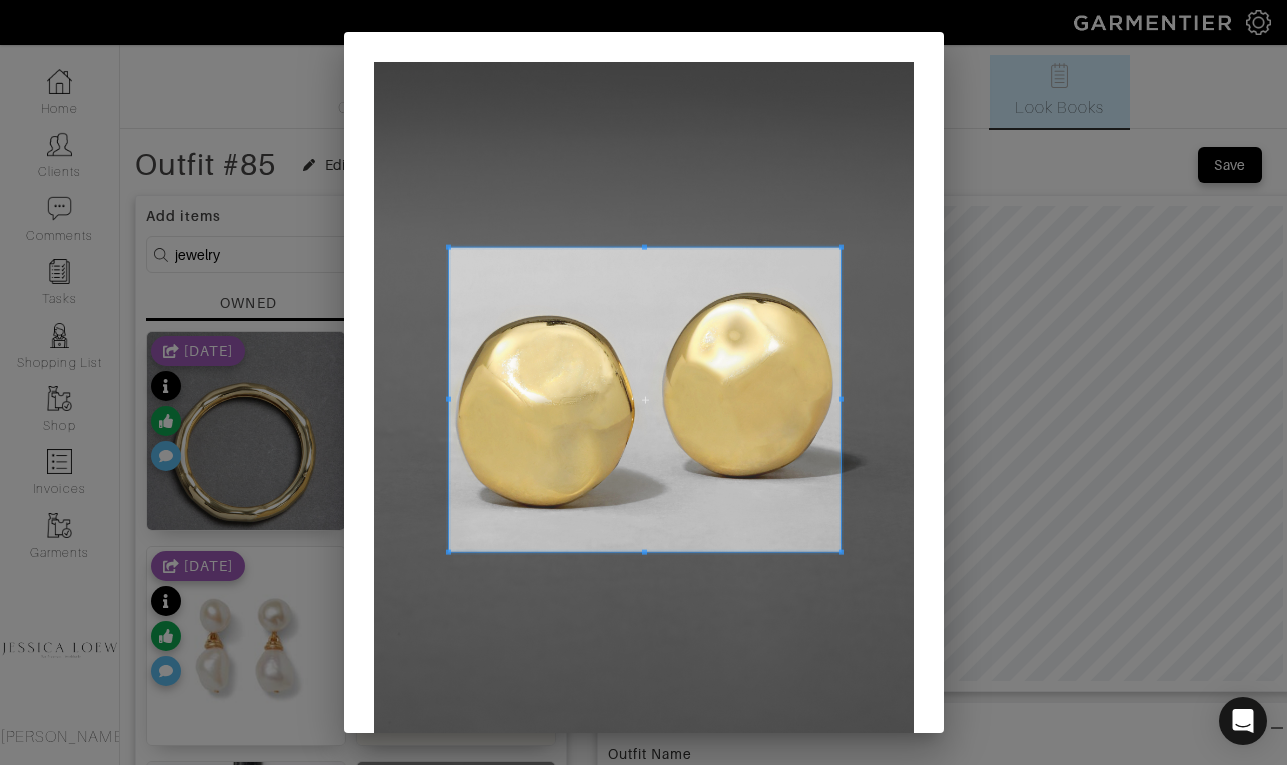 click at bounding box center [447, 399] 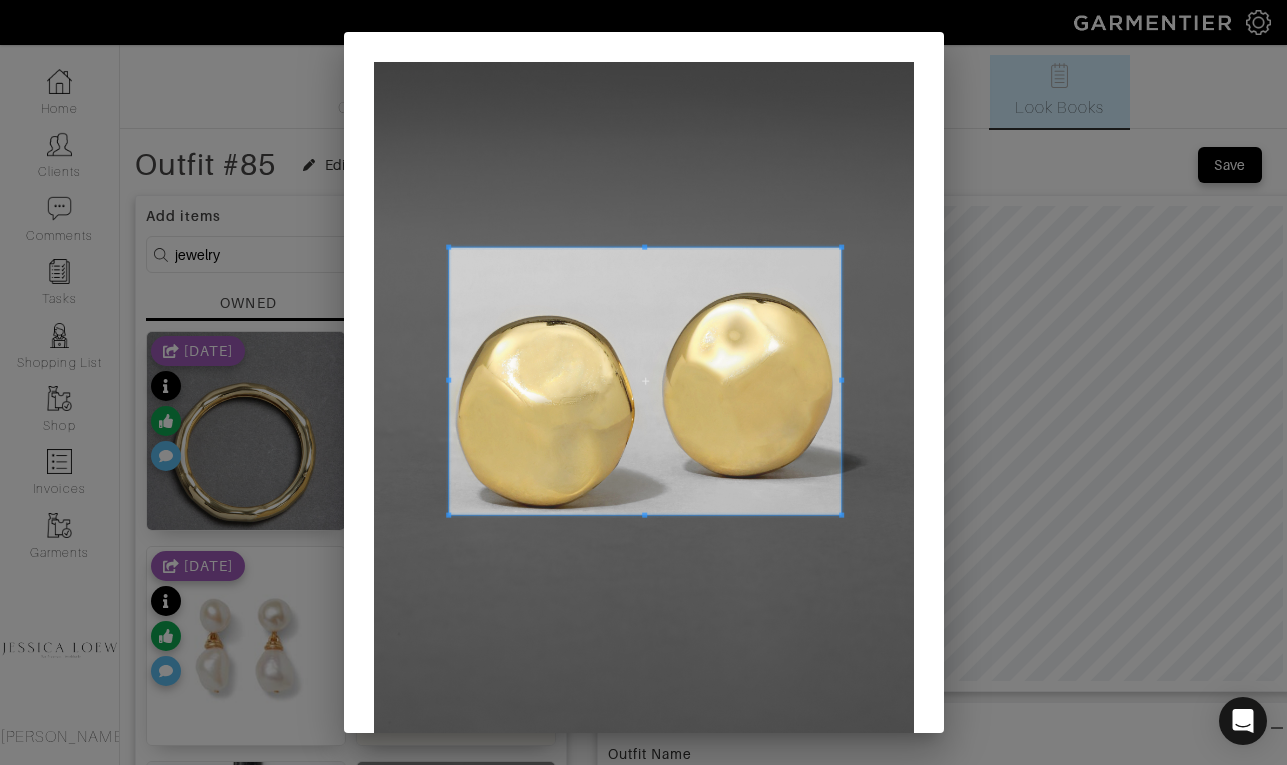 click at bounding box center [644, 514] 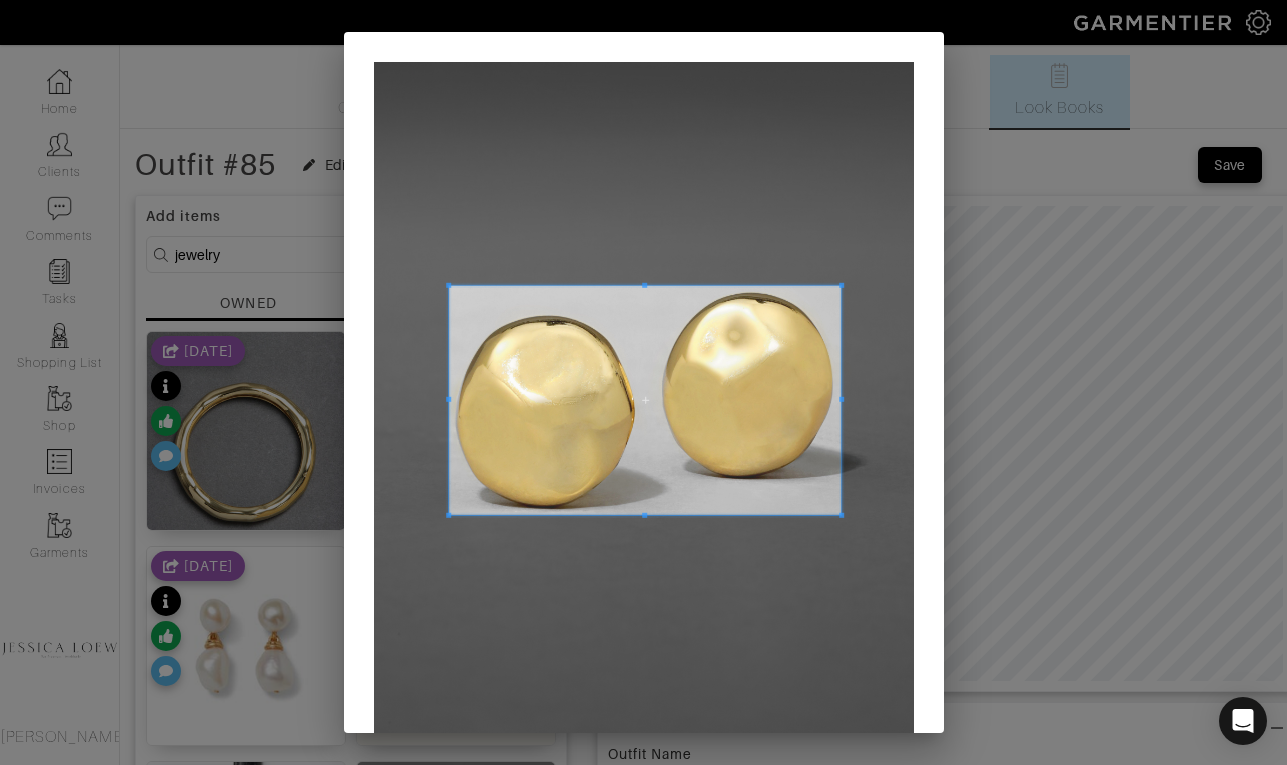 click at bounding box center (645, 285) 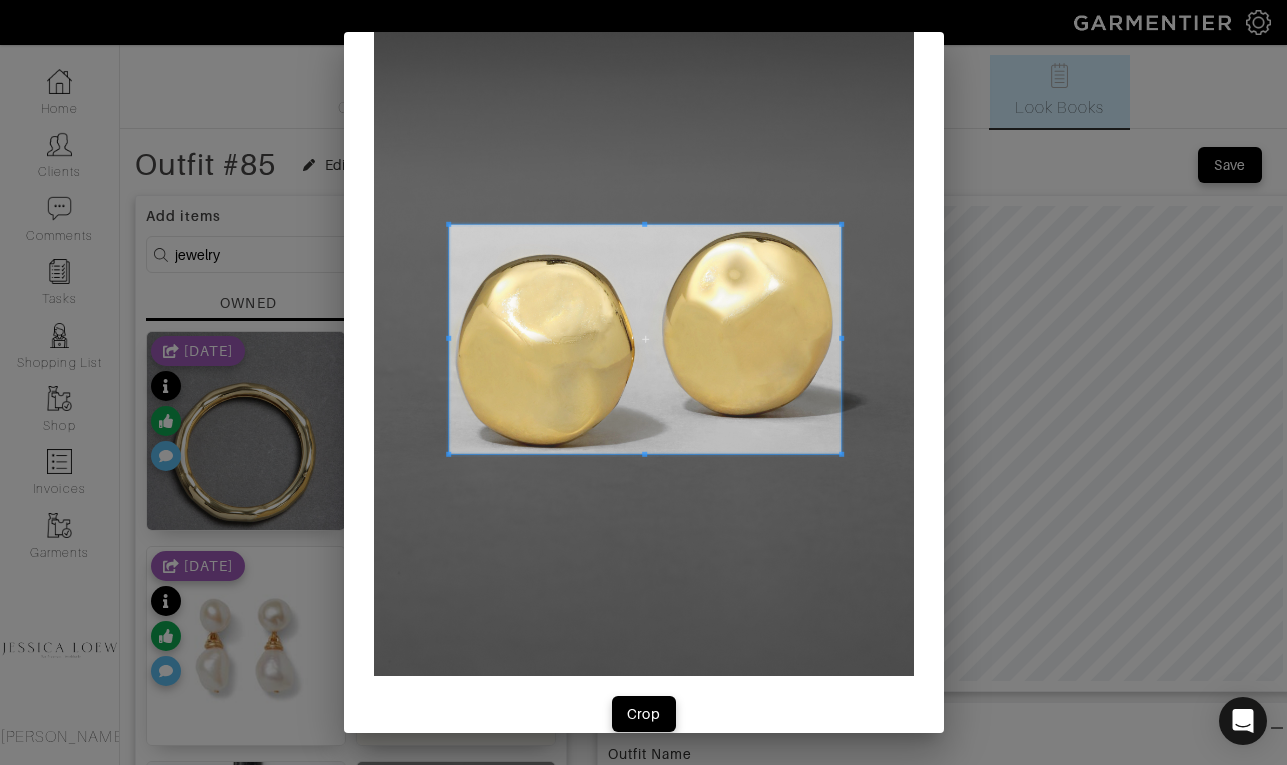 scroll, scrollTop: 90, scrollLeft: 0, axis: vertical 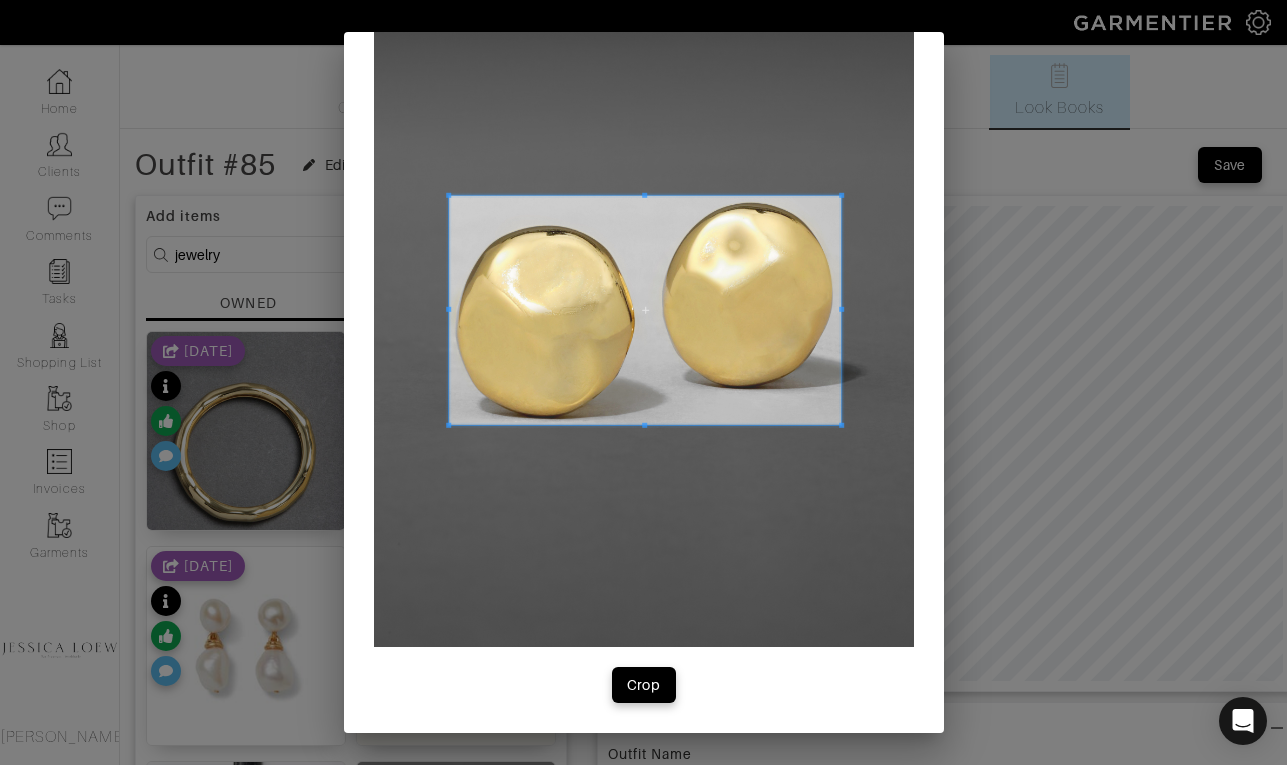 click on "Crop" at bounding box center (644, 337) 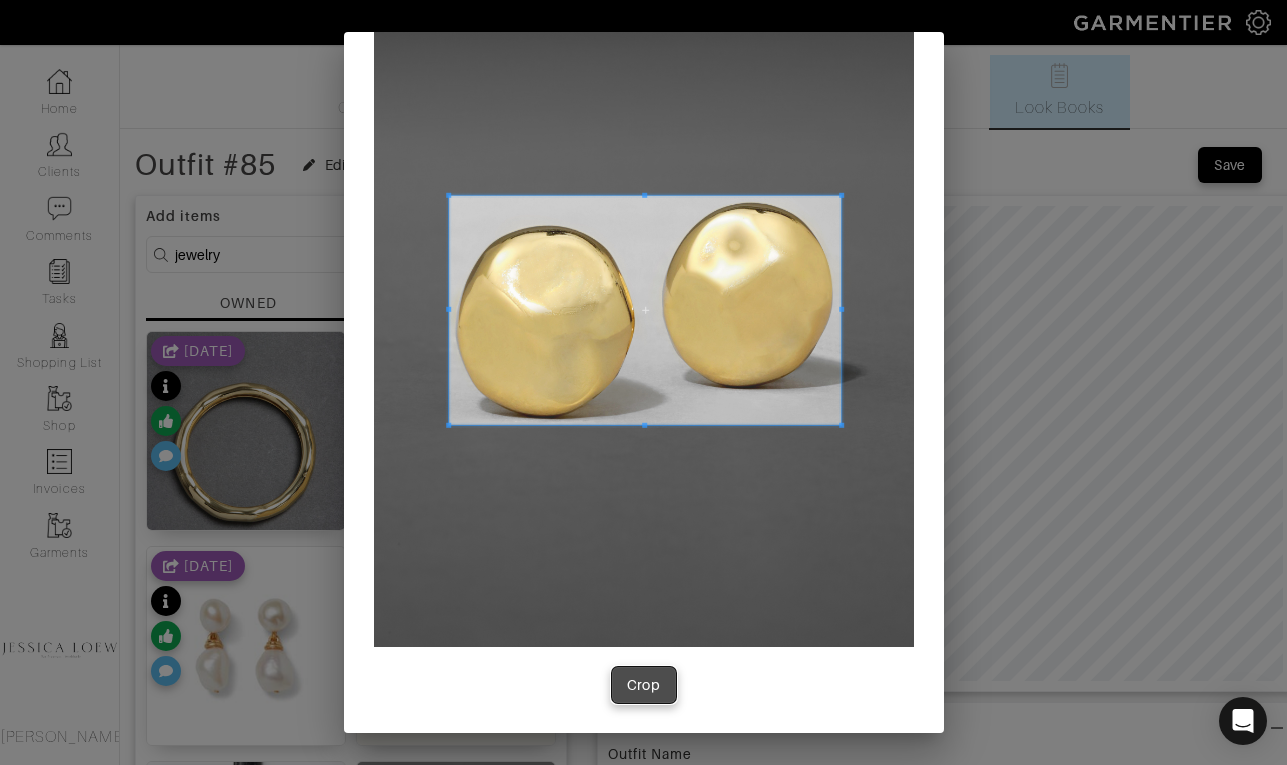 click on "Crop" at bounding box center [644, 685] 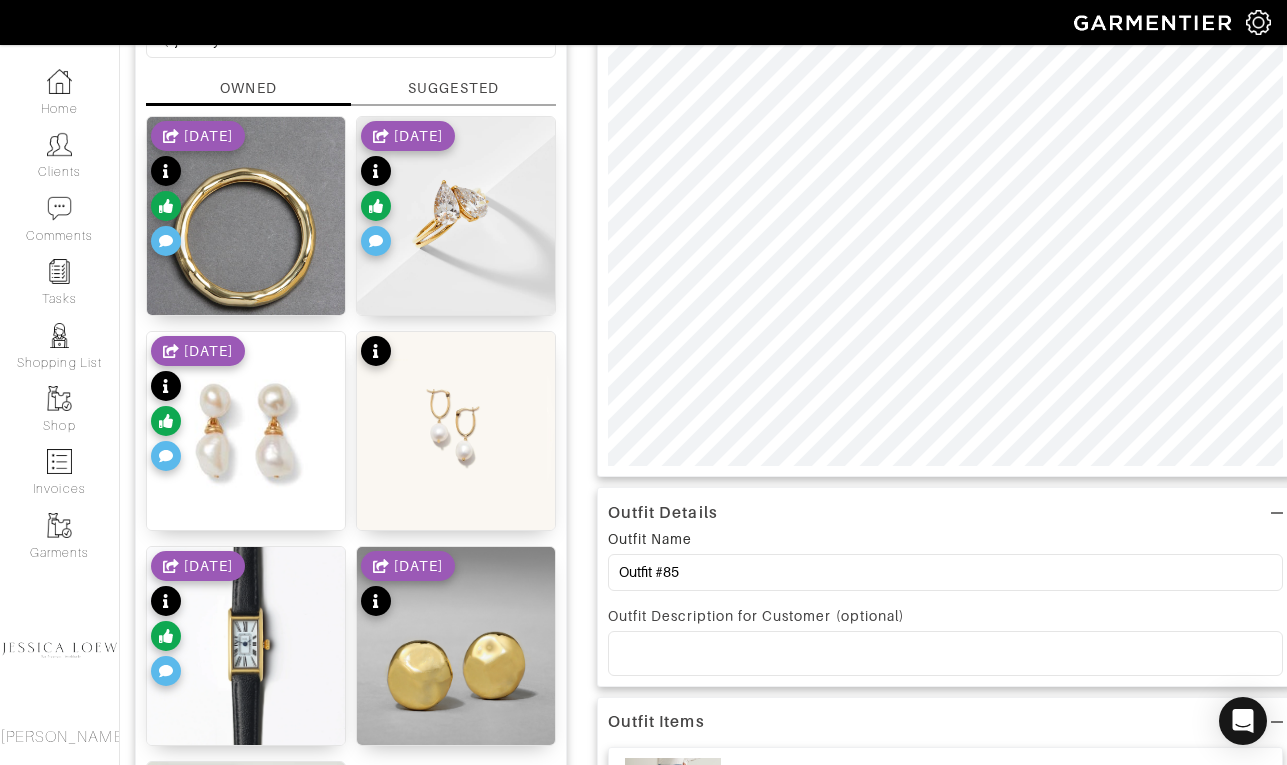 scroll, scrollTop: 216, scrollLeft: 0, axis: vertical 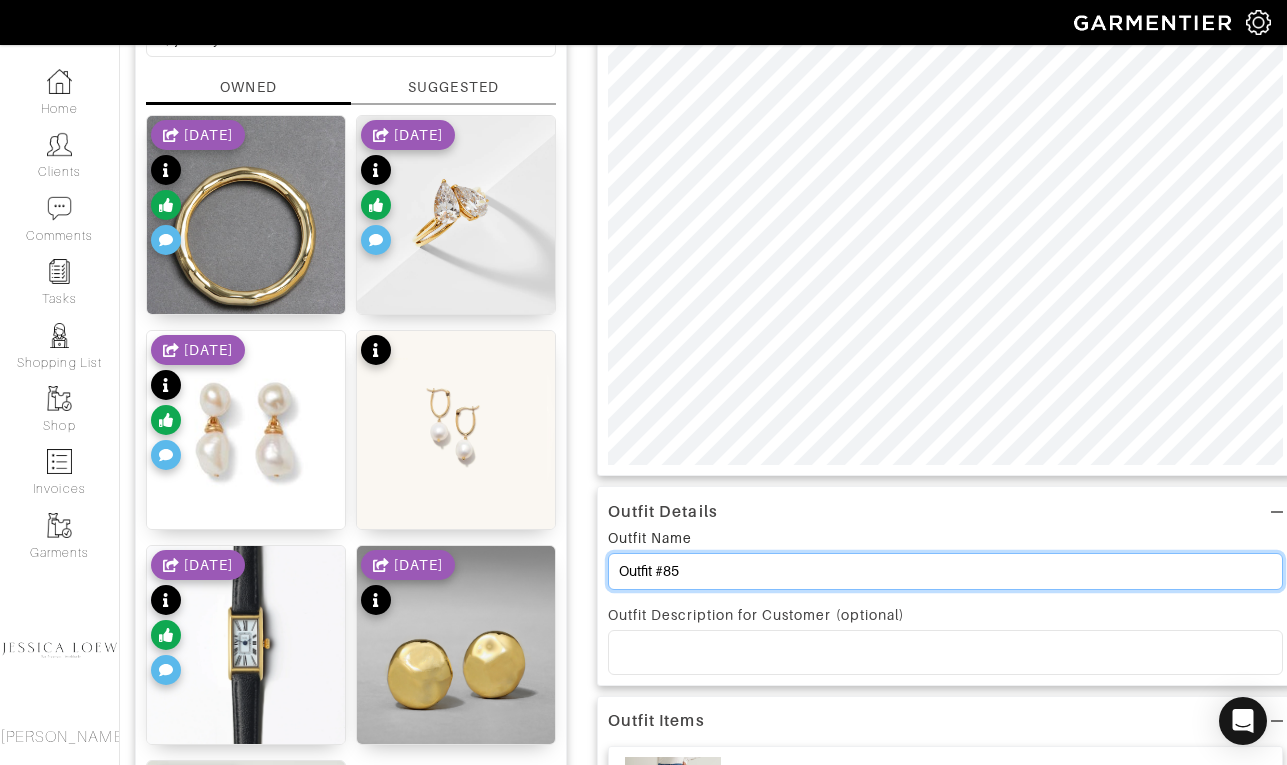 click on "Outfit #85" at bounding box center [945, 571] 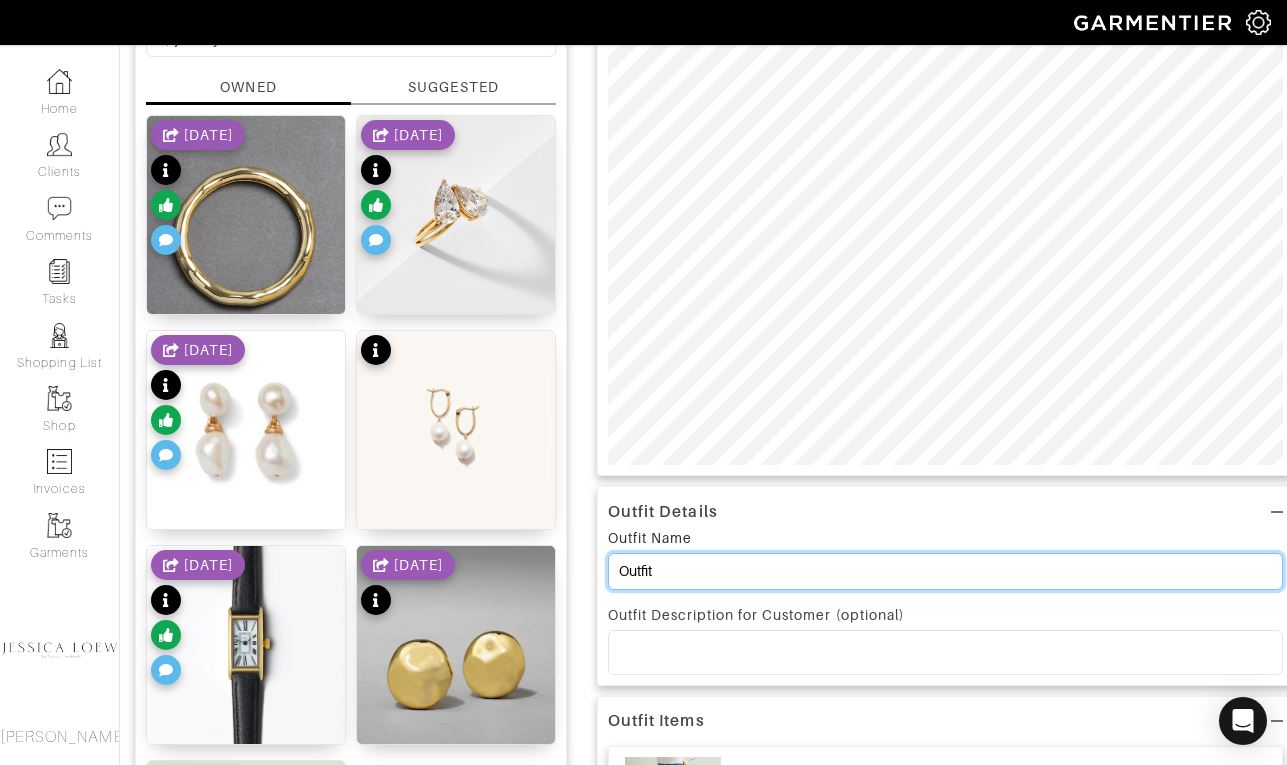 type on "Outfit" 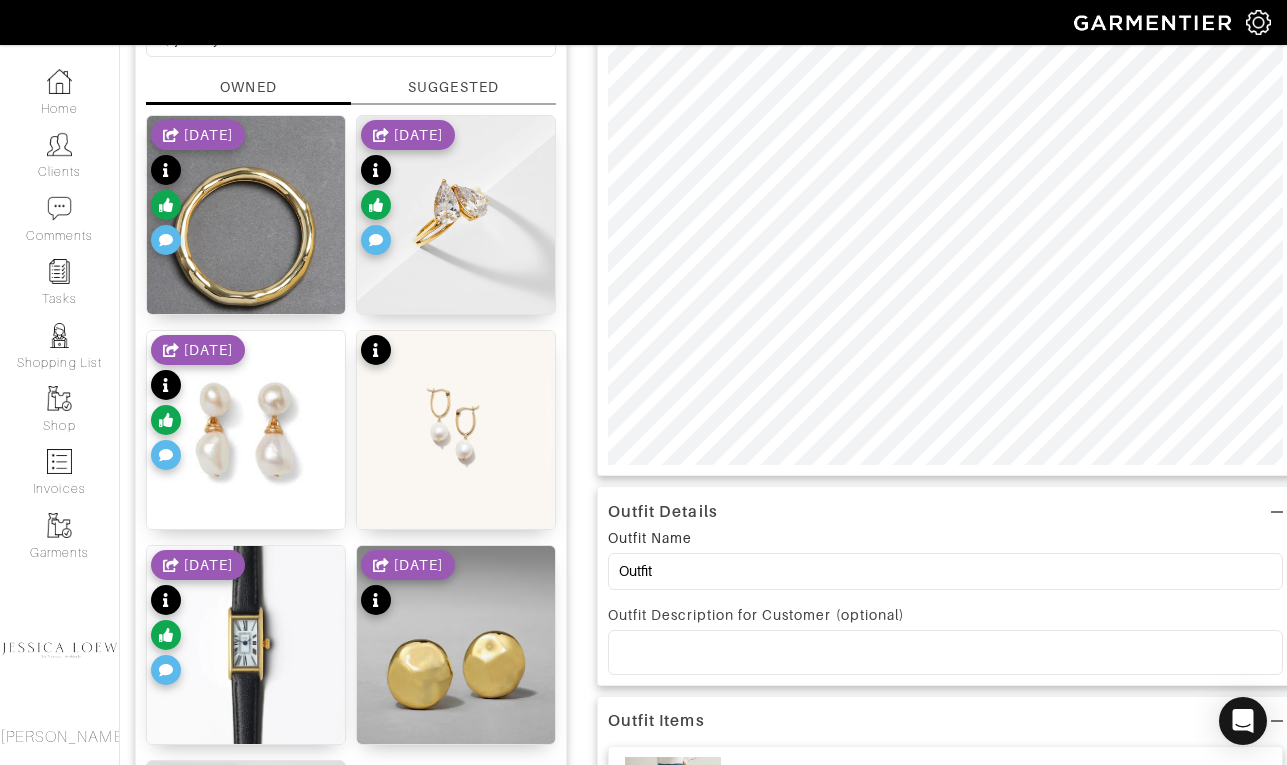 scroll, scrollTop: 0, scrollLeft: 0, axis: both 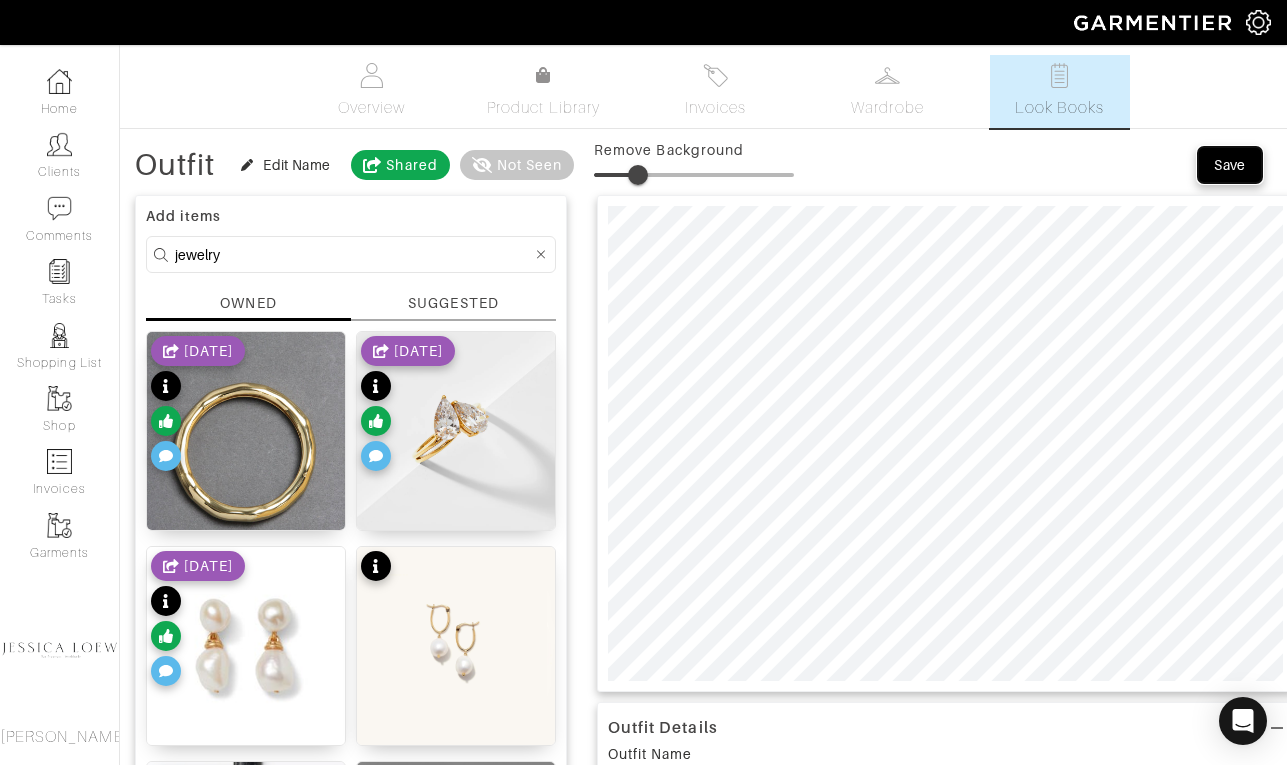 click on "Save" at bounding box center [1230, 165] 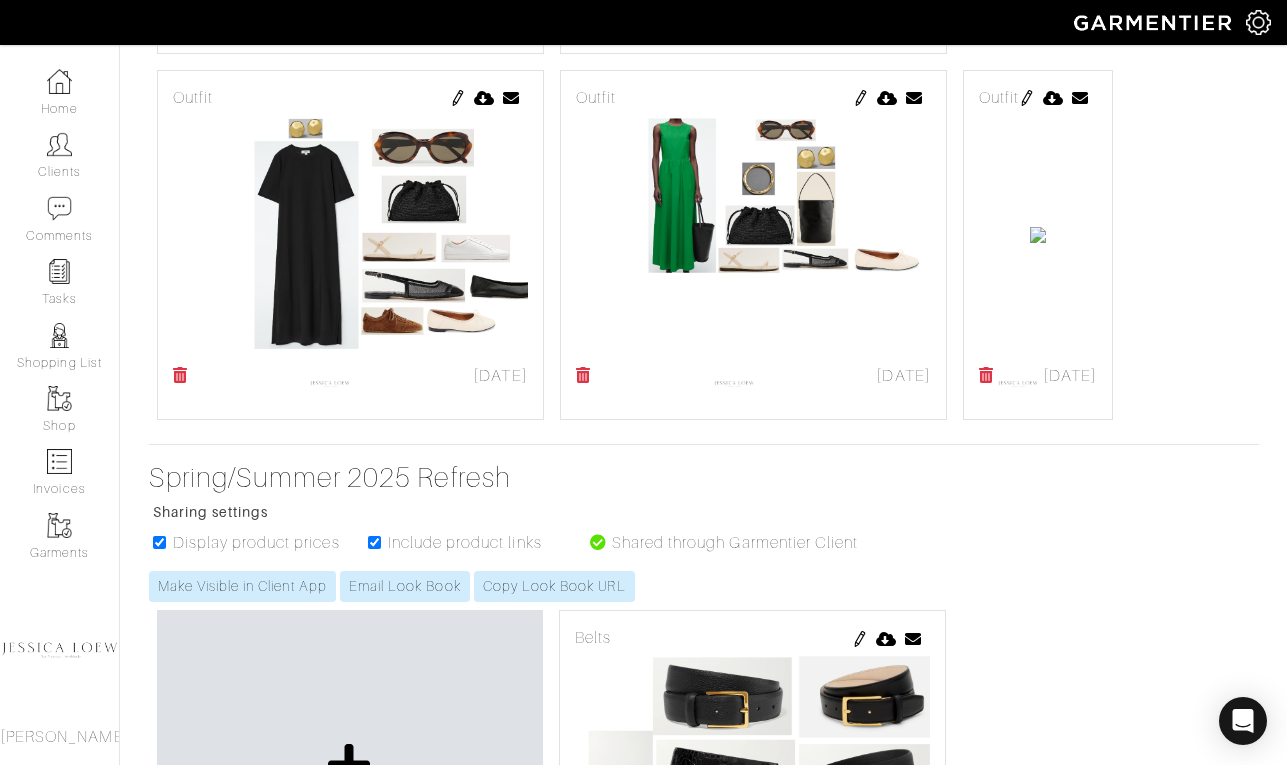 scroll, scrollTop: 3593, scrollLeft: 0, axis: vertical 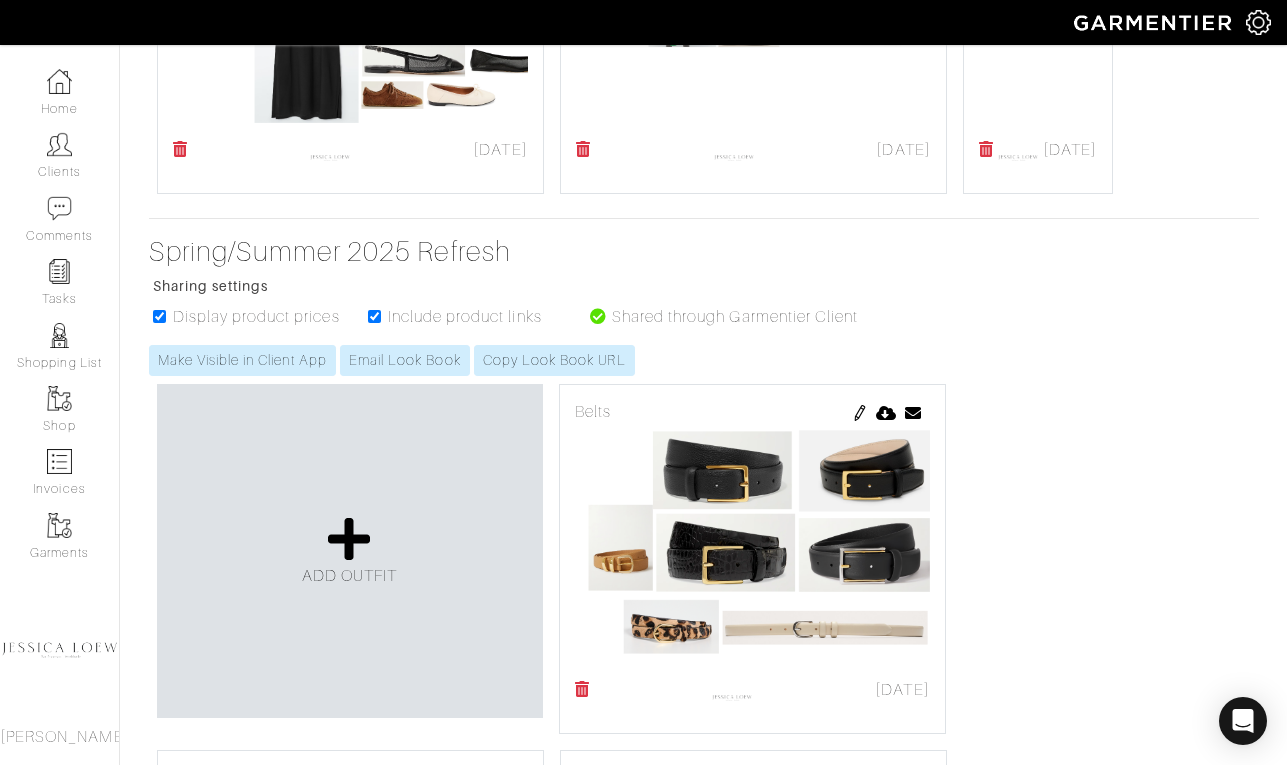 click at bounding box center (1027, -128) 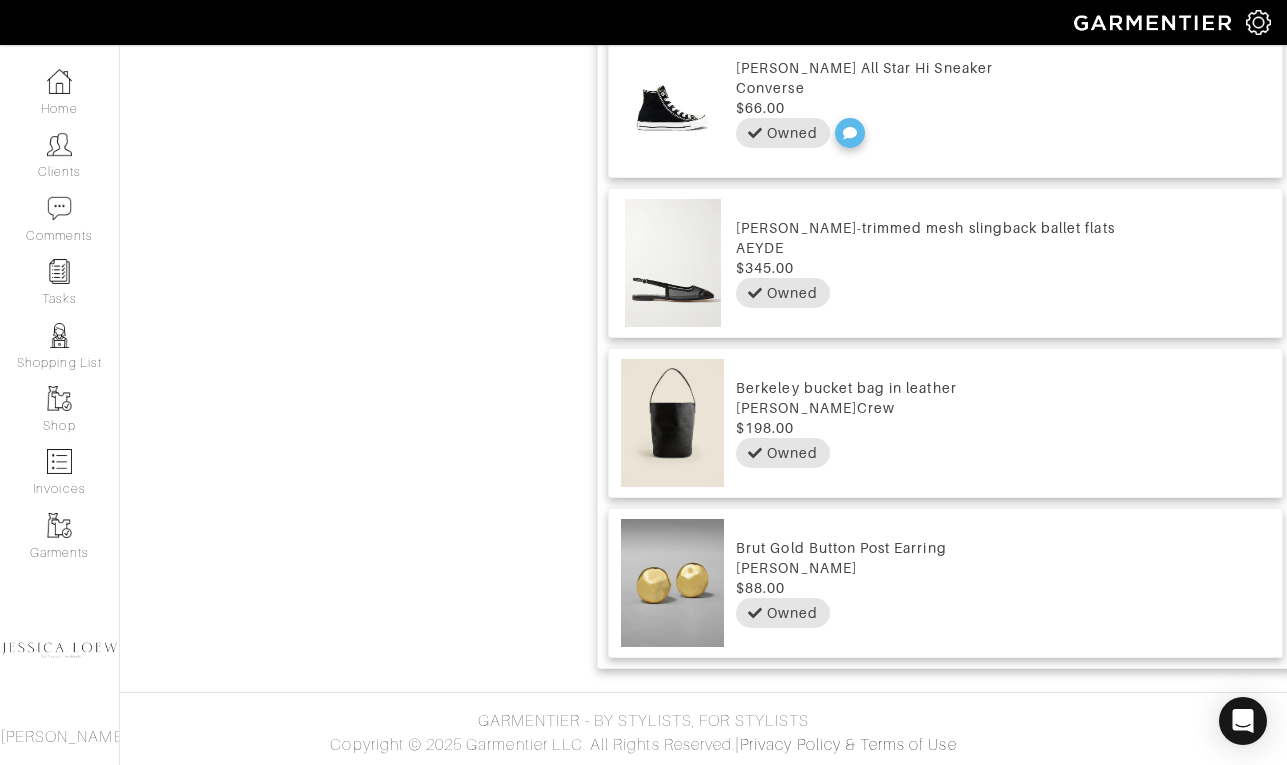scroll, scrollTop: 0, scrollLeft: 0, axis: both 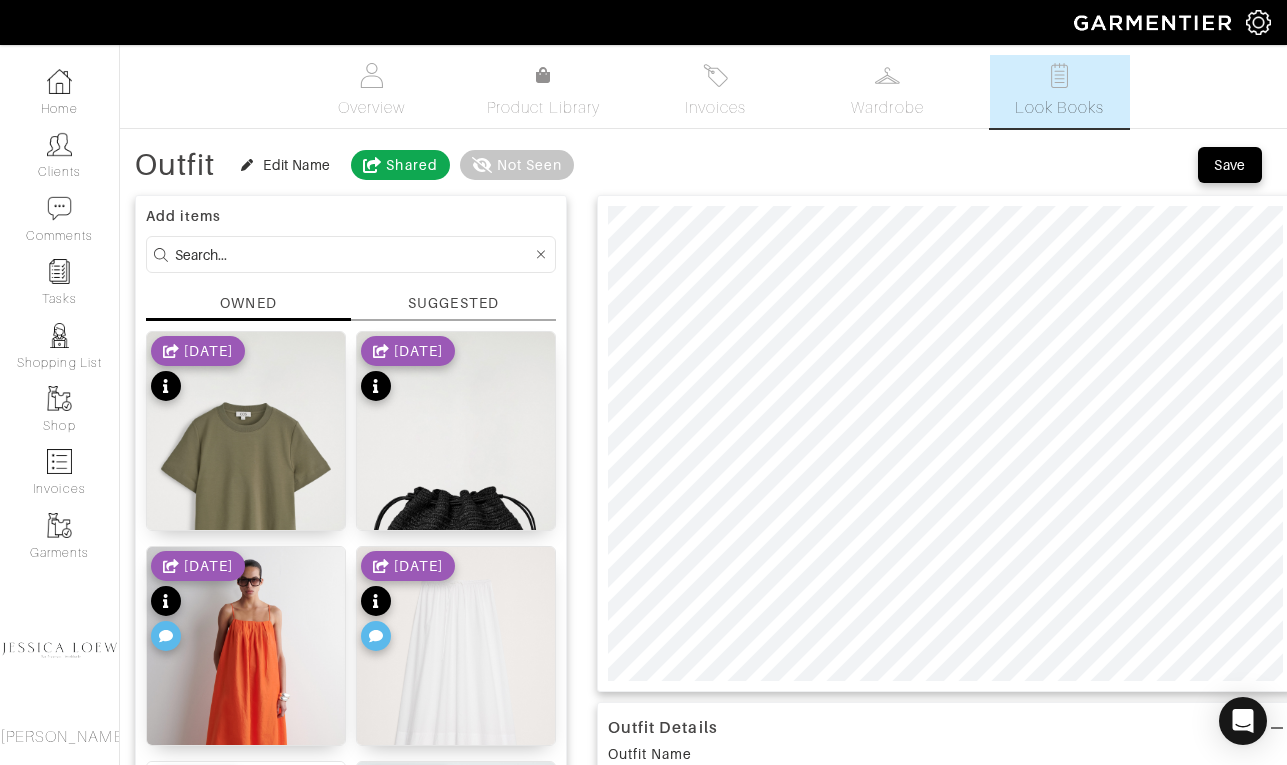 click at bounding box center (353, 254) 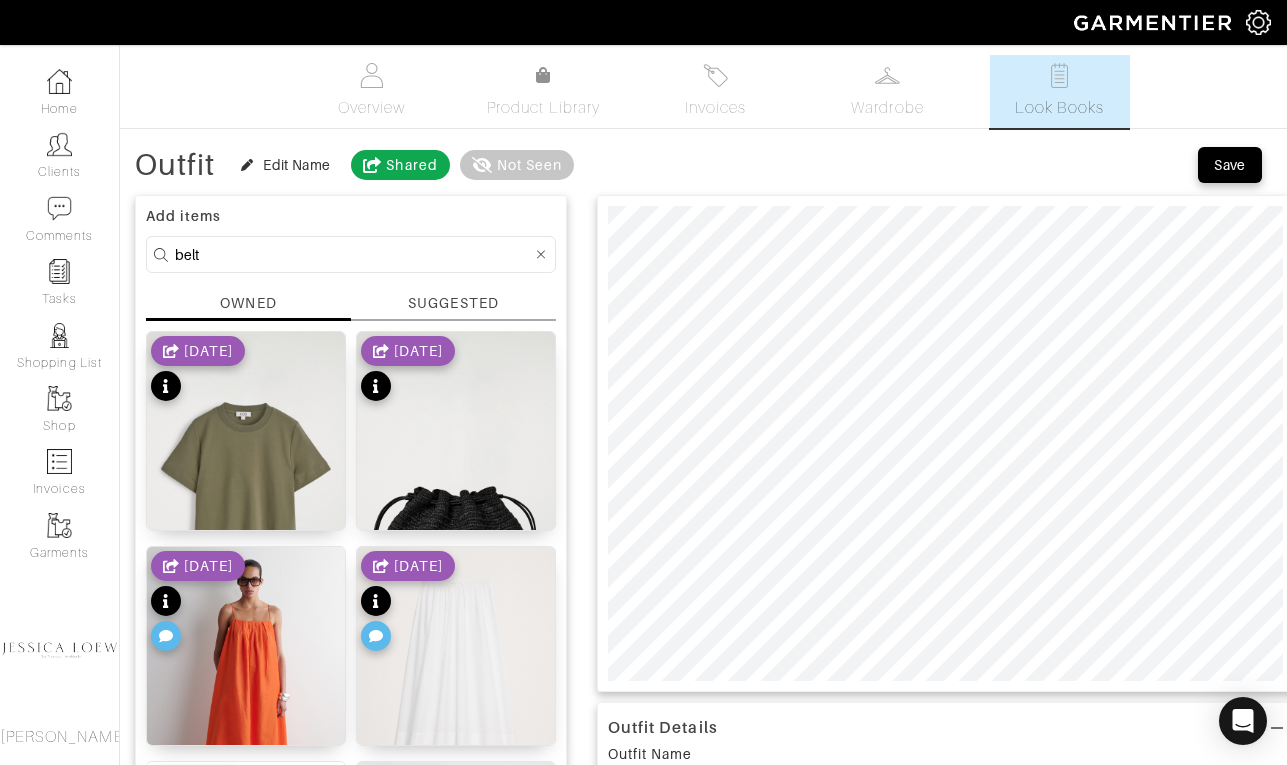 type on "belt" 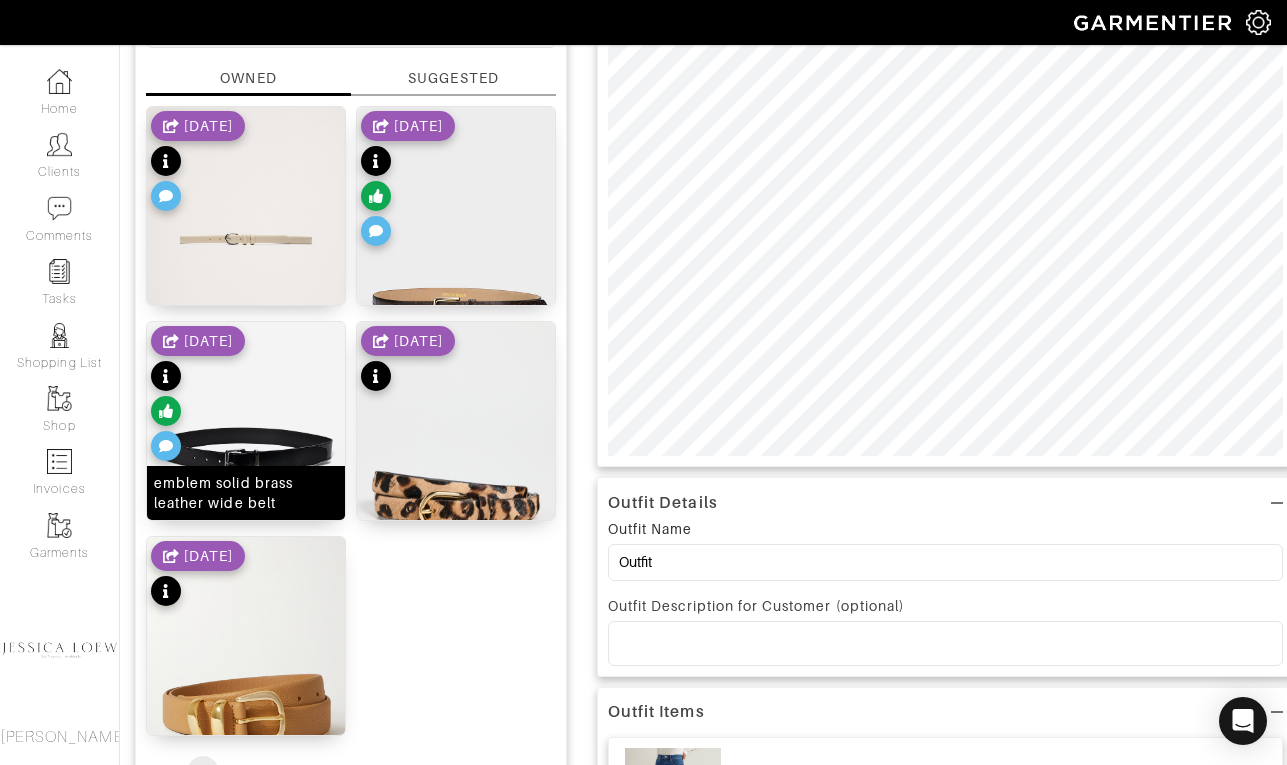 scroll, scrollTop: 204, scrollLeft: 0, axis: vertical 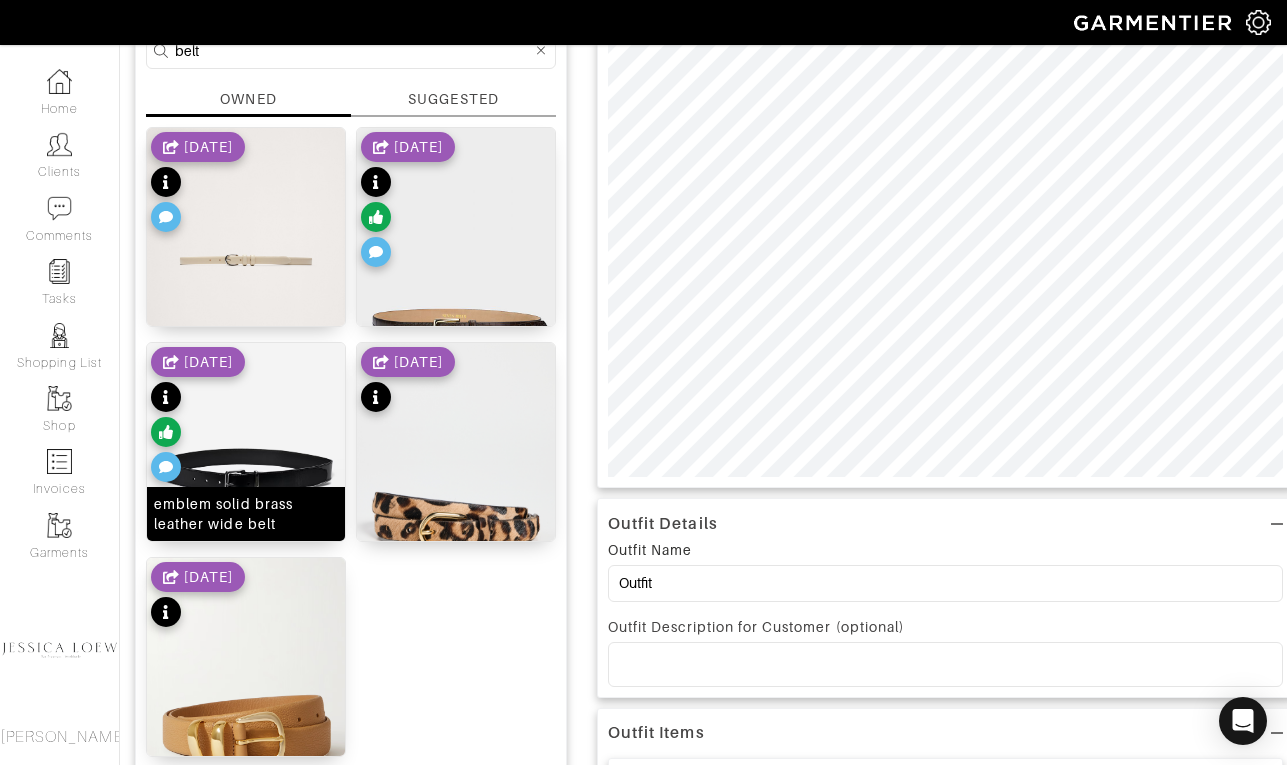 click at bounding box center [246, 478] 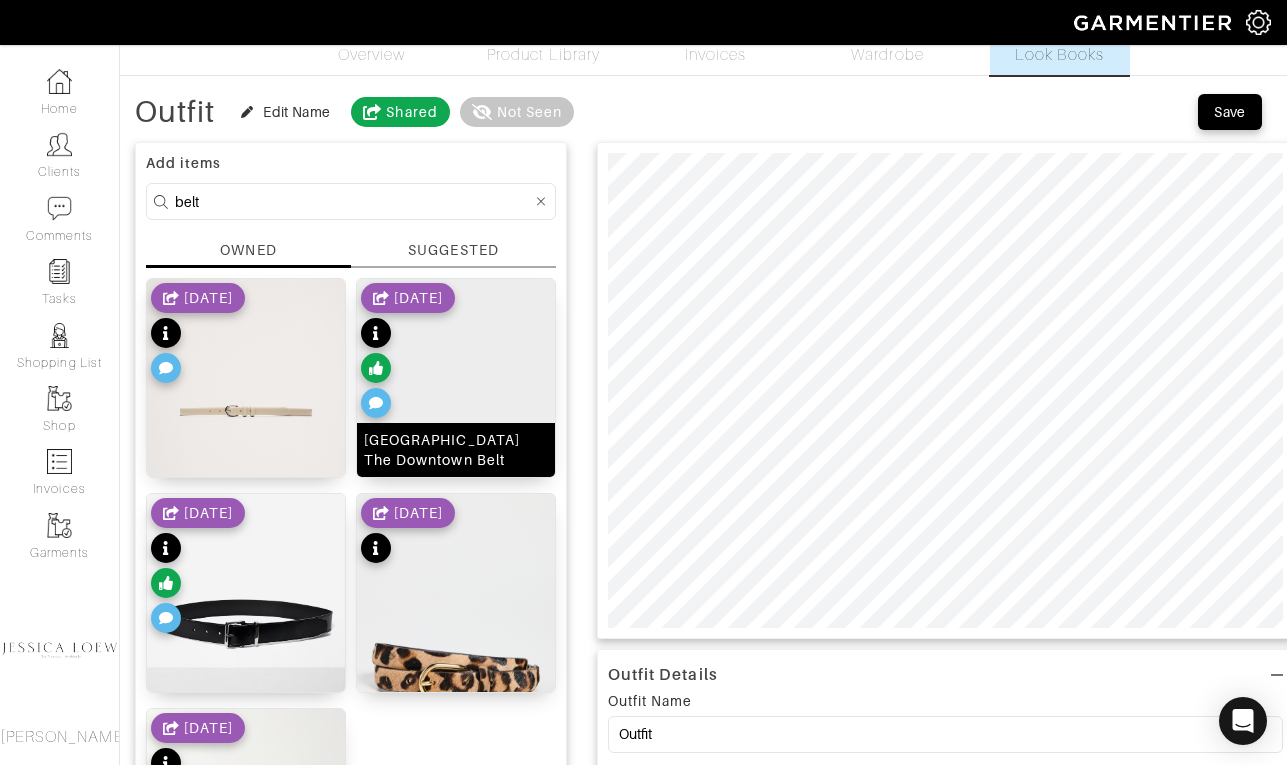 scroll, scrollTop: 51, scrollLeft: 0, axis: vertical 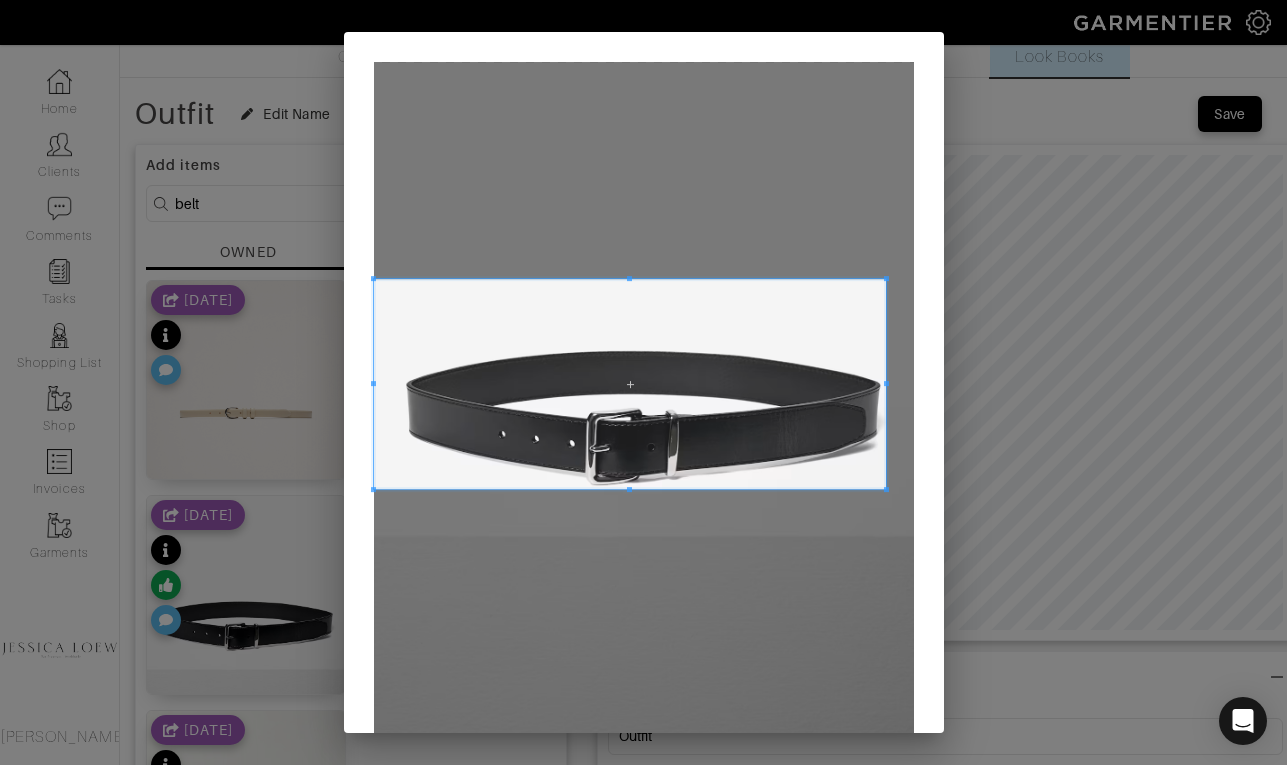 click at bounding box center (886, 489) 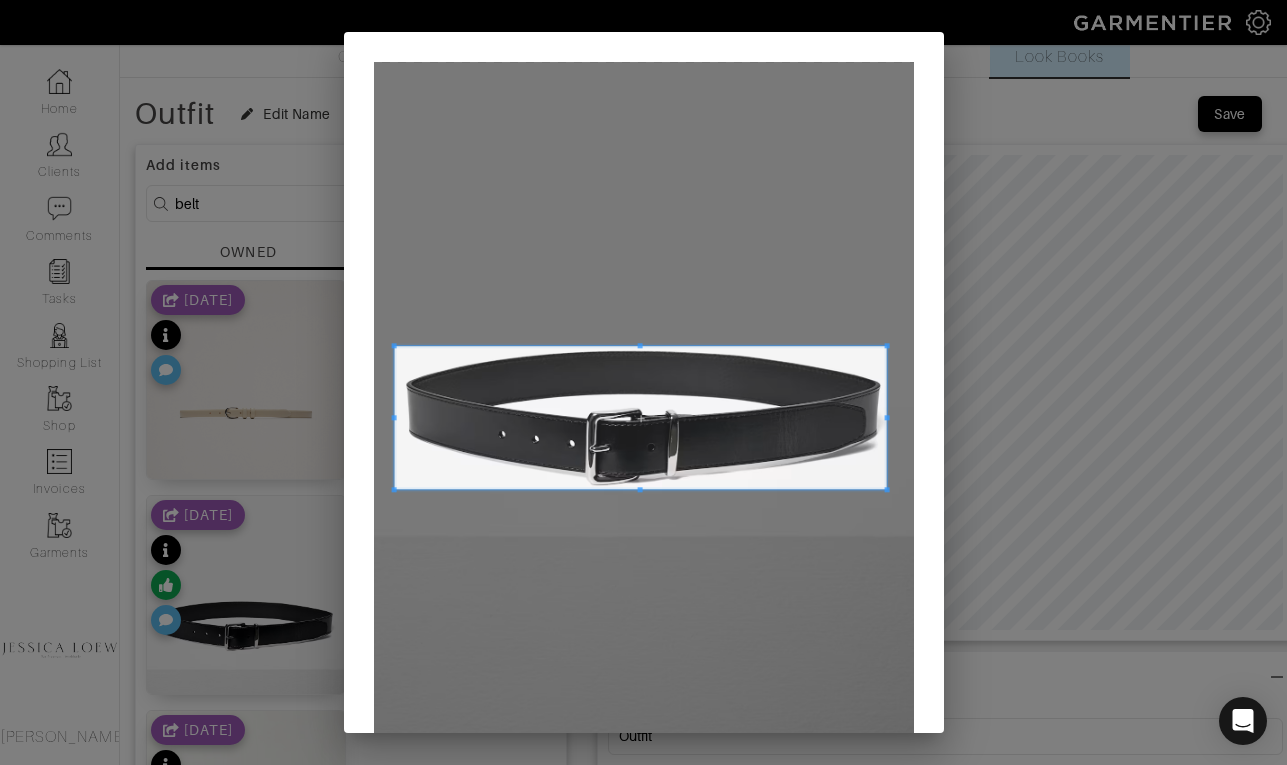 click at bounding box center [393, 345] 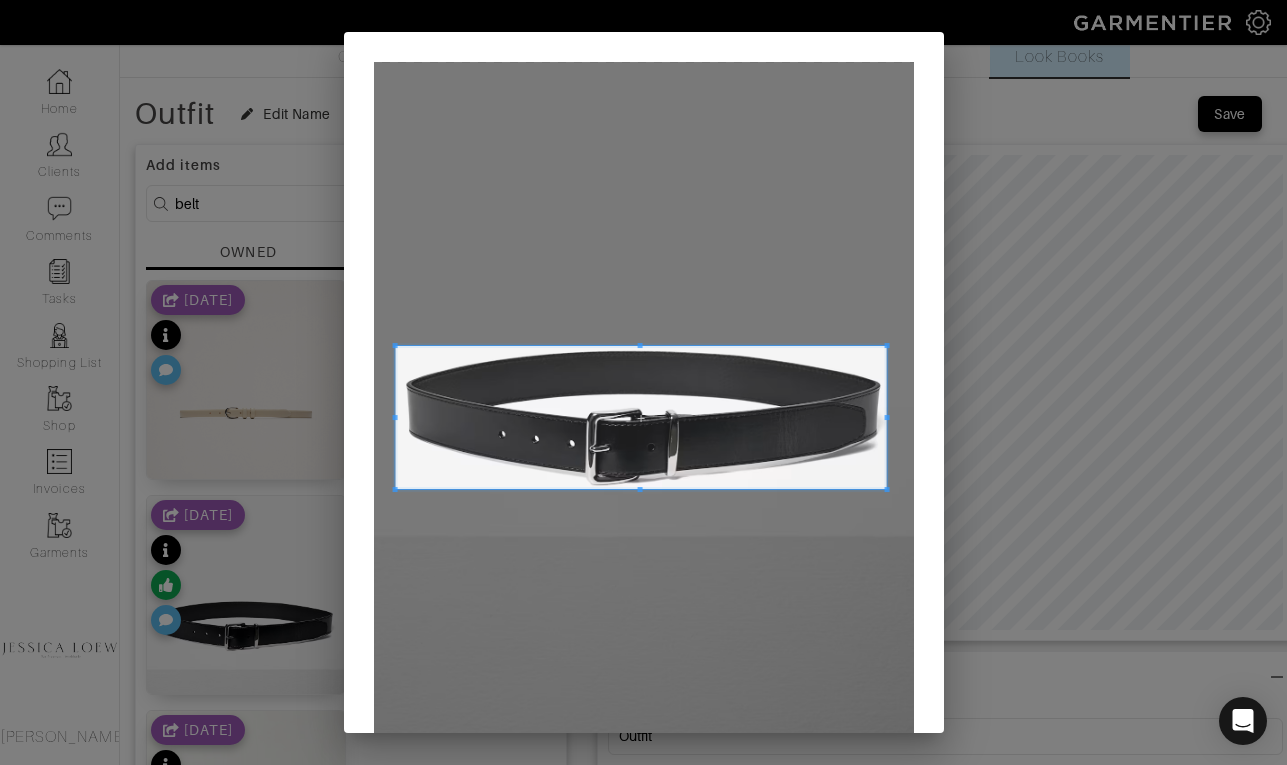 scroll, scrollTop: 153, scrollLeft: 0, axis: vertical 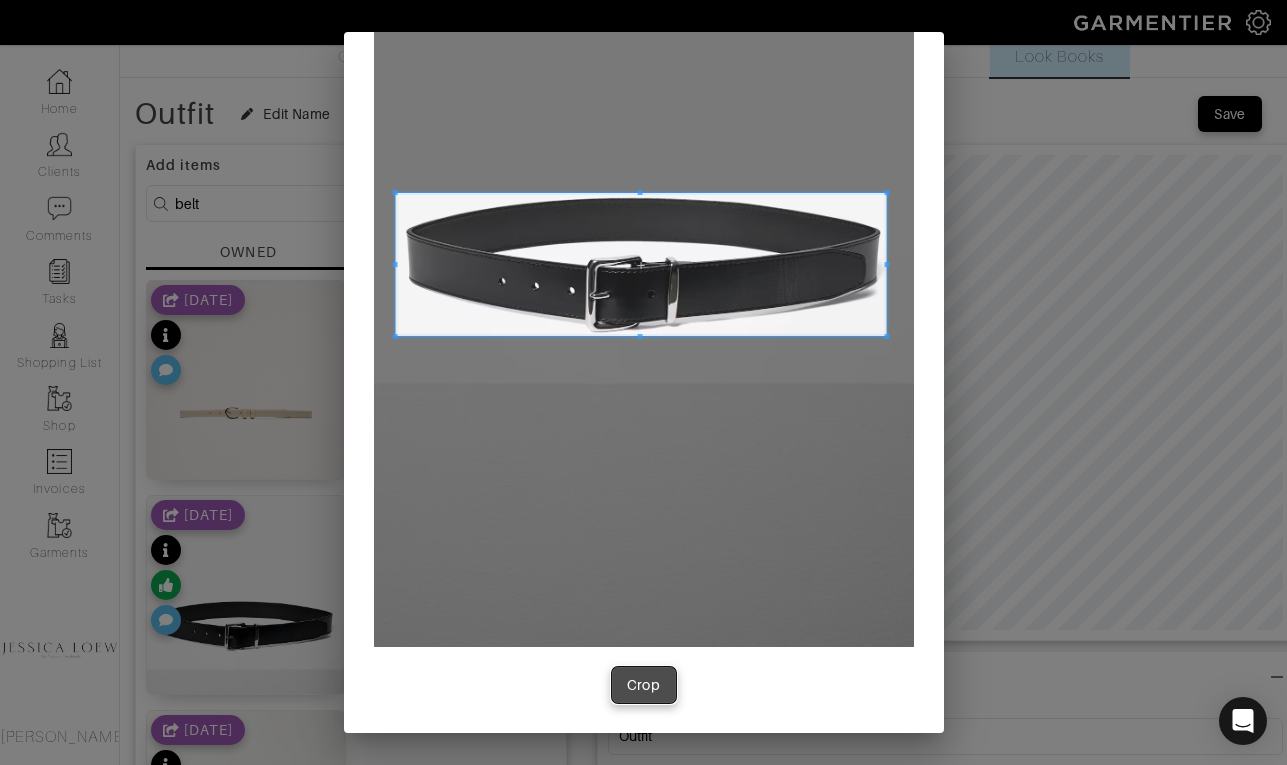 click on "Crop" at bounding box center (644, 685) 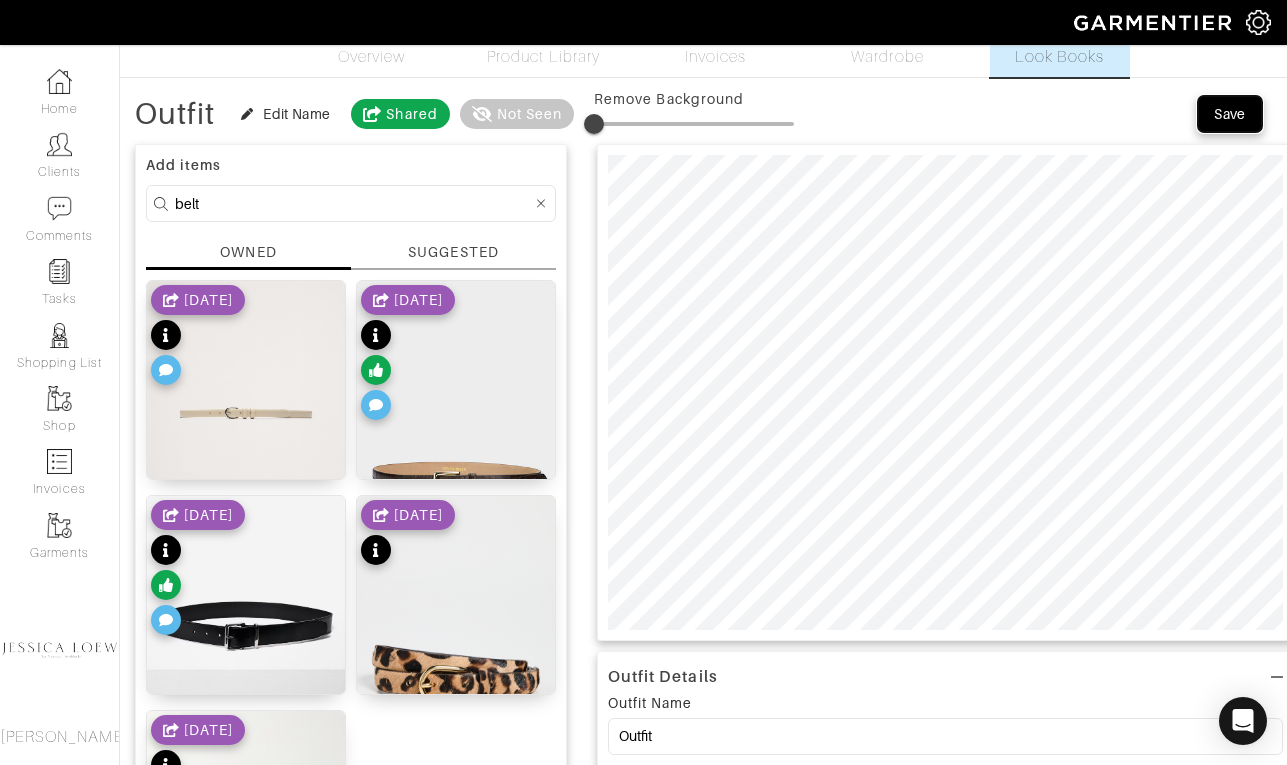 click on "Save" at bounding box center (1230, 114) 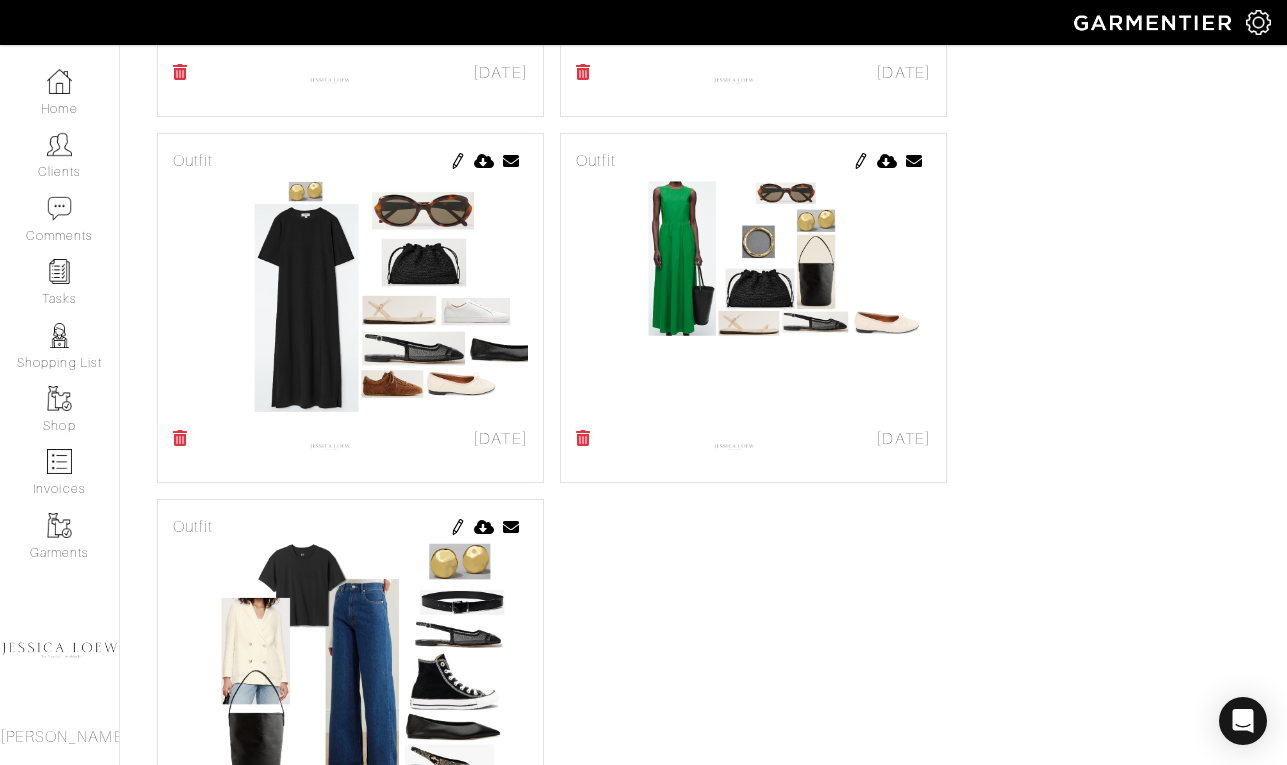 scroll, scrollTop: 3300, scrollLeft: 0, axis: vertical 